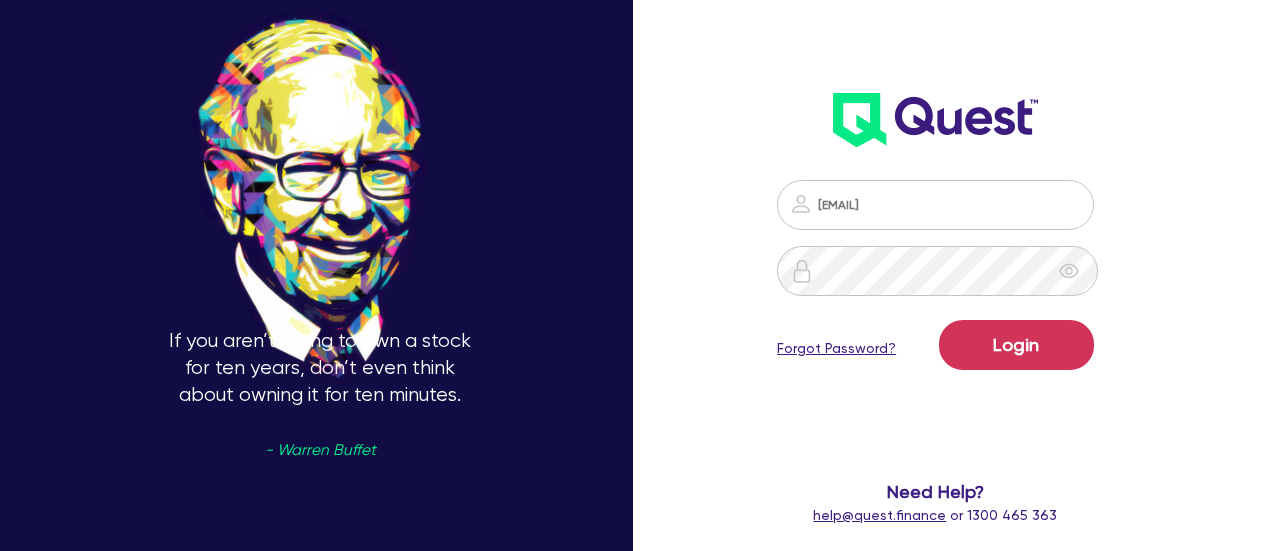 scroll, scrollTop: 0, scrollLeft: 0, axis: both 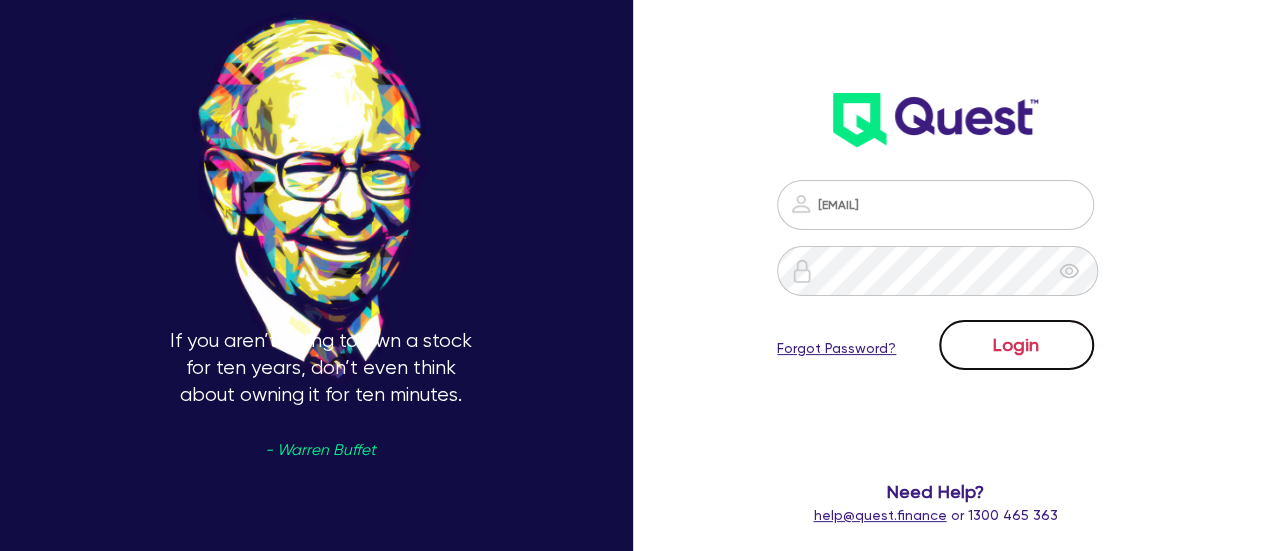 click on "Login" at bounding box center [1016, 345] 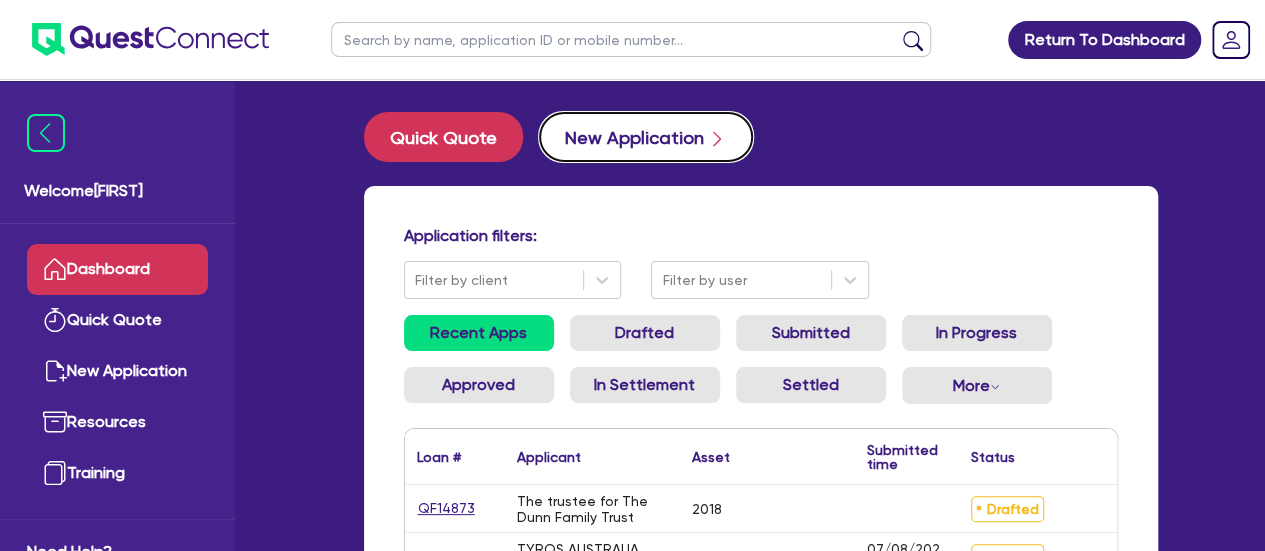 click on "New Application" at bounding box center [646, 137] 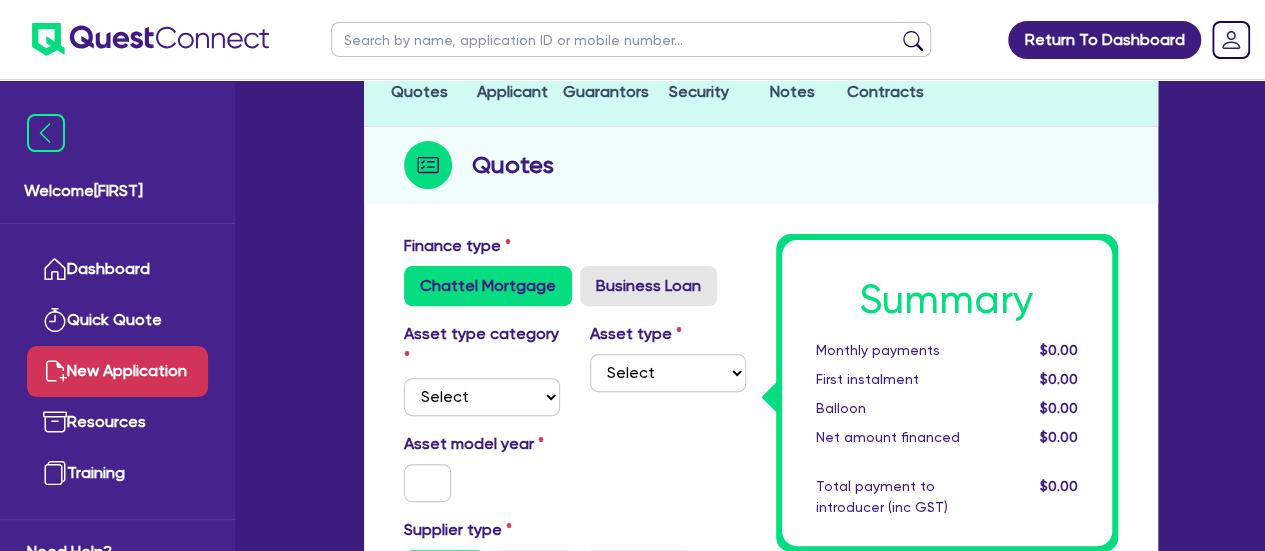 scroll, scrollTop: 200, scrollLeft: 0, axis: vertical 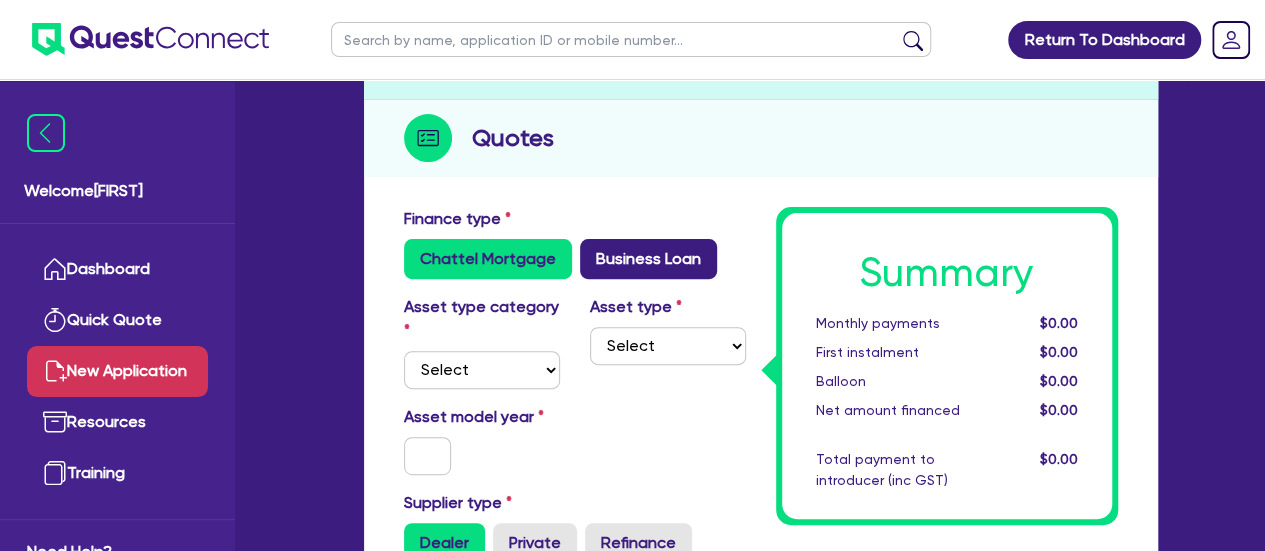click on "Business Loan" at bounding box center [648, 259] 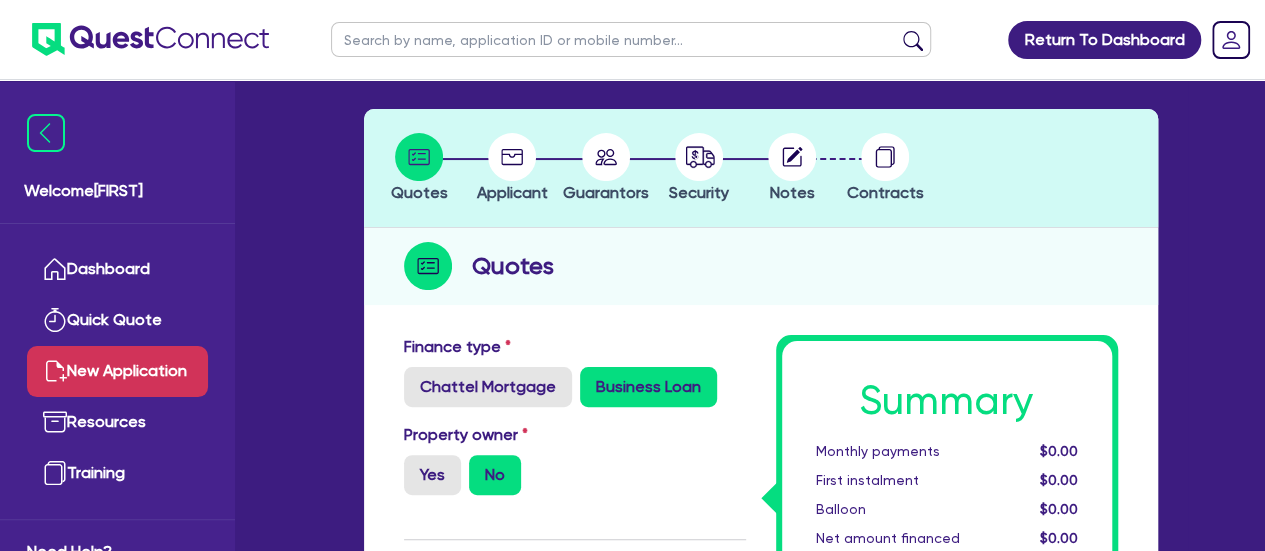 scroll, scrollTop: 100, scrollLeft: 0, axis: vertical 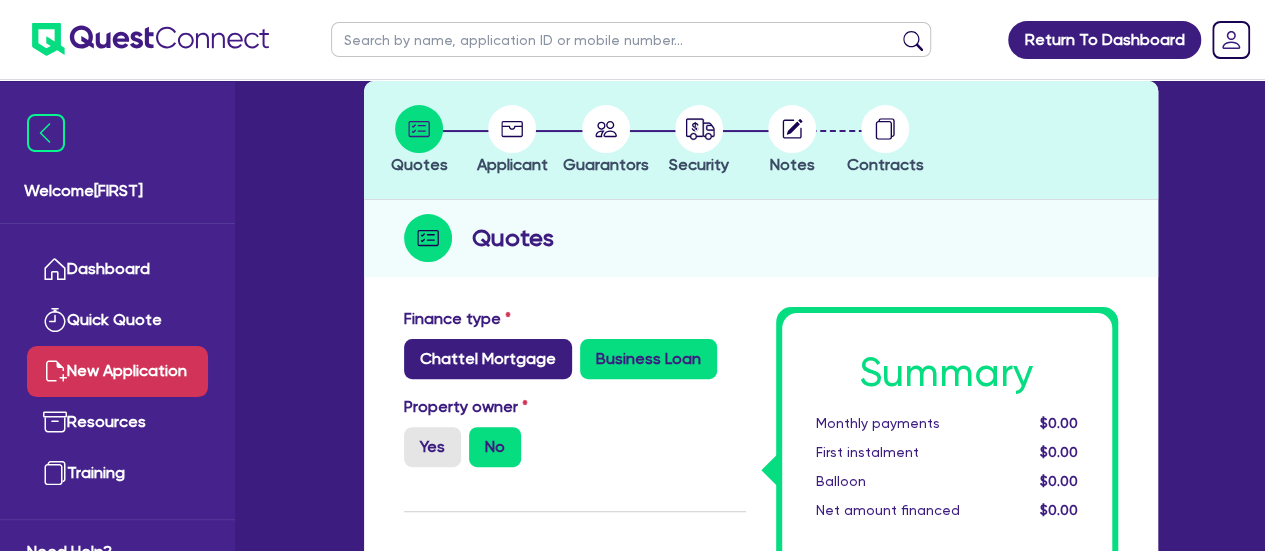 click on "Chattel Mortgage" at bounding box center (488, 359) 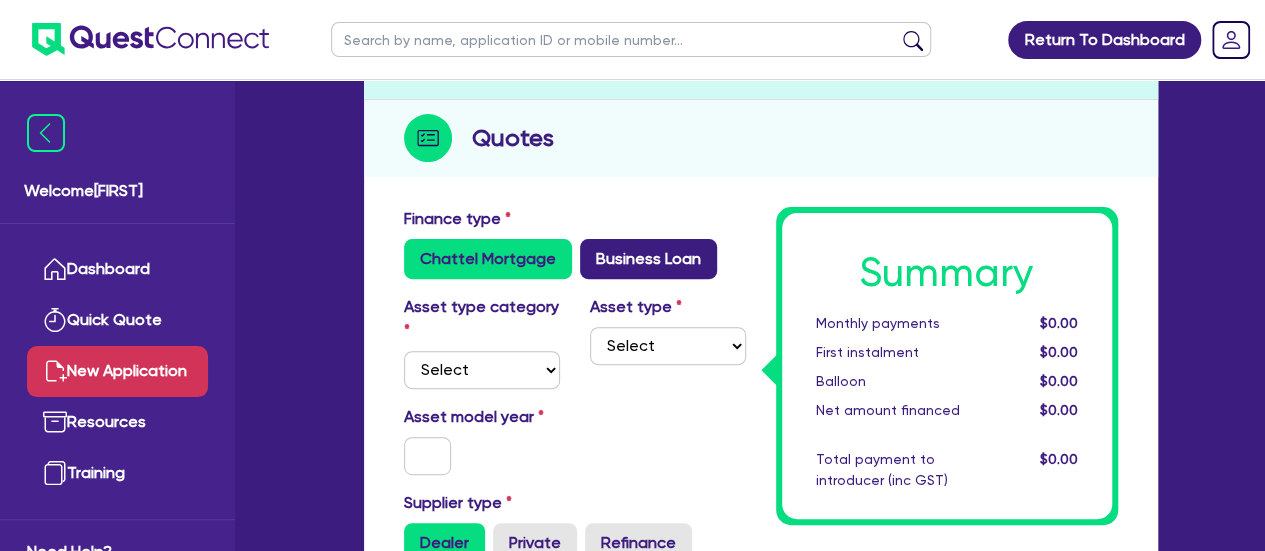 click on "Business Loan" at bounding box center [648, 259] 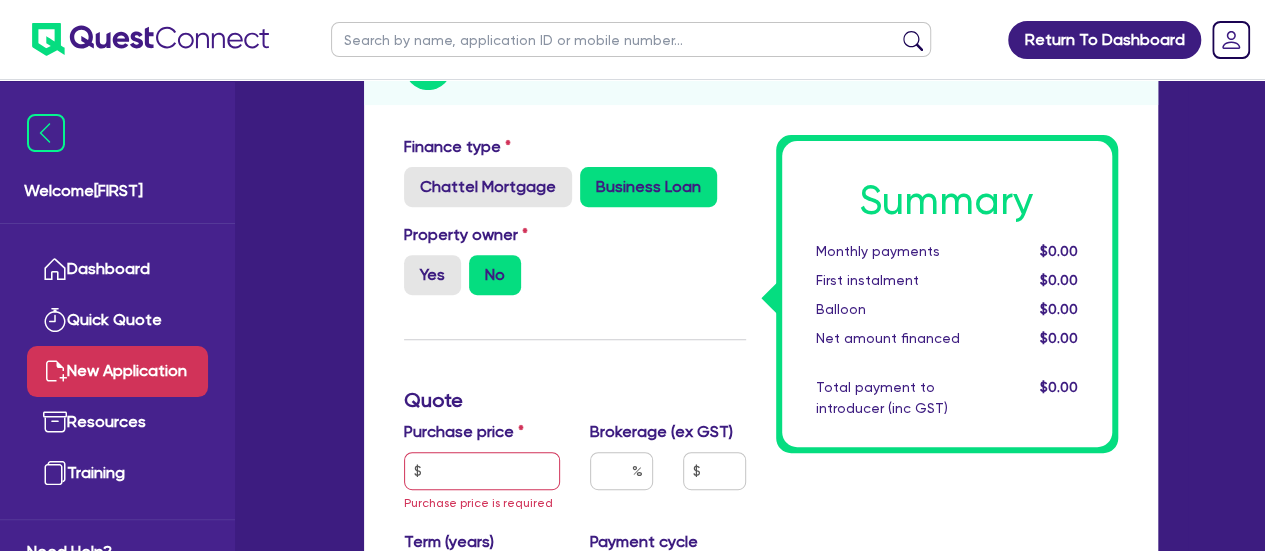 scroll, scrollTop: 200, scrollLeft: 0, axis: vertical 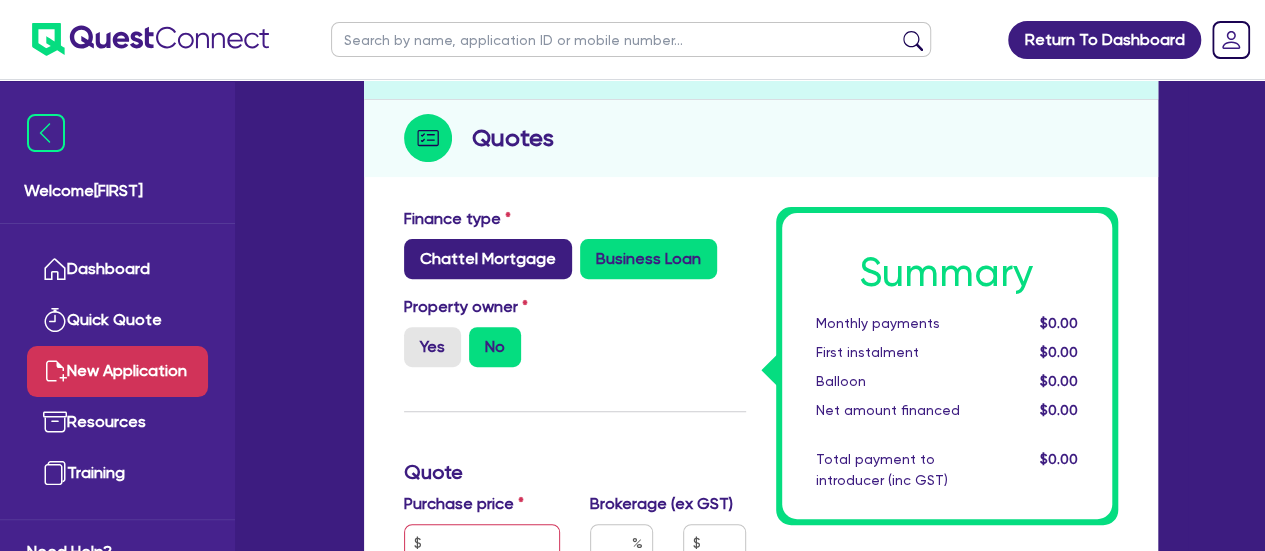 click on "Chattel Mortgage" at bounding box center (488, 259) 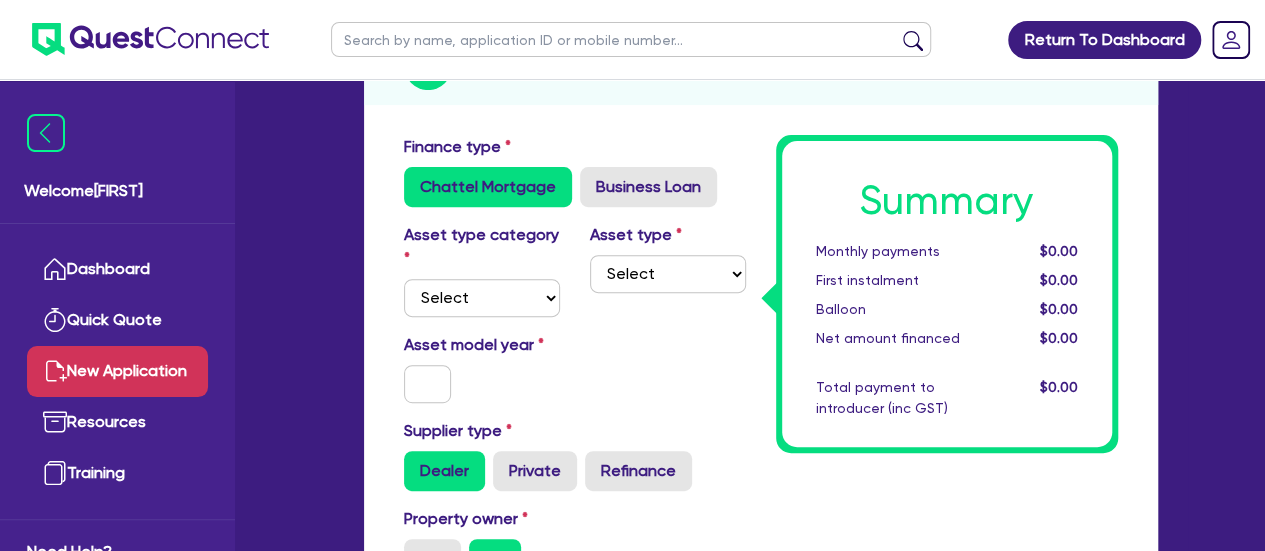 scroll, scrollTop: 300, scrollLeft: 0, axis: vertical 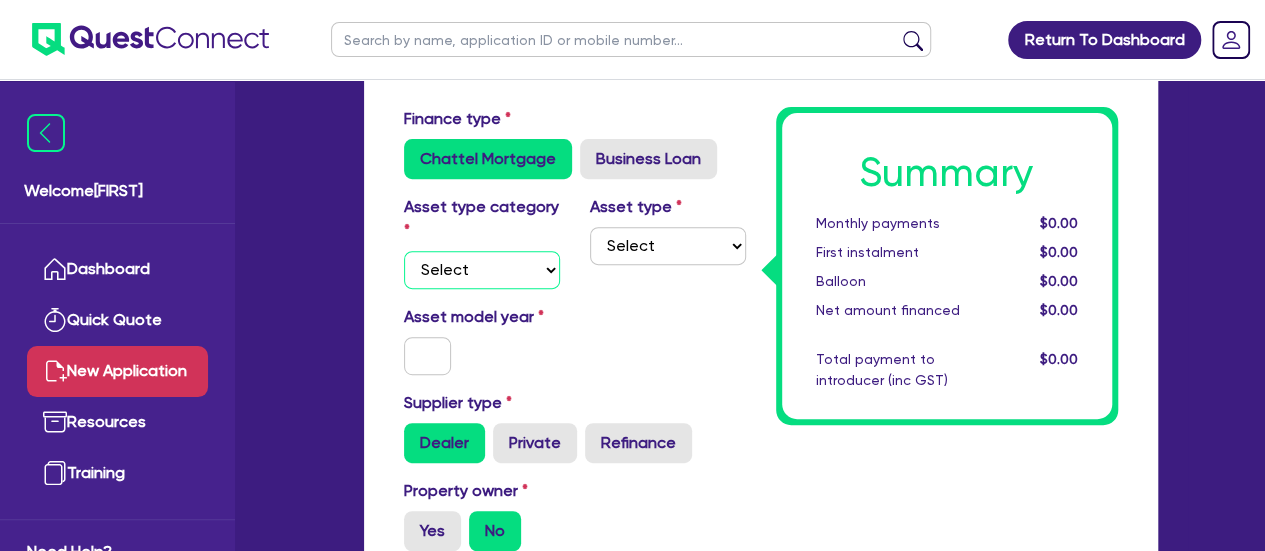 click on "Select Cars and light trucks Primary assets Secondary assets Tertiary assets" at bounding box center [482, 270] 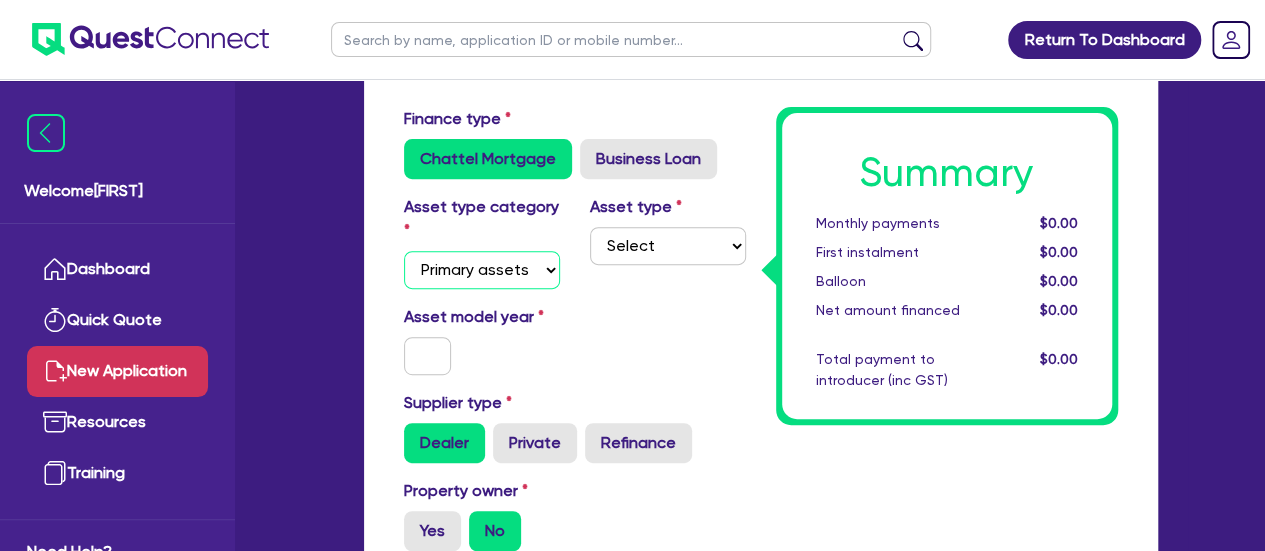click on "Select Cars and light trucks Primary assets Secondary assets Tertiary assets" at bounding box center [482, 270] 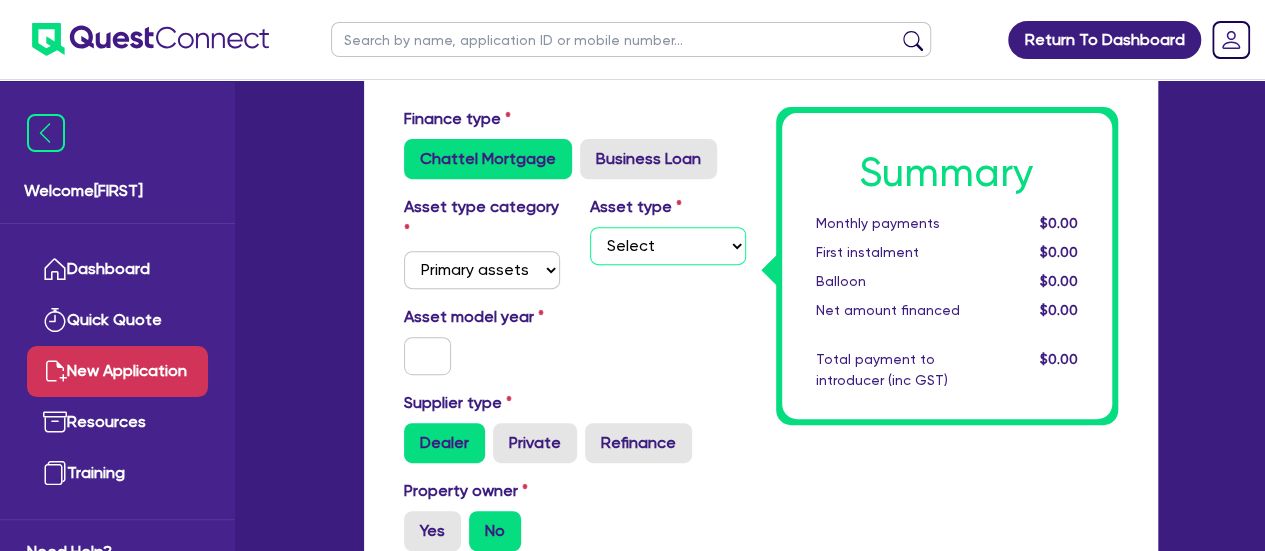 click on "Select Heavy trucks over 4.5 tonne Trailers Bus and coaches Yellow goods and excavators Construction and earthmoving equipment Farming and agriculture Forklifts and warehousing equipment Landscaping and greenkeeping" at bounding box center (668, 246) 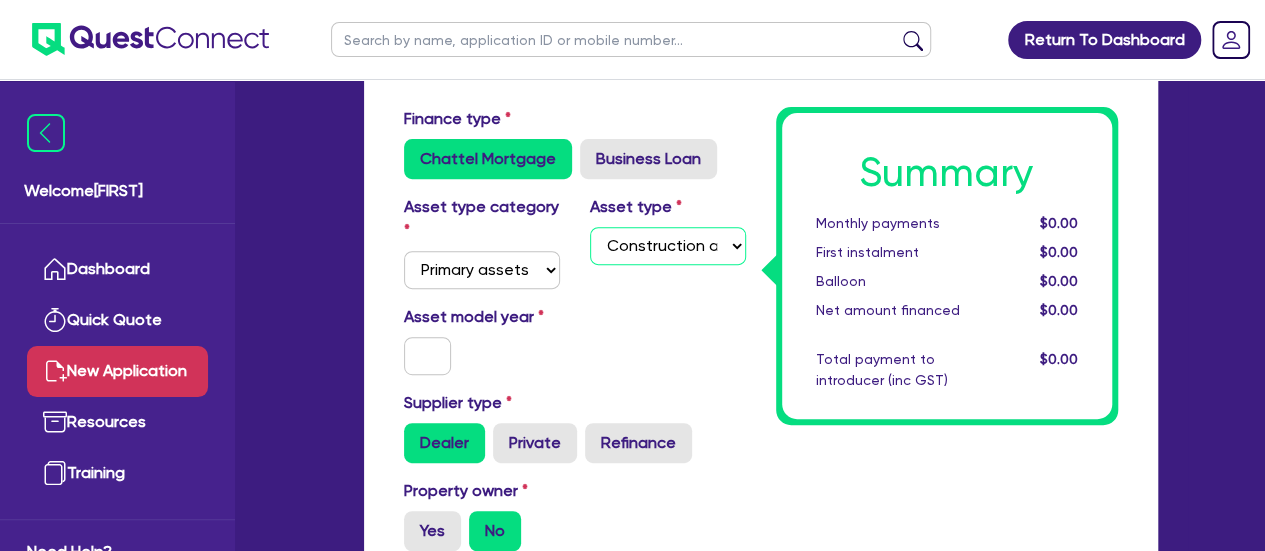 click on "Select Heavy trucks over 4.5 tonne Trailers Bus and coaches Yellow goods and excavators Construction and earthmoving equipment Farming and agriculture Forklifts and warehousing equipment Landscaping and greenkeeping" at bounding box center [668, 246] 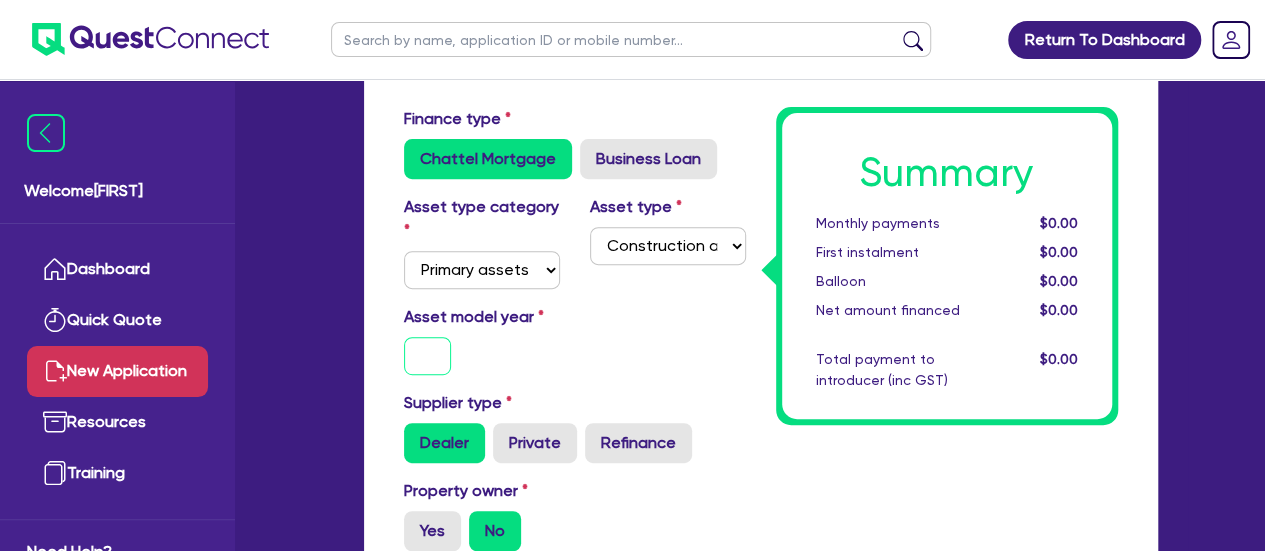 click at bounding box center [428, 356] 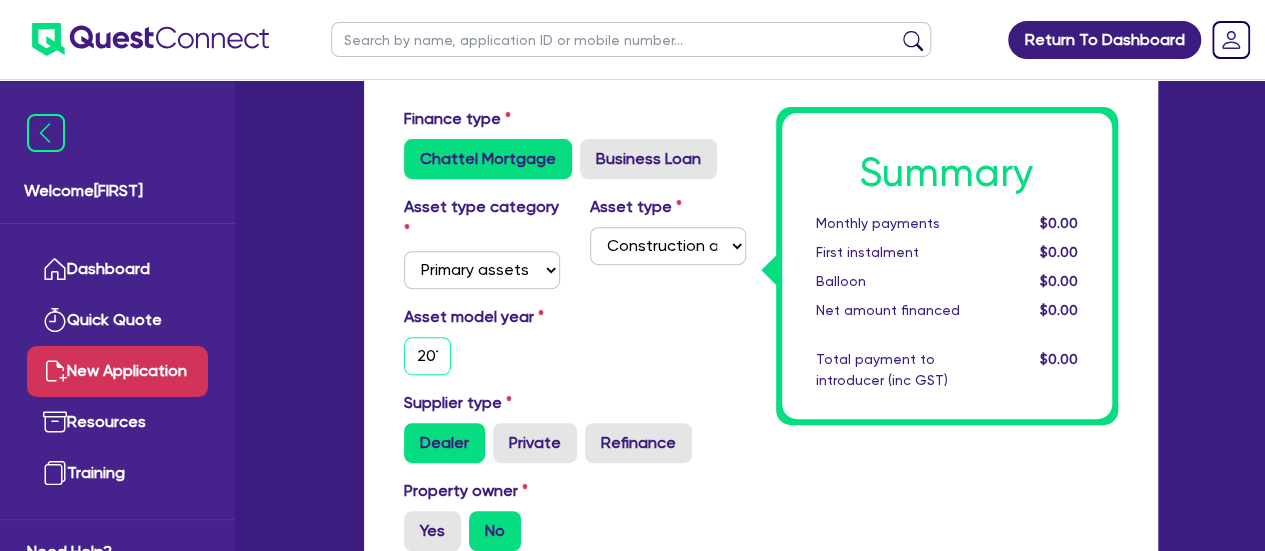 scroll, scrollTop: 0, scrollLeft: 10, axis: horizontal 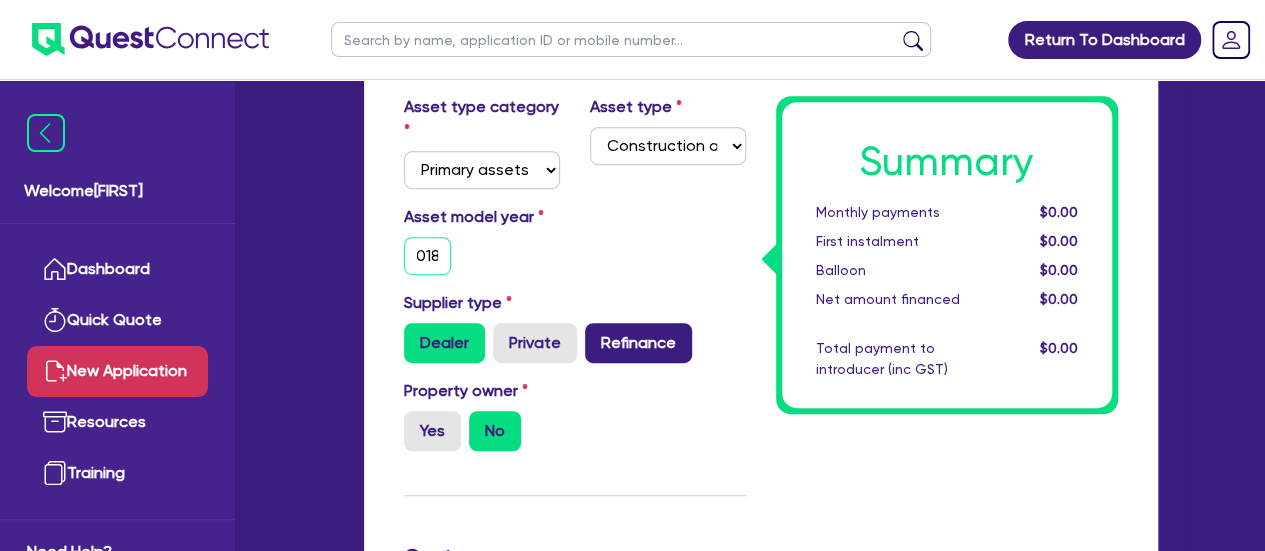 type on "2018" 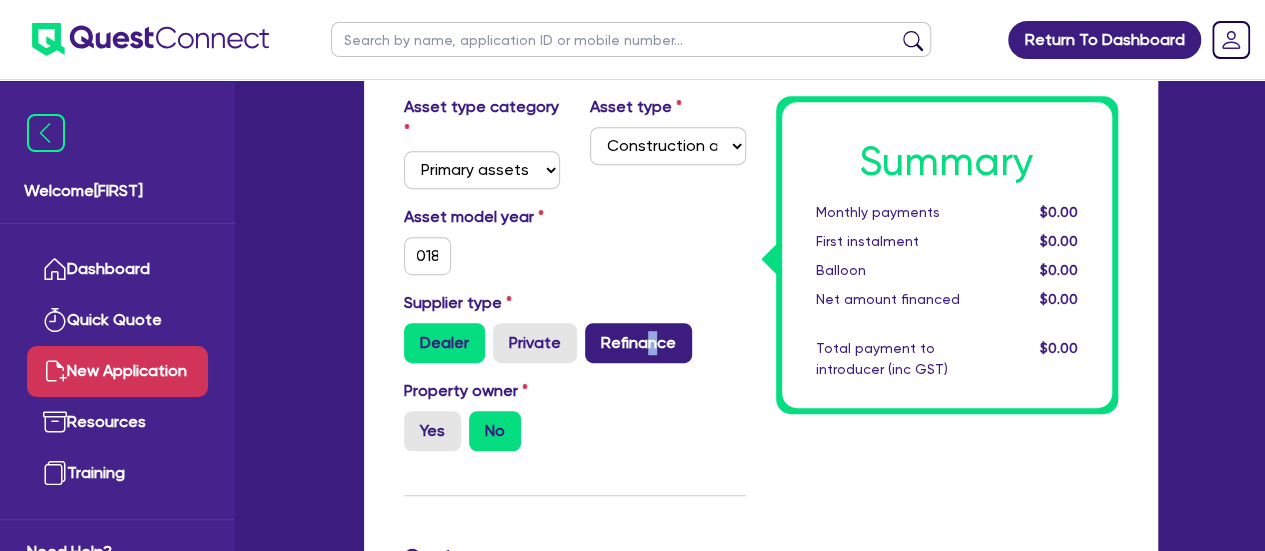 click on "Refinance" at bounding box center [638, 343] 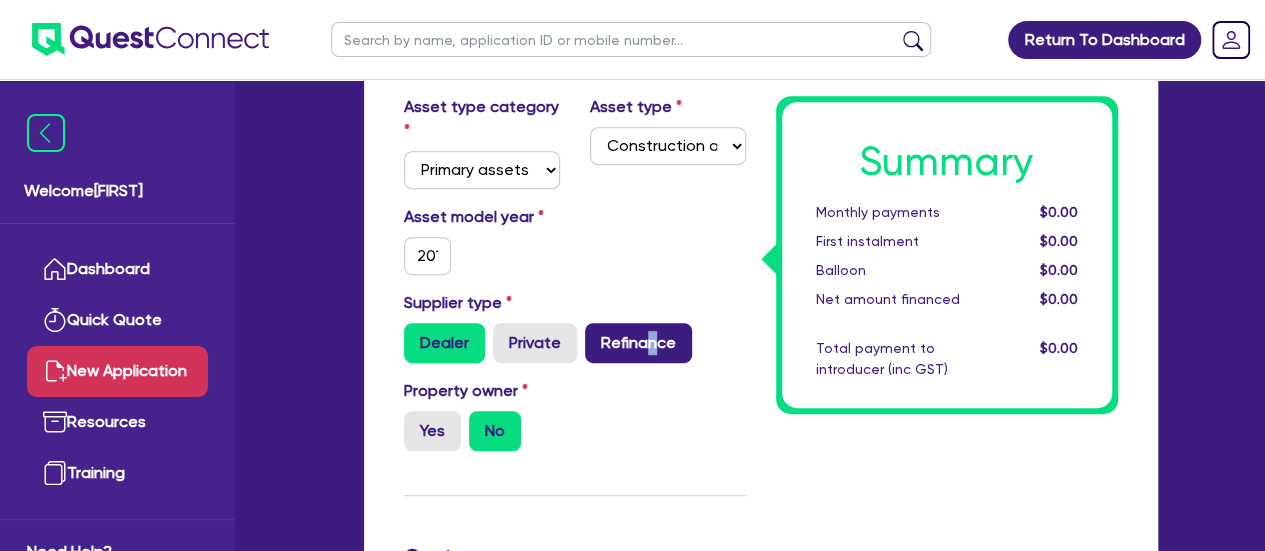 click on "Refinance" at bounding box center [638, 343] 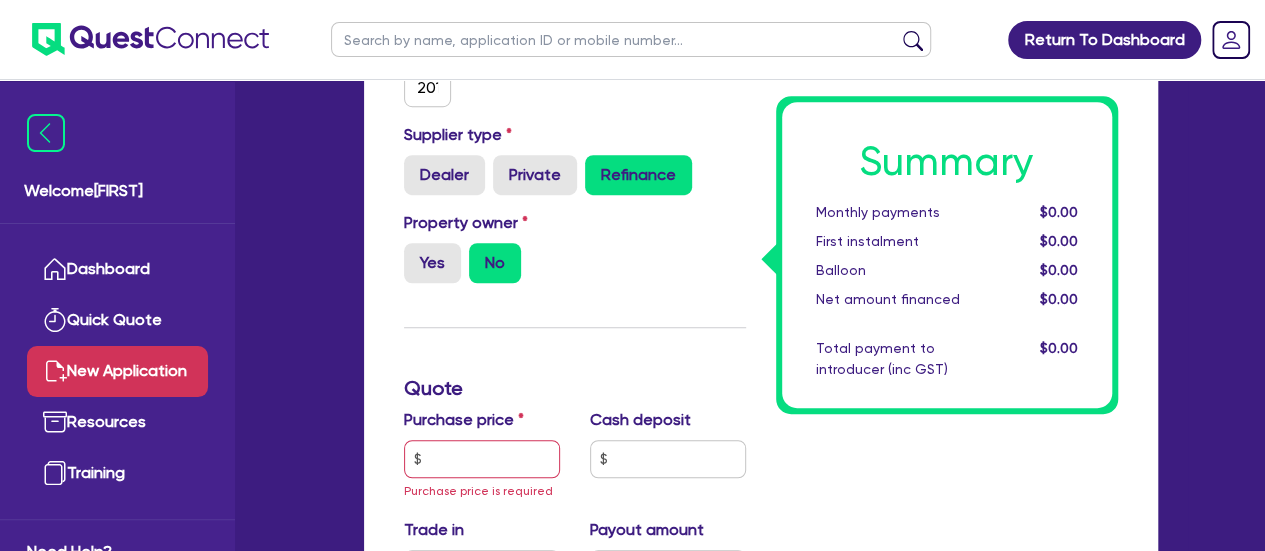 scroll, scrollTop: 600, scrollLeft: 0, axis: vertical 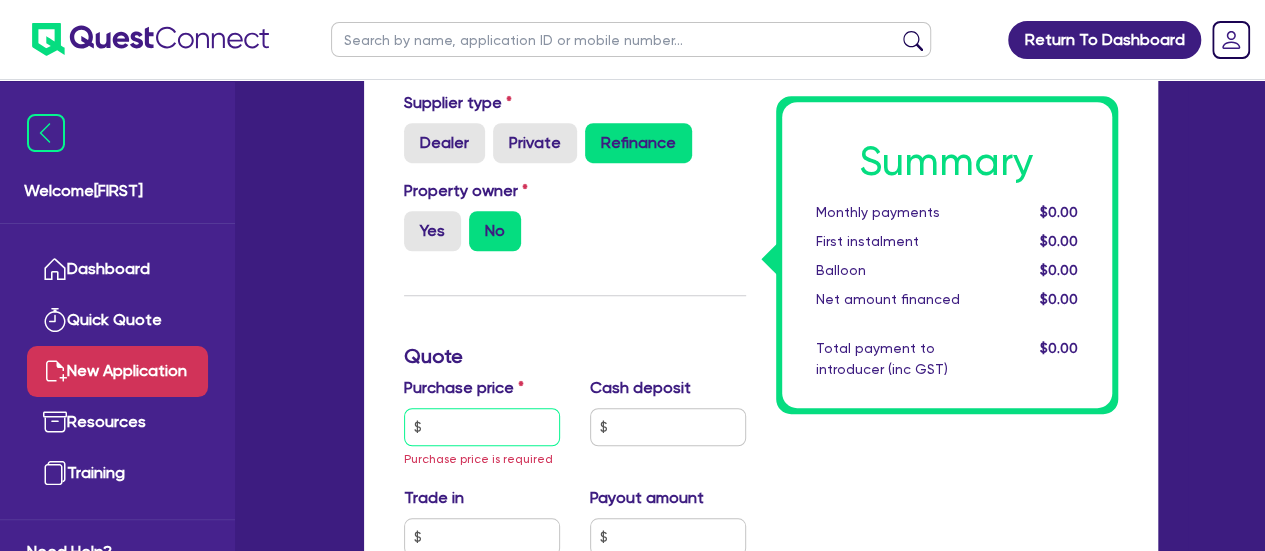 click at bounding box center (482, 427) 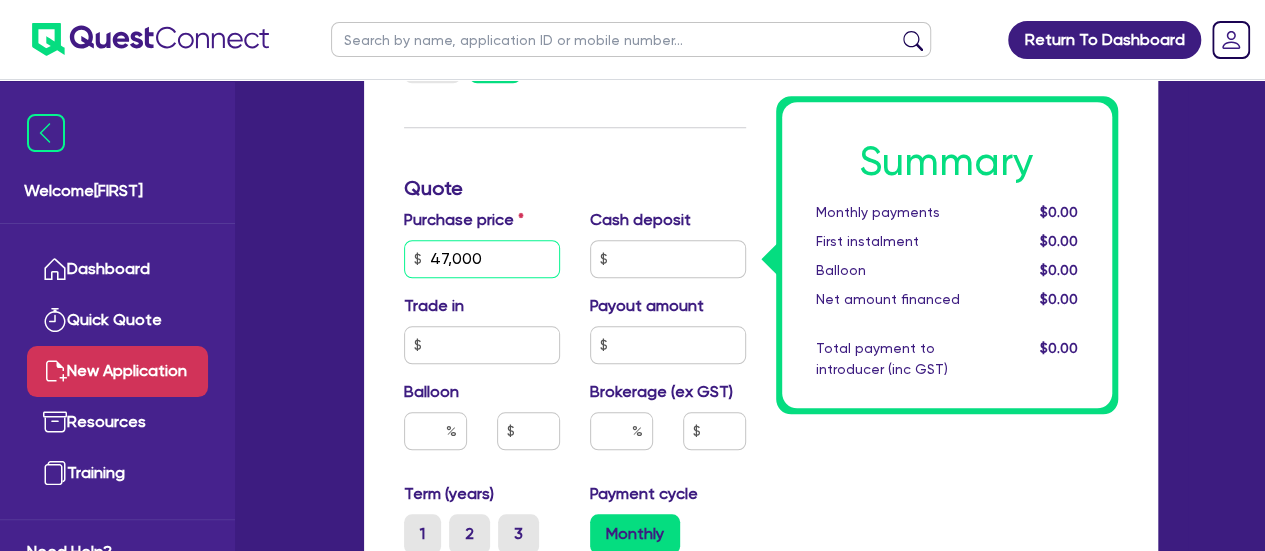 scroll, scrollTop: 800, scrollLeft: 0, axis: vertical 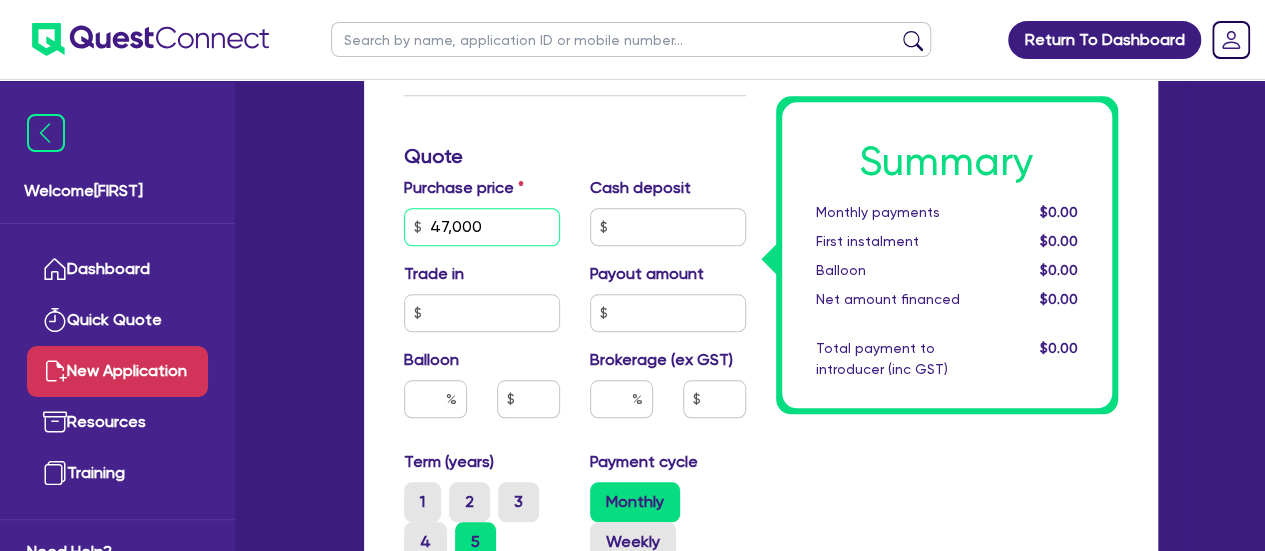 type on "47,000" 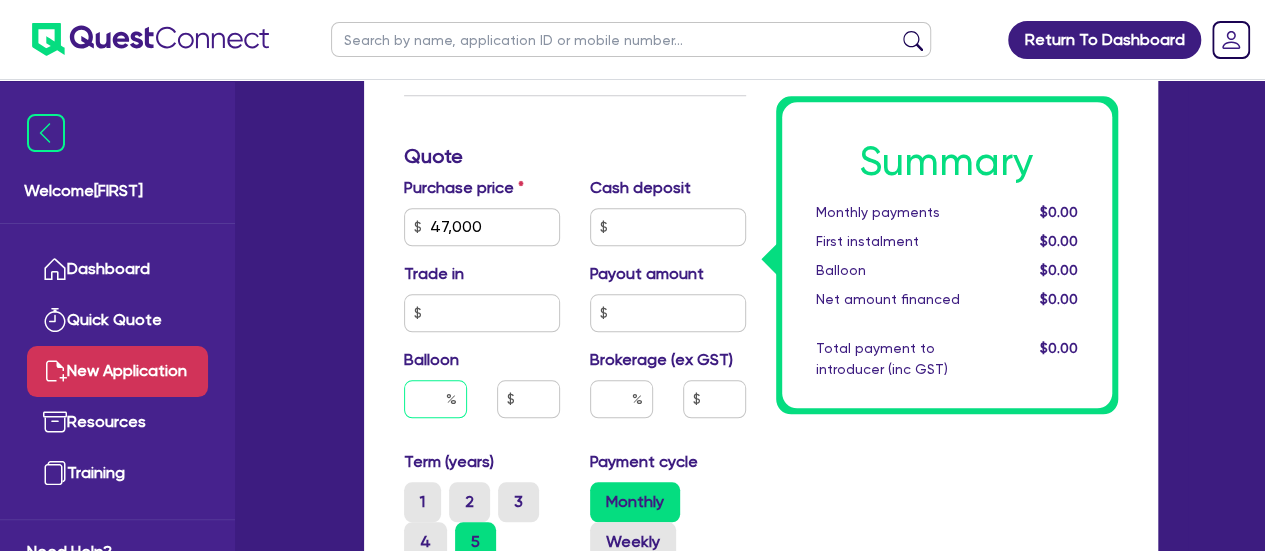 click at bounding box center (435, 399) 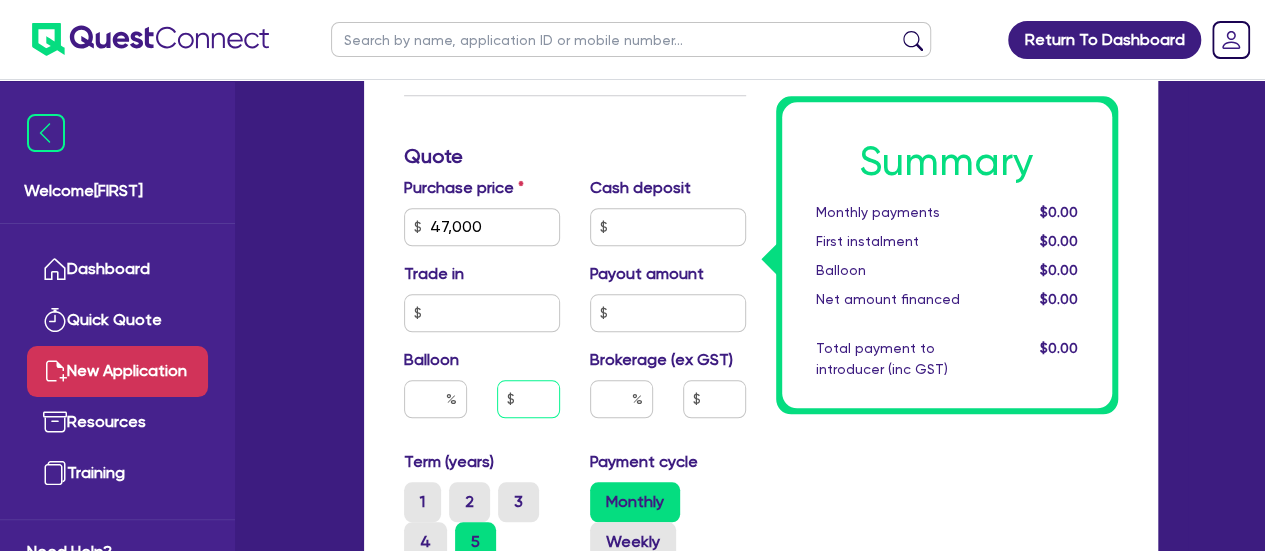 click at bounding box center (528, 399) 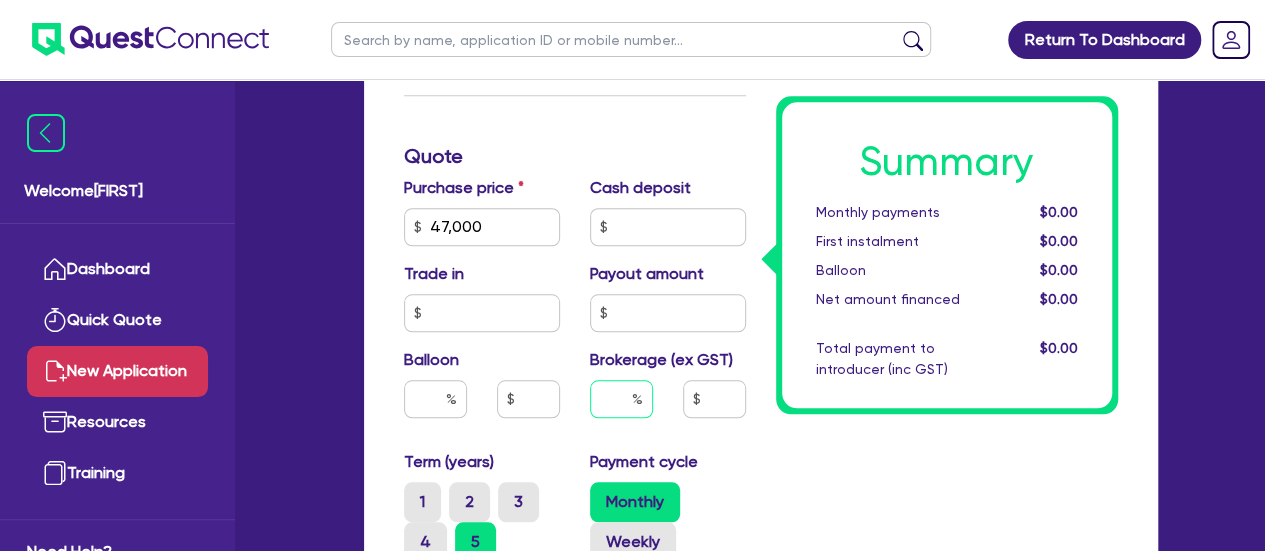 click at bounding box center (621, 399) 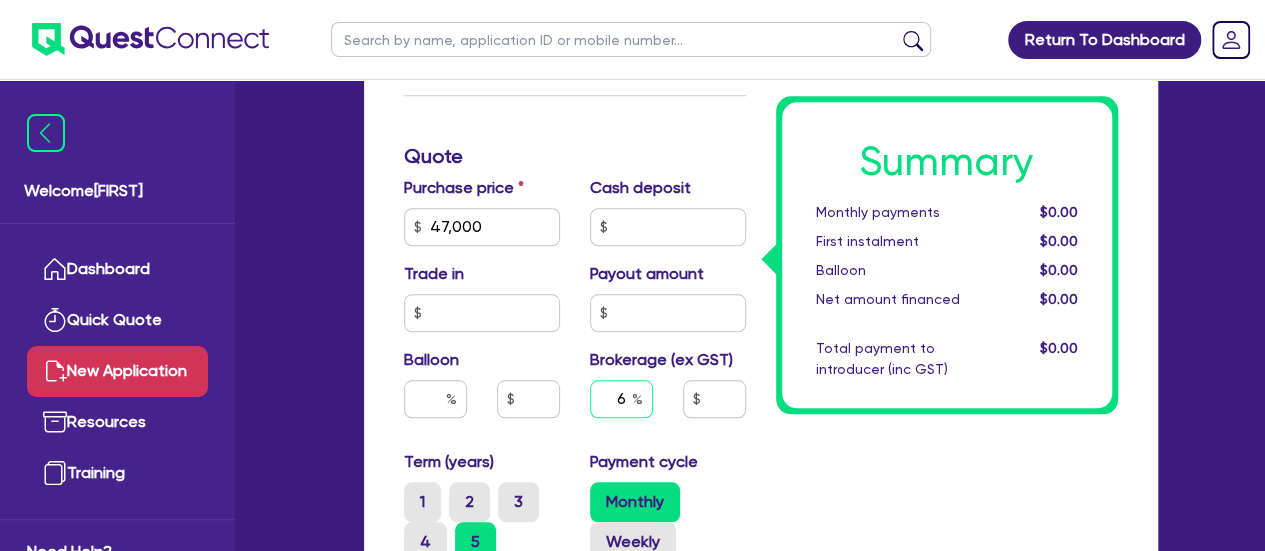 type on "6" 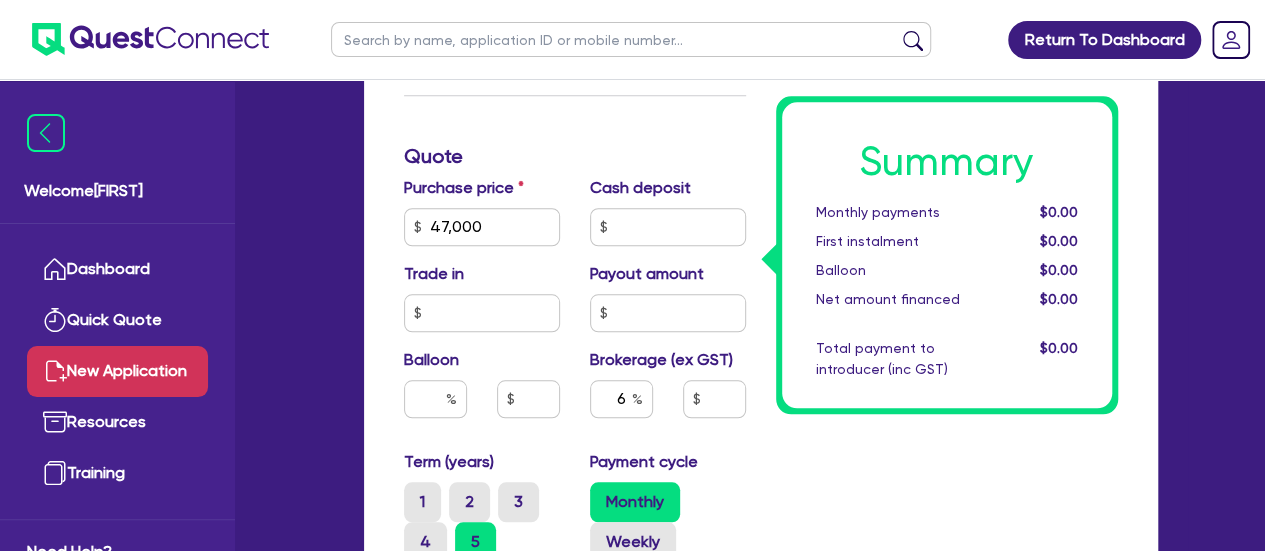 click on "6" at bounding box center (621, 407) 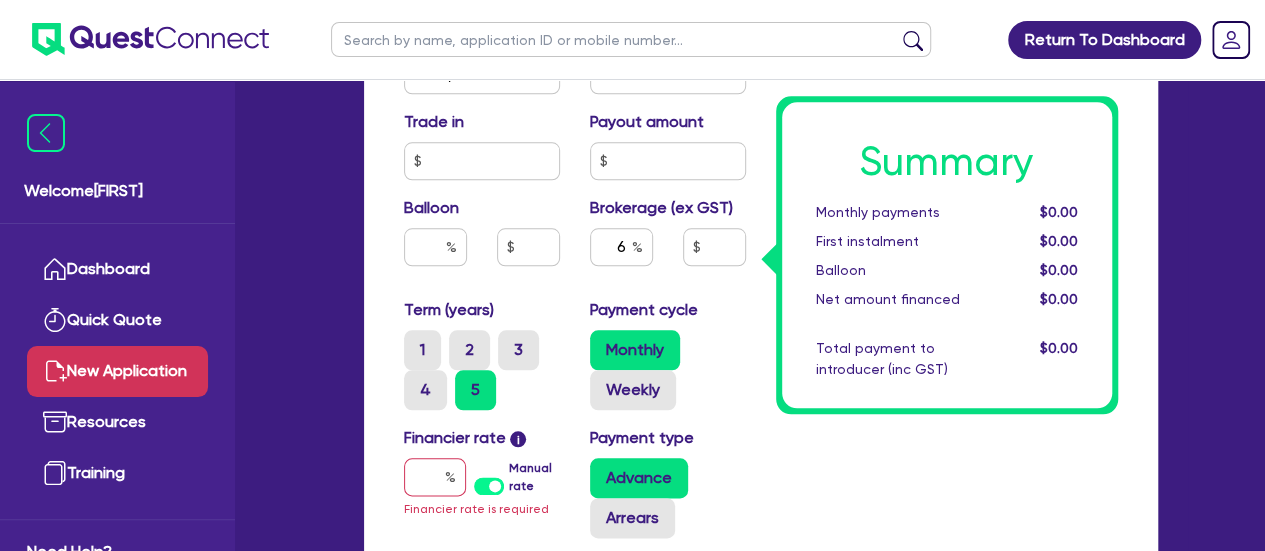 scroll, scrollTop: 1000, scrollLeft: 0, axis: vertical 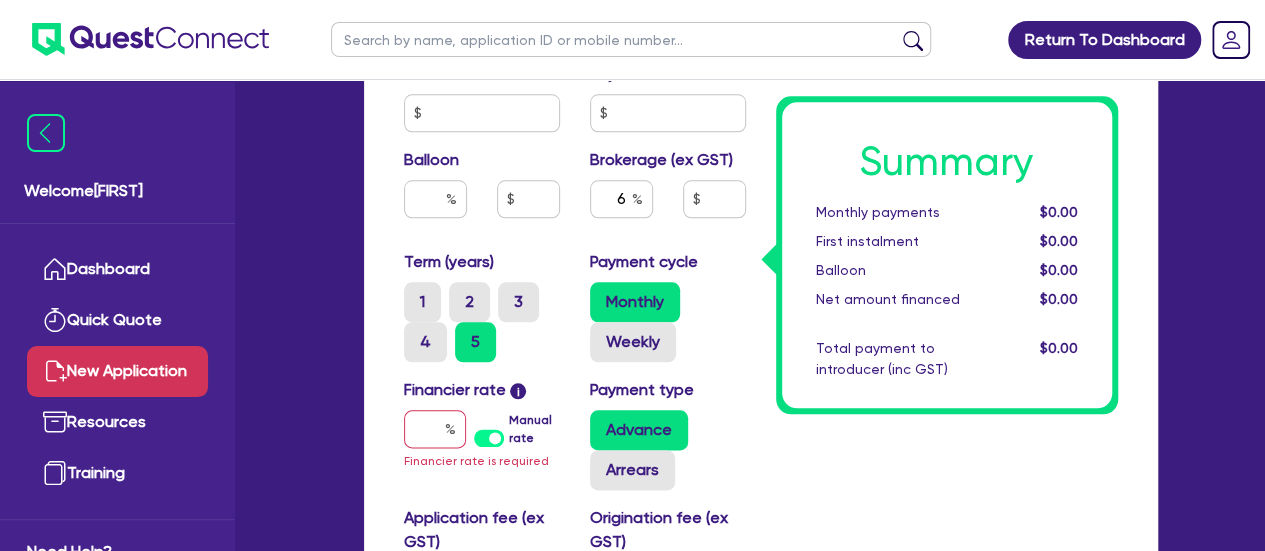 click on "5" at bounding box center (475, 342) 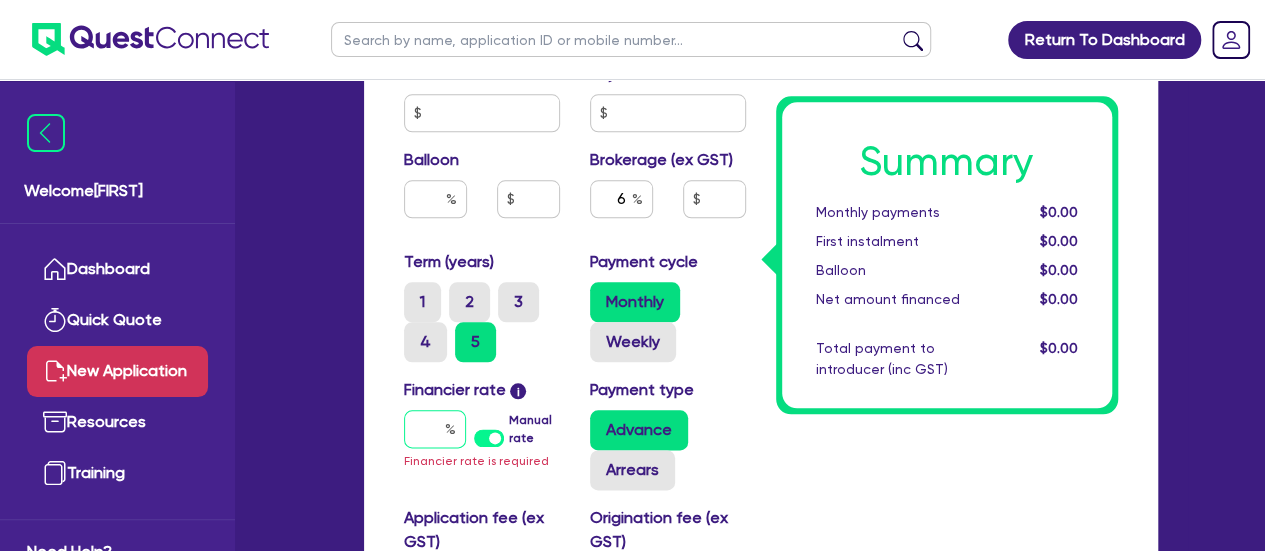 click at bounding box center [435, 429] 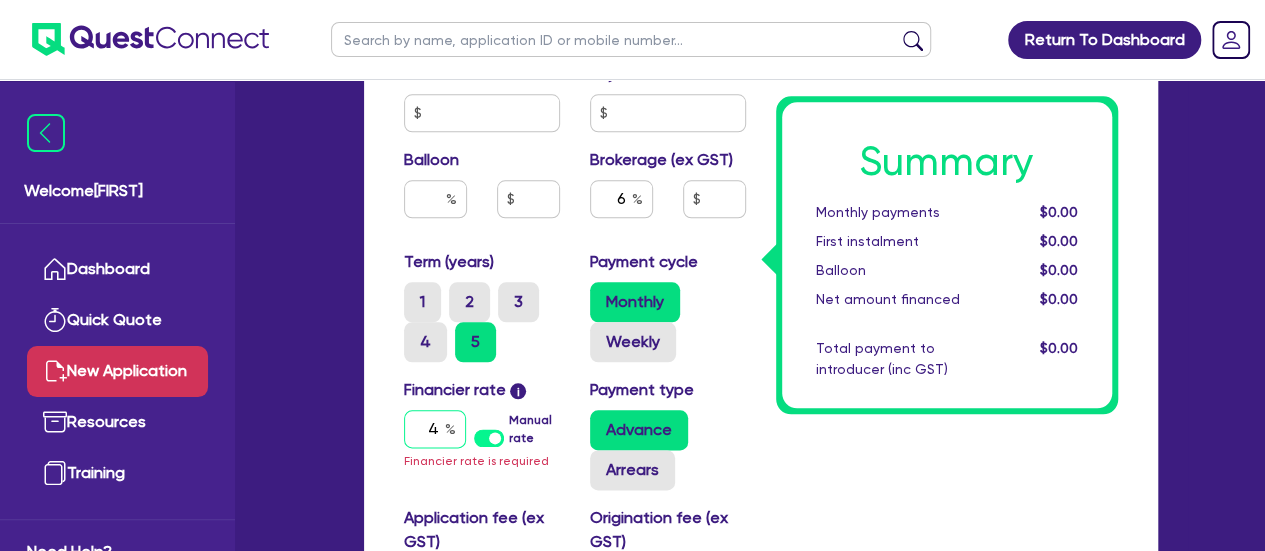 type on "2,859.27" 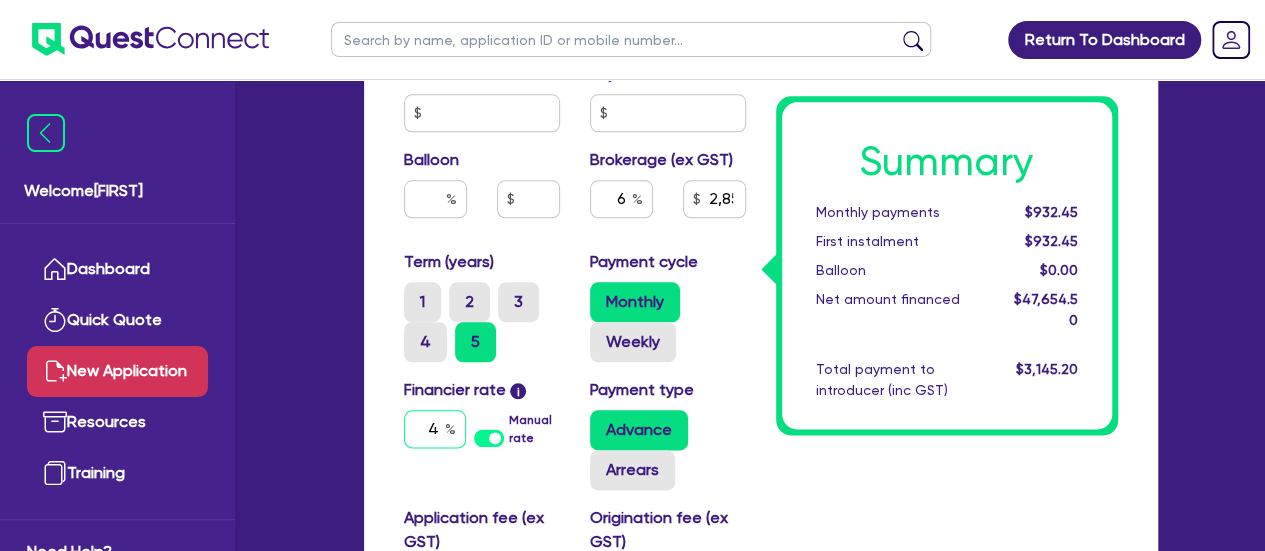 type on "4" 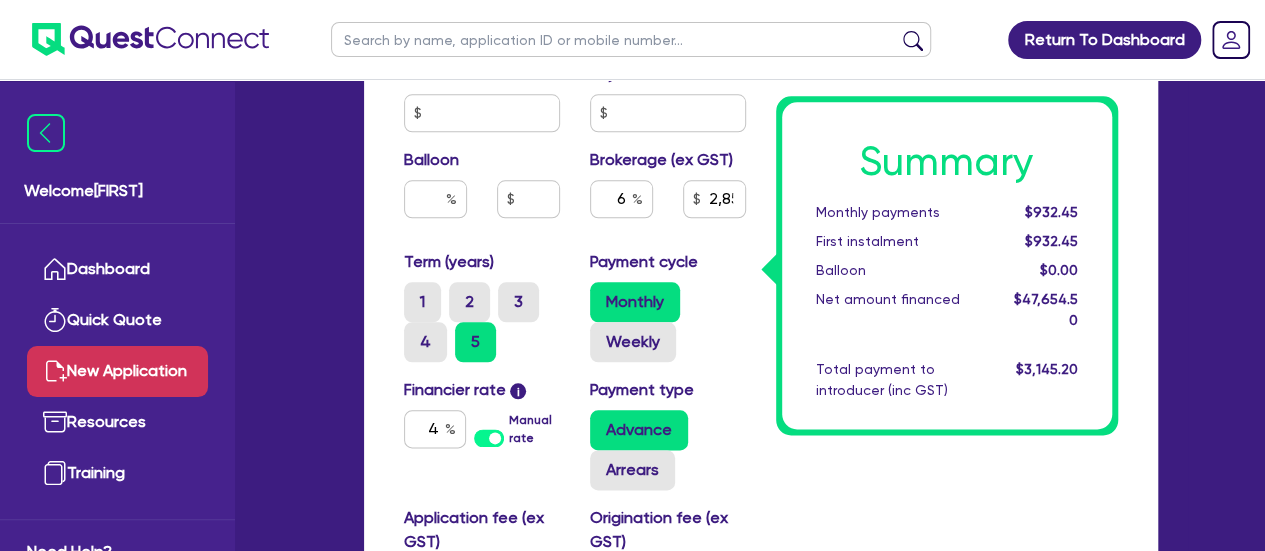 click on "Advance Arrears" at bounding box center (668, 450) 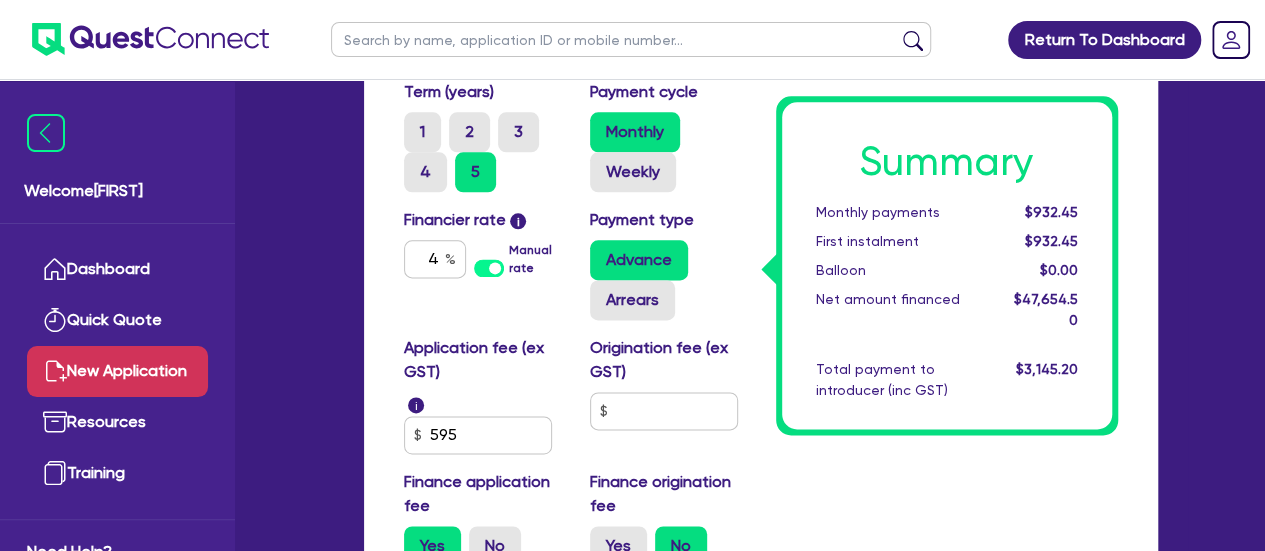 scroll, scrollTop: 1300, scrollLeft: 0, axis: vertical 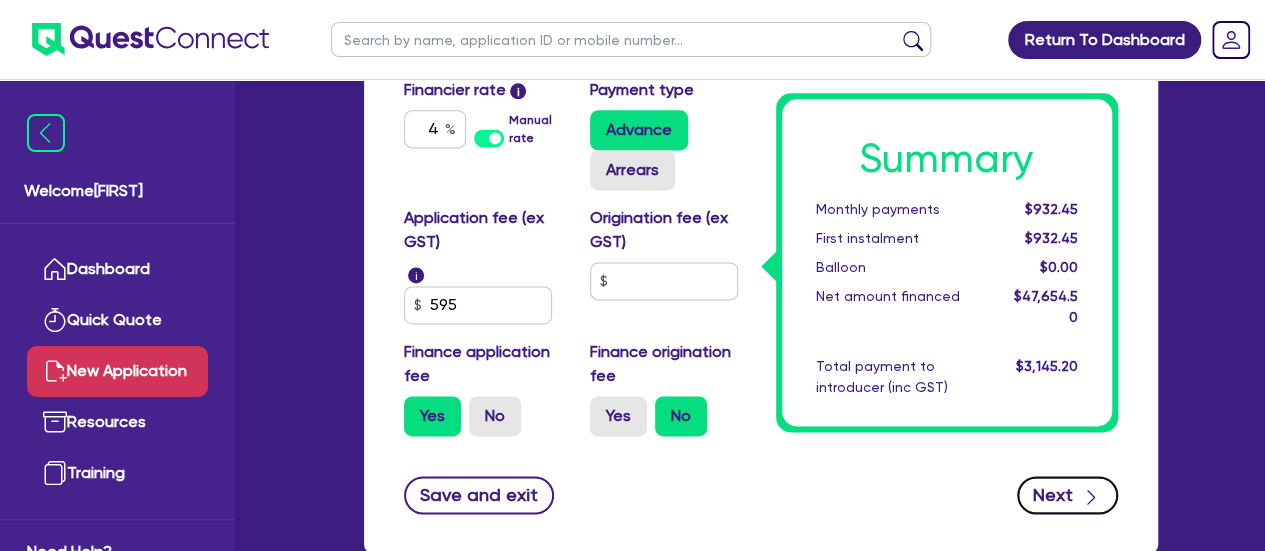 click on "Next" at bounding box center [1067, 495] 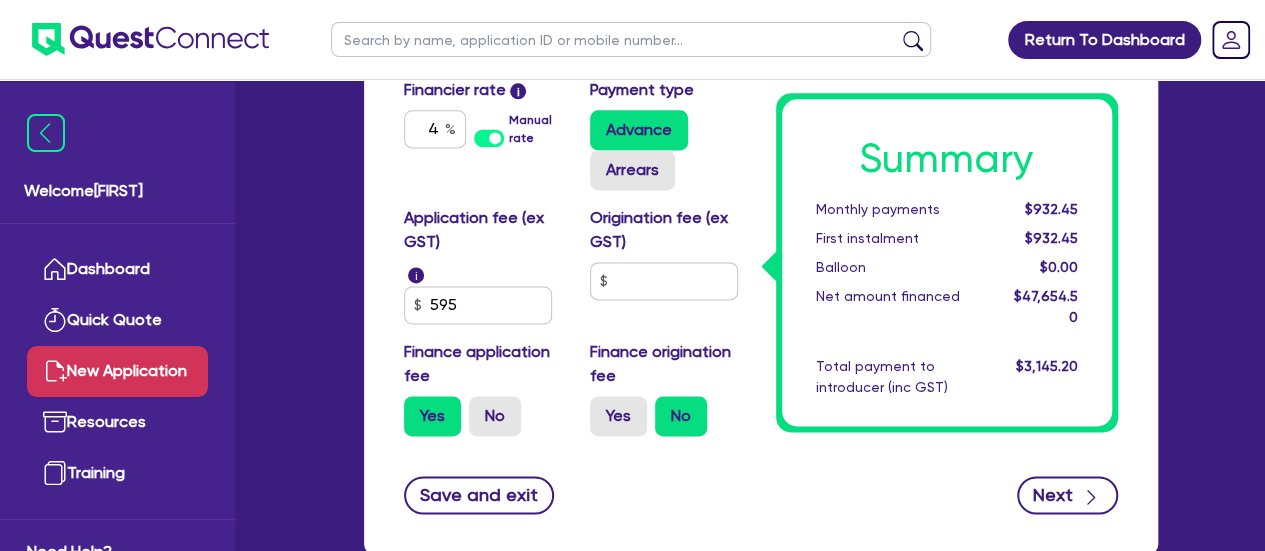 type on "2,859.27" 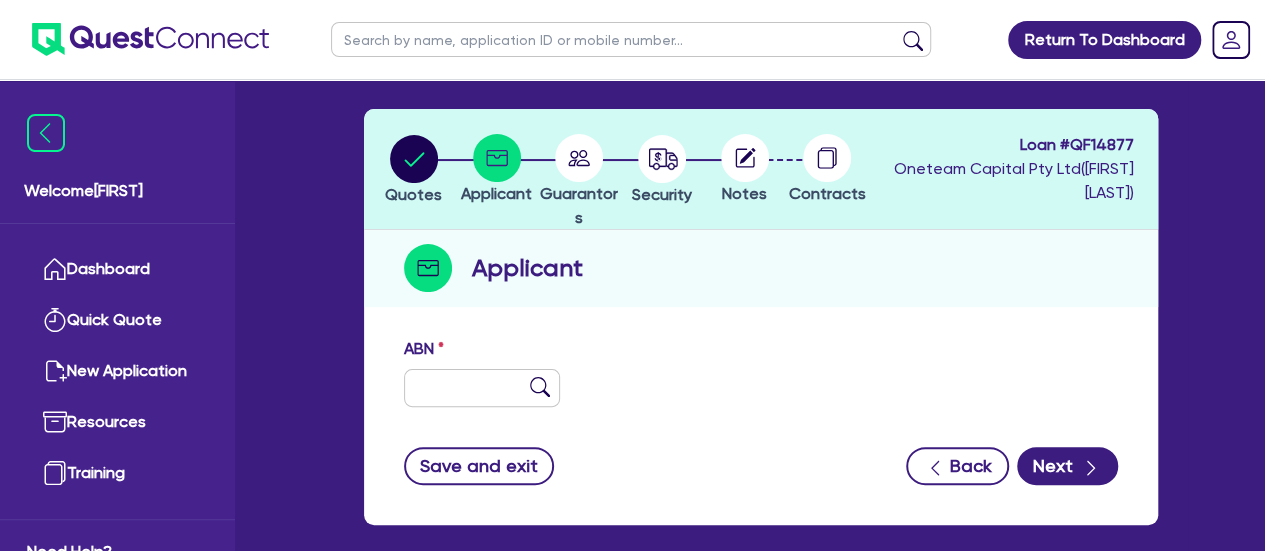 scroll, scrollTop: 100, scrollLeft: 0, axis: vertical 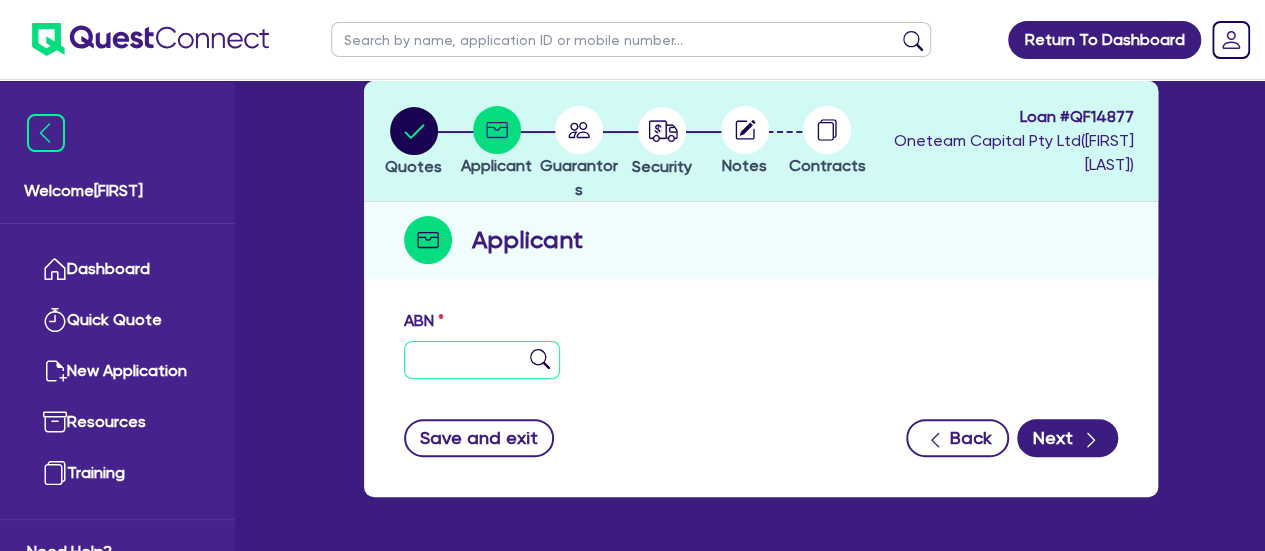 click at bounding box center (482, 360) 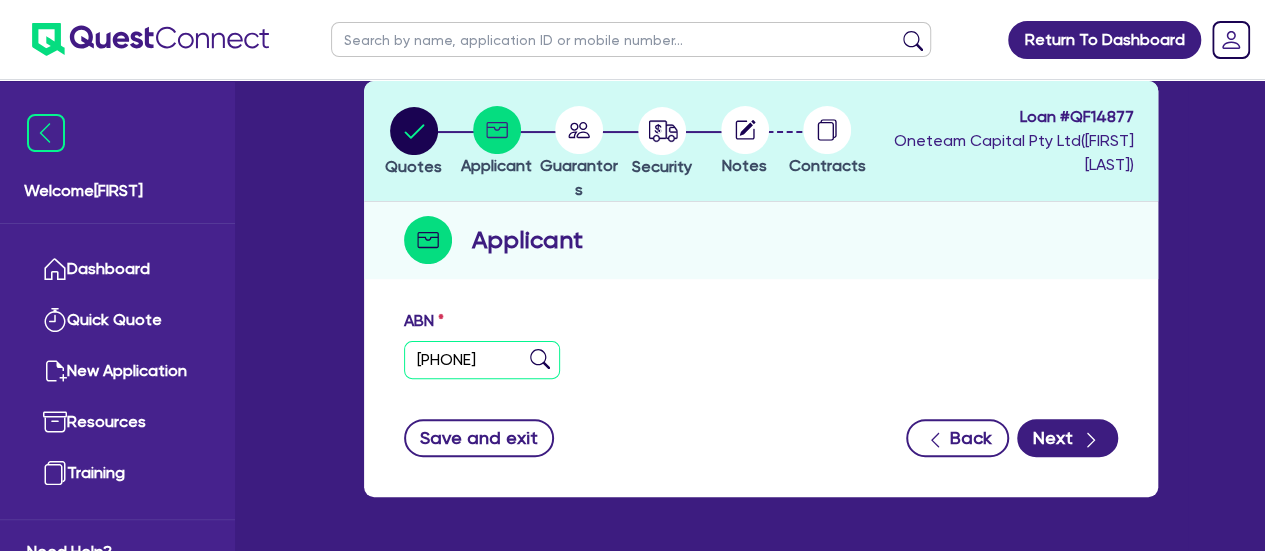 type on "[PHONE]" 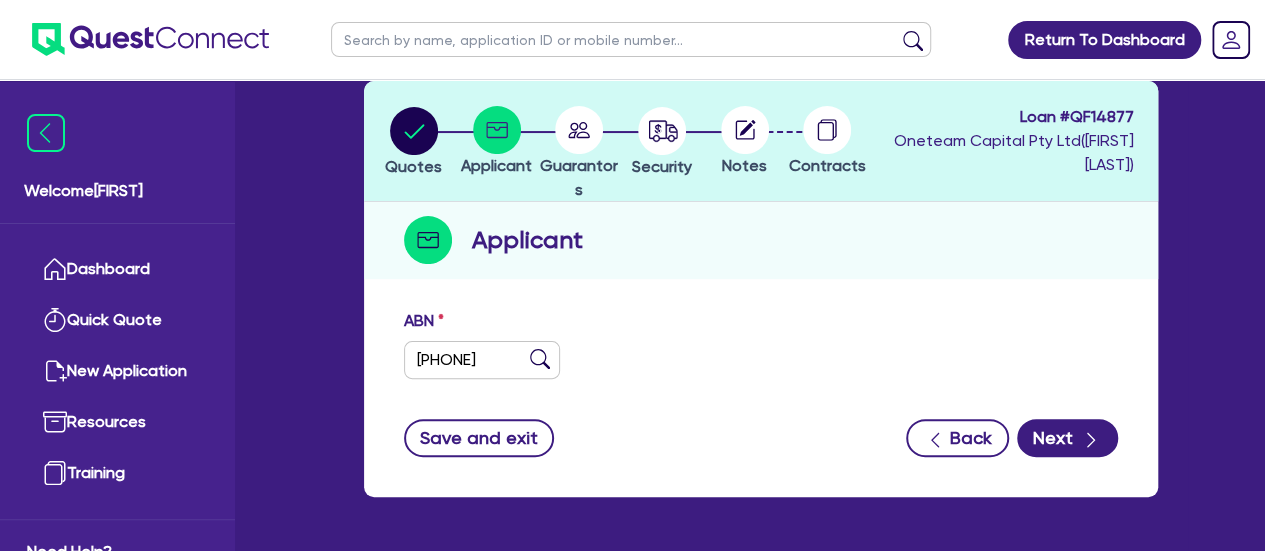 click at bounding box center [540, 359] 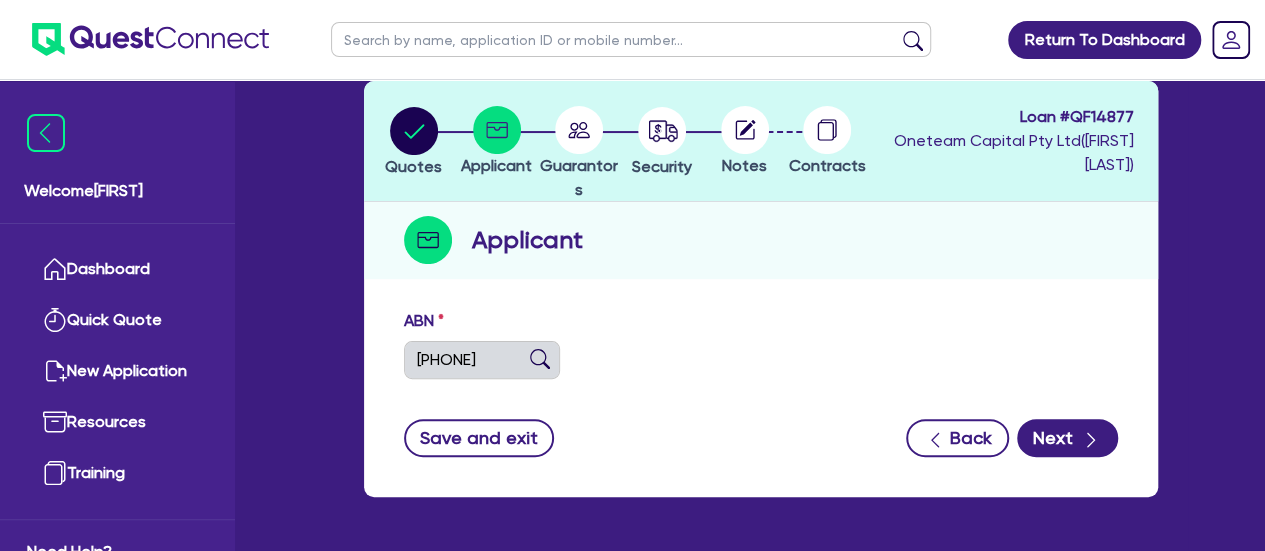 type on "JJ'S EXCAVATIONS PTY LTD" 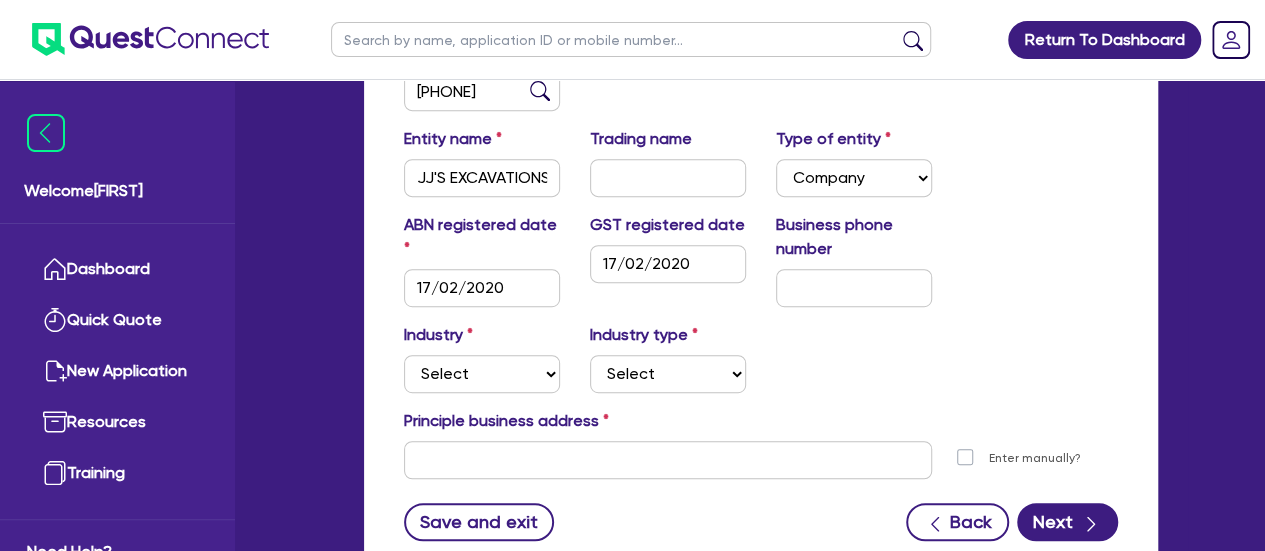scroll, scrollTop: 400, scrollLeft: 0, axis: vertical 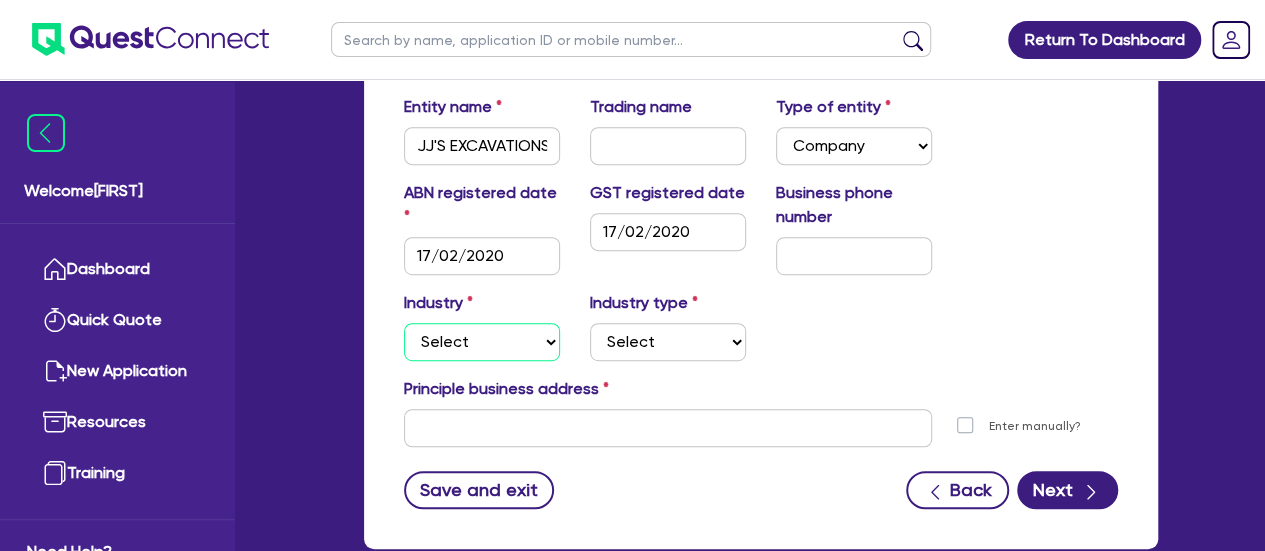 click on "Select Accomodation & Food Services Administrative & Support Services Agriculture Arts & Recreation Services Building and Construction Financial & Insurance Services Fisheries Forestry Health & Beauty Information Media & Telecommunication Manufacturing Professional, Scientific and Technical Services Rental, Hiring and Real Estate Services Retail & Wholesale Trade Tourism Transport, Postal & Warehousing Services" at bounding box center [482, 342] 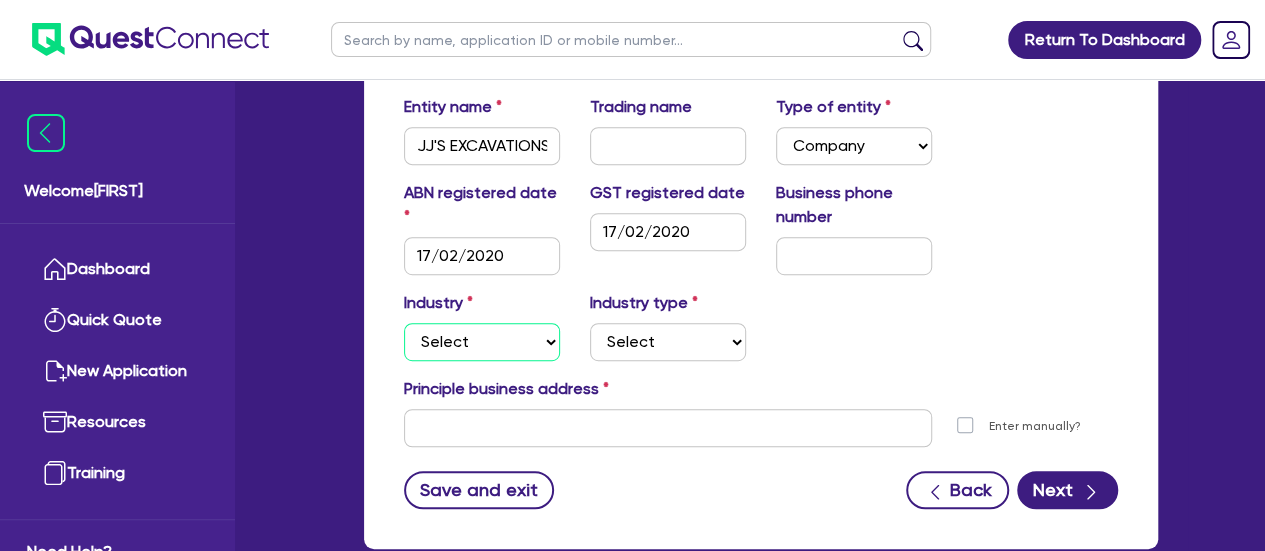 select on "BUILDING_CONSTRUCTION" 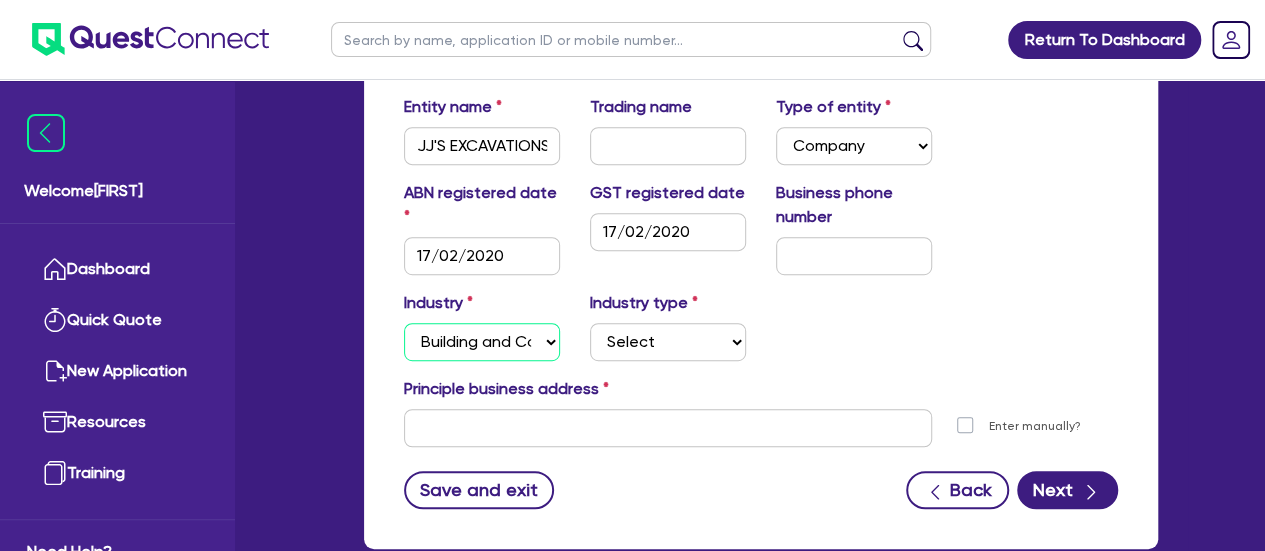 click on "Select Accomodation & Food Services Administrative & Support Services Agriculture Arts & Recreation Services Building and Construction Financial & Insurance Services Fisheries Forestry Health & Beauty Information Media & Telecommunication Manufacturing Professional, Scientific and Technical Services Rental, Hiring and Real Estate Services Retail & Wholesale Trade Tourism Transport, Postal & Warehousing Services" at bounding box center [482, 342] 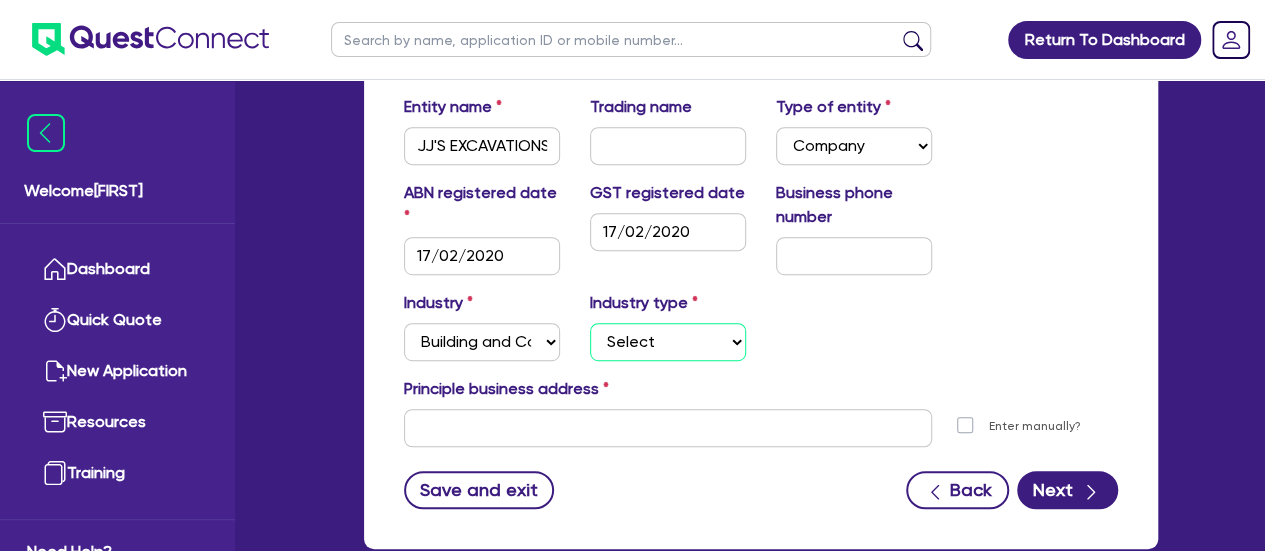 click on "Select Trades People Providing Services Direct to Consumers Trades People Providing Services to Other Building & Construction Businesses & Government Businesses Providing Small & Large Construction Services to Individuals & Government Businesses Engaged in Large Construction Projects Businesses Engaged in Infrastructure Project" at bounding box center (668, 342) 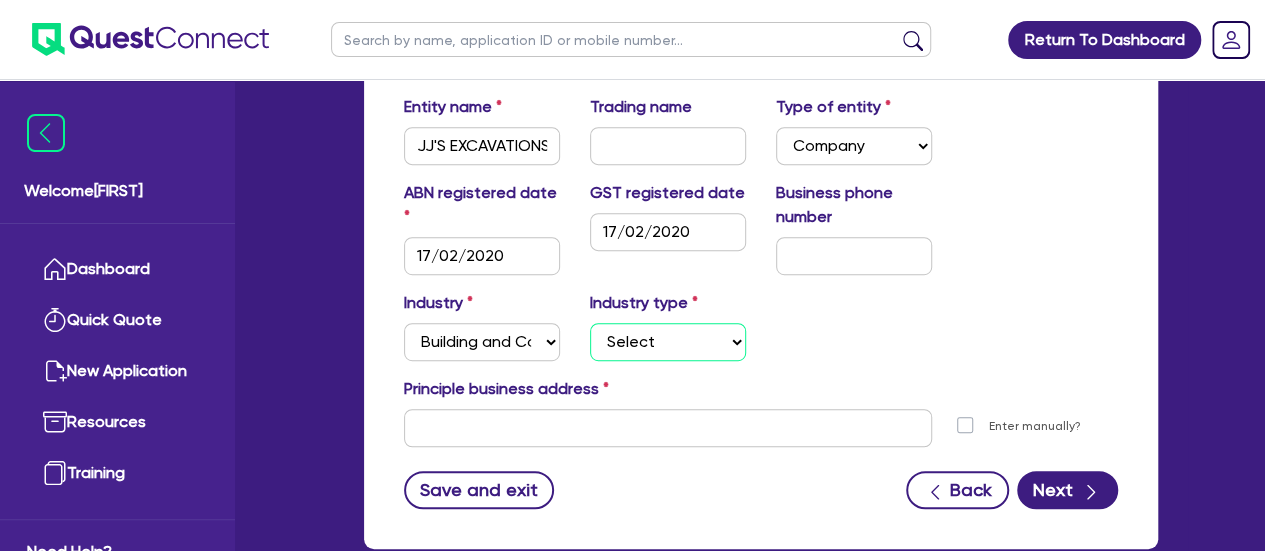 select on "TRADES_SERVICES_CONSUMERS" 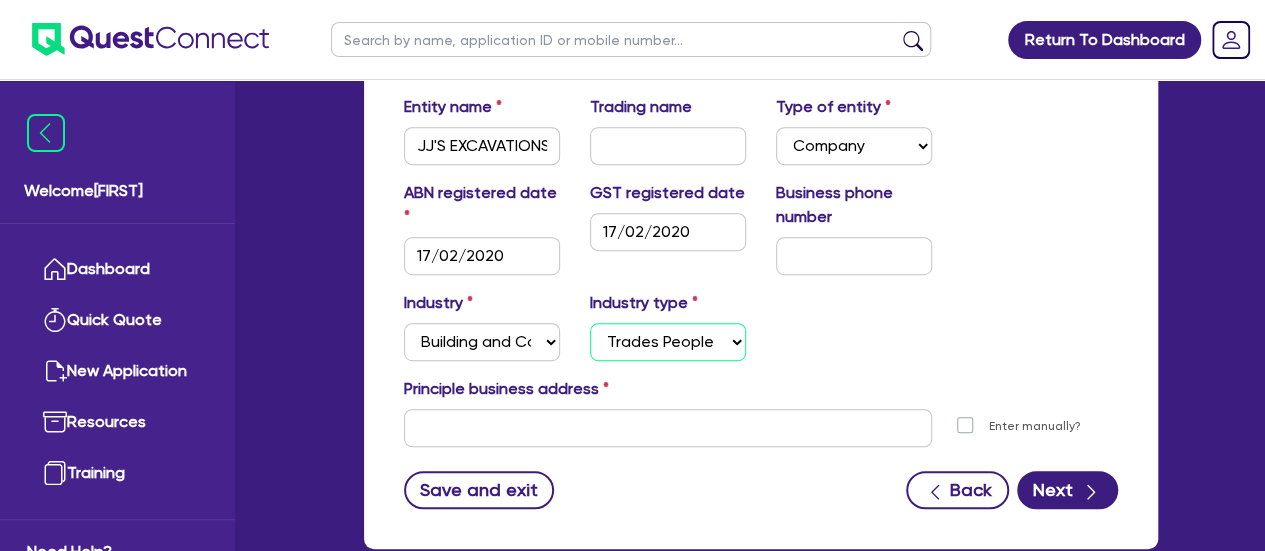 click on "Select Trades People Providing Services Direct to Consumers Trades People Providing Services to Other Building & Construction Businesses & Government Businesses Providing Small & Large Construction Services to Individuals & Government Businesses Engaged in Large Construction Projects Businesses Engaged in Infrastructure Project" at bounding box center (668, 342) 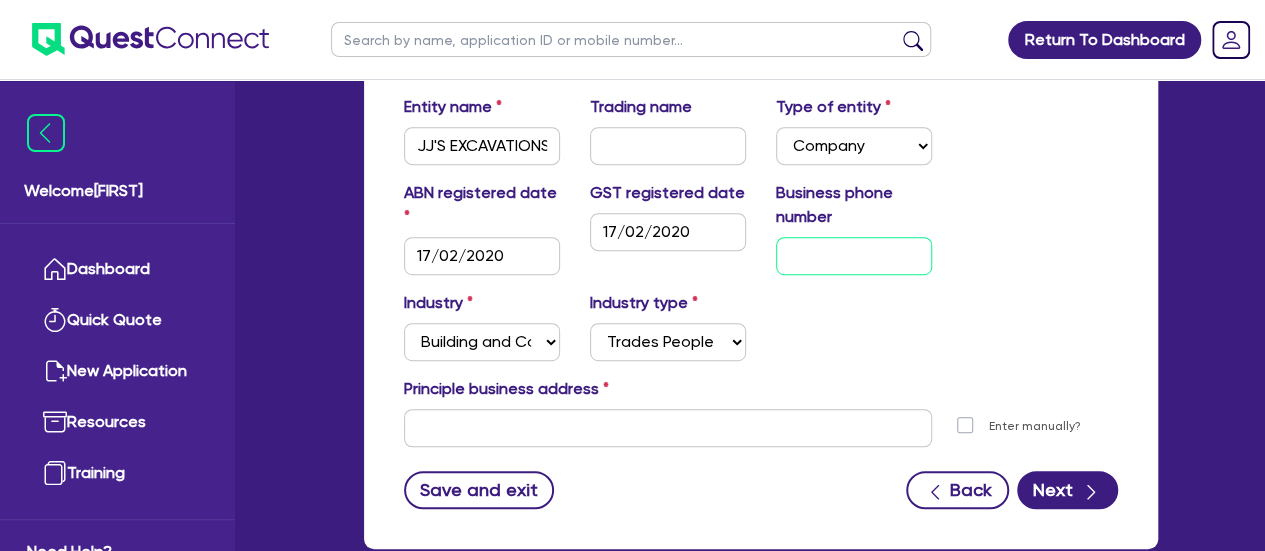 click at bounding box center [854, 256] 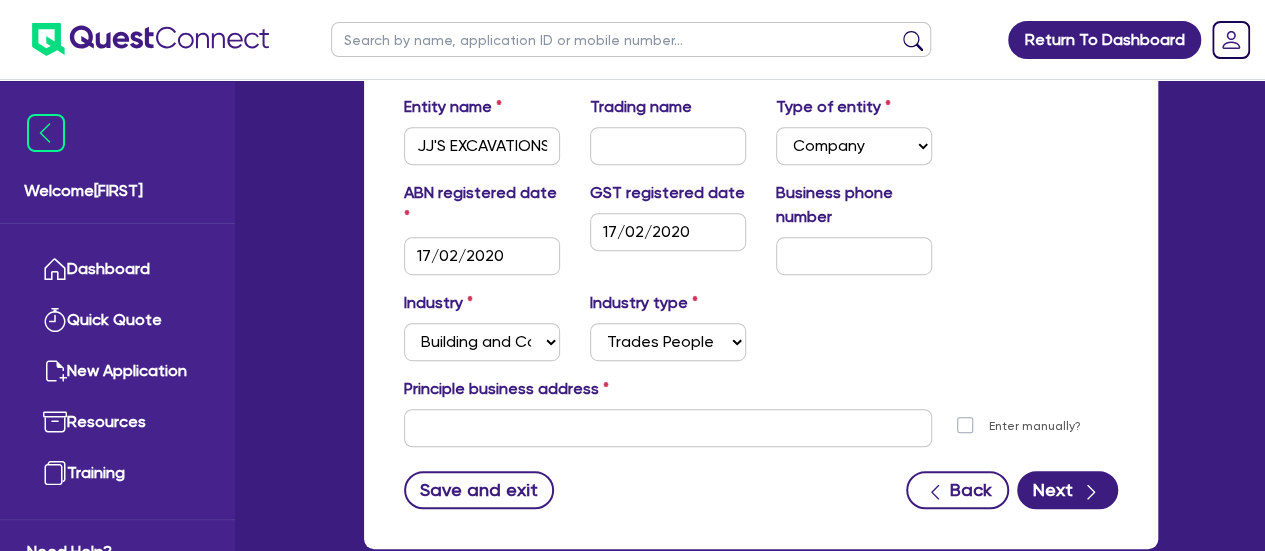 drag, startPoint x: 856, startPoint y: 228, endPoint x: 862, endPoint y: 246, distance: 18.973665 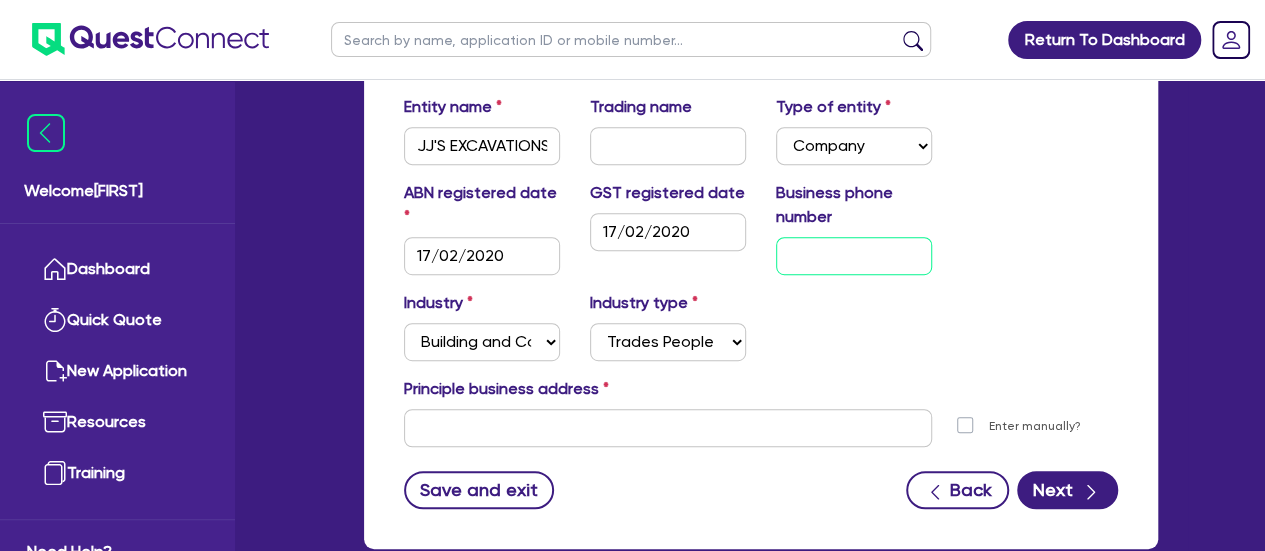 click at bounding box center (854, 256) 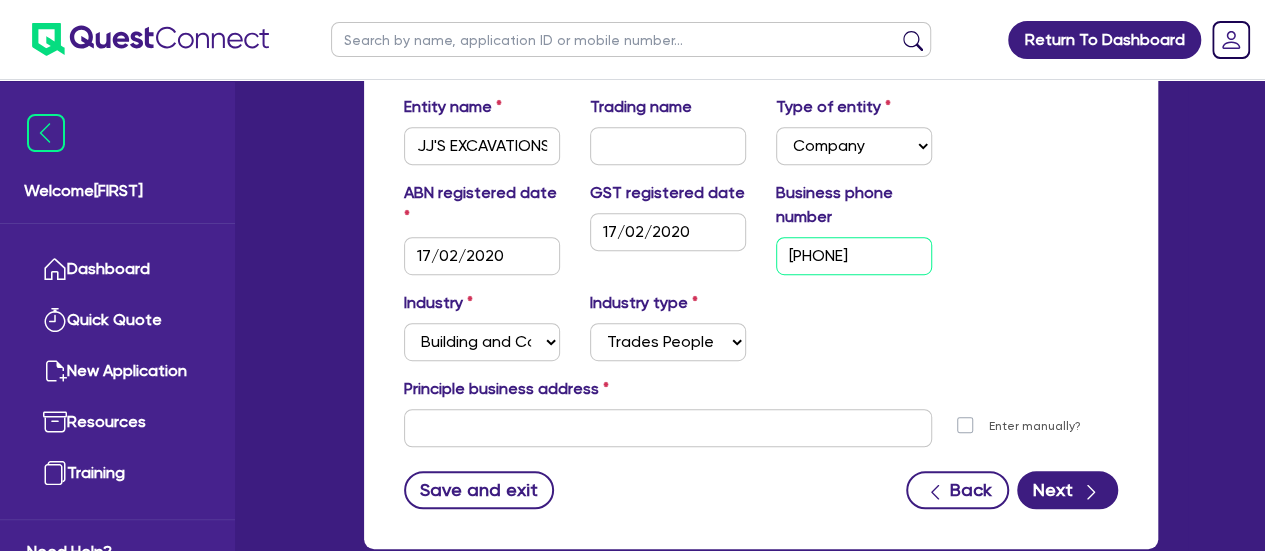 click on "[PHONE]" at bounding box center [854, 256] 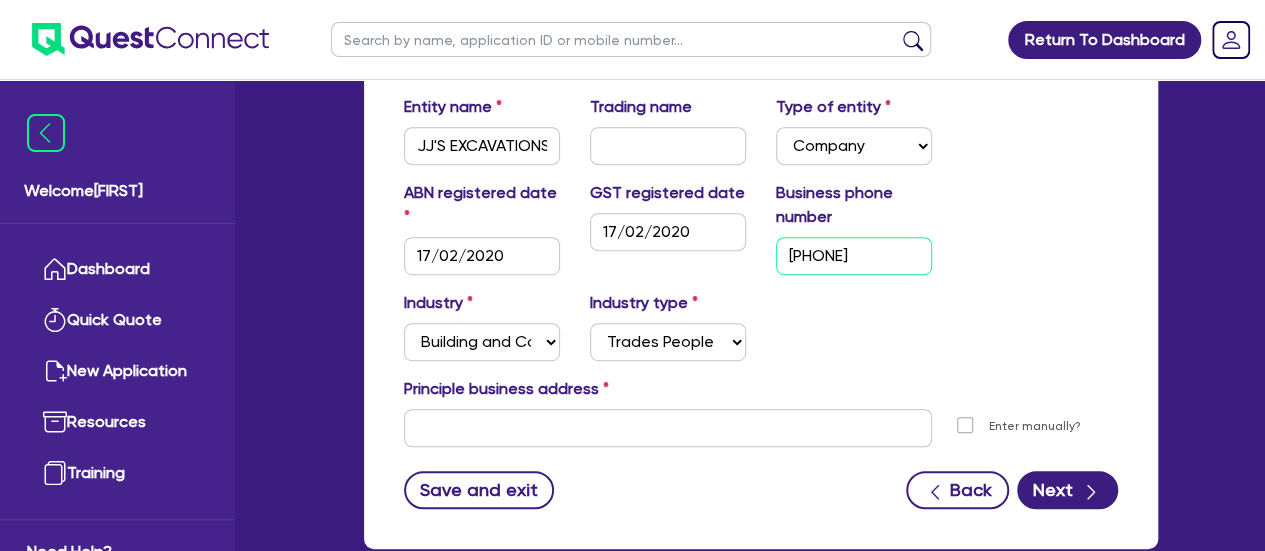 type on "[PHONE]" 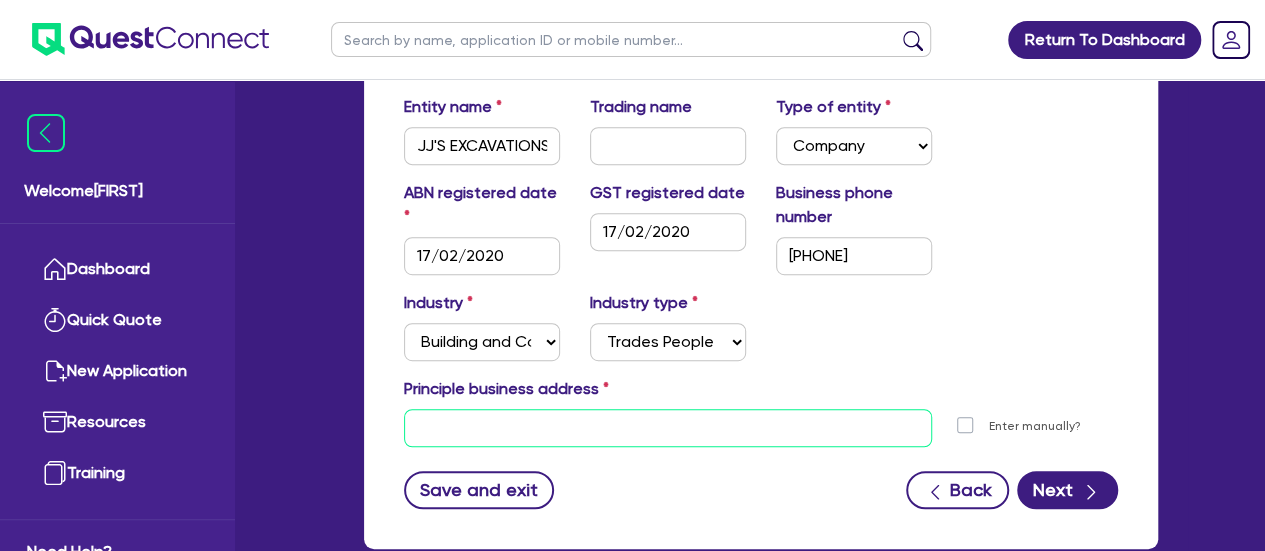 click at bounding box center [668, 428] 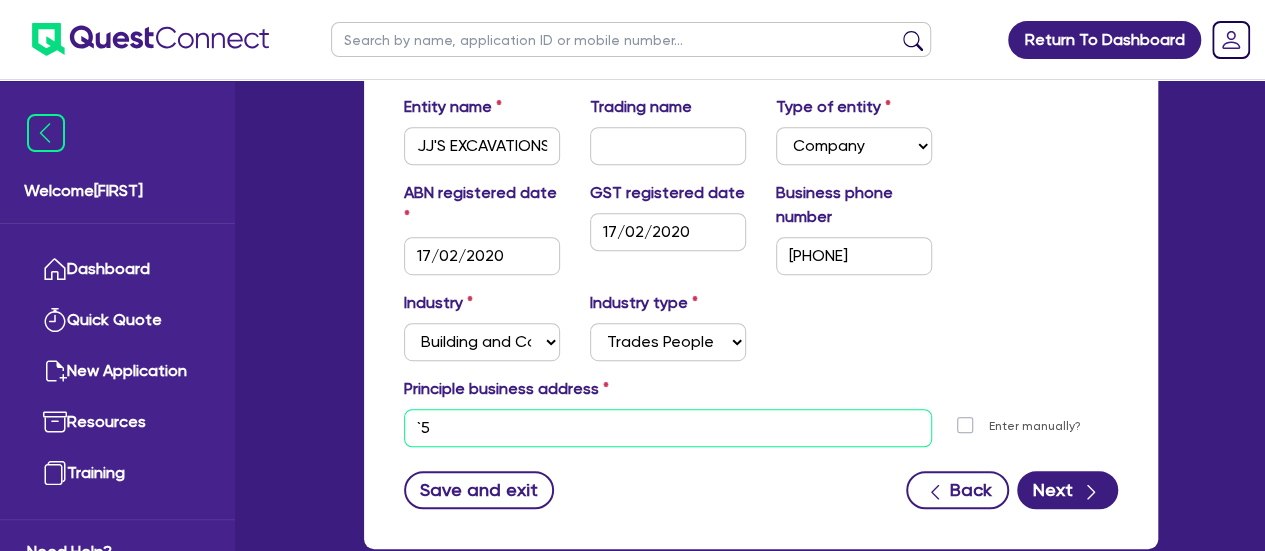 type on "`" 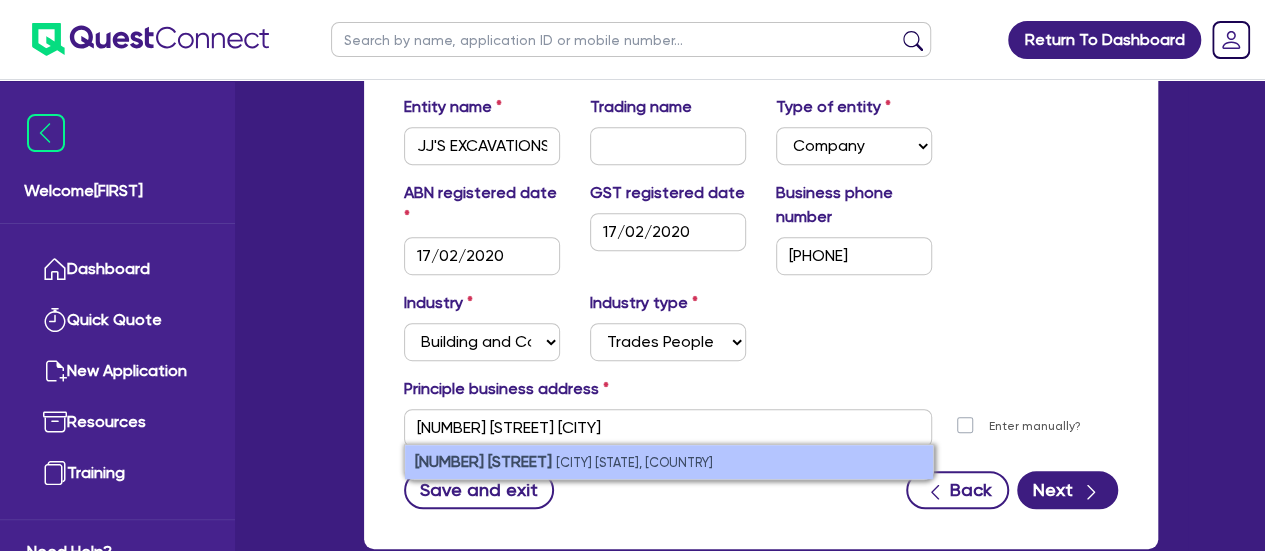 click on "[NUMBER] [STREET]   [CITY] [STATE], [COUNTRY]" at bounding box center [669, 462] 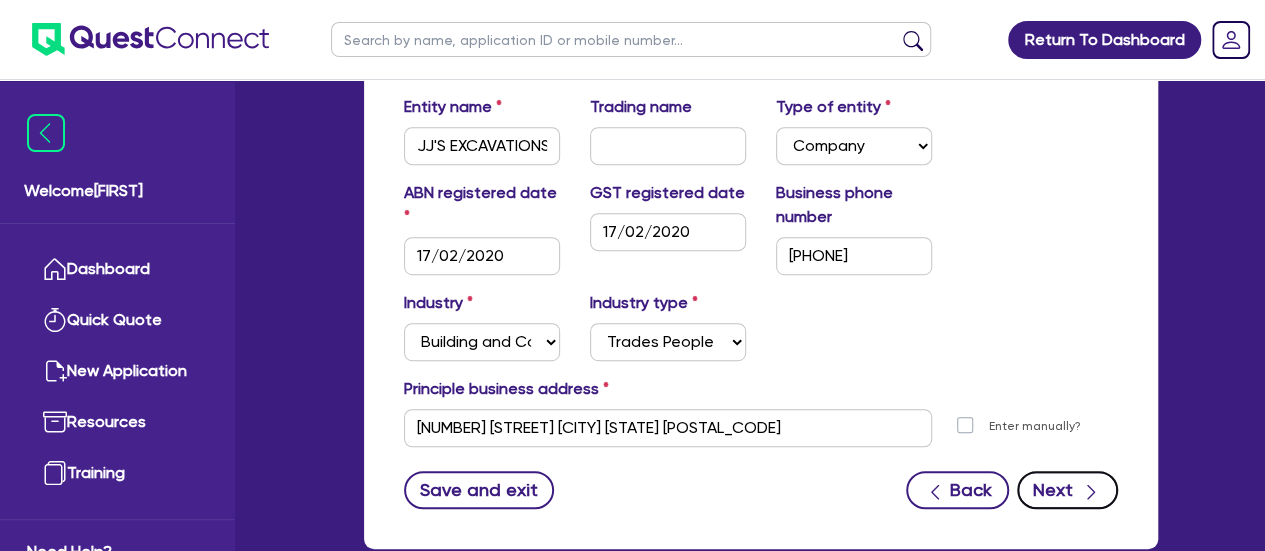 click on "Next" at bounding box center [1067, 490] 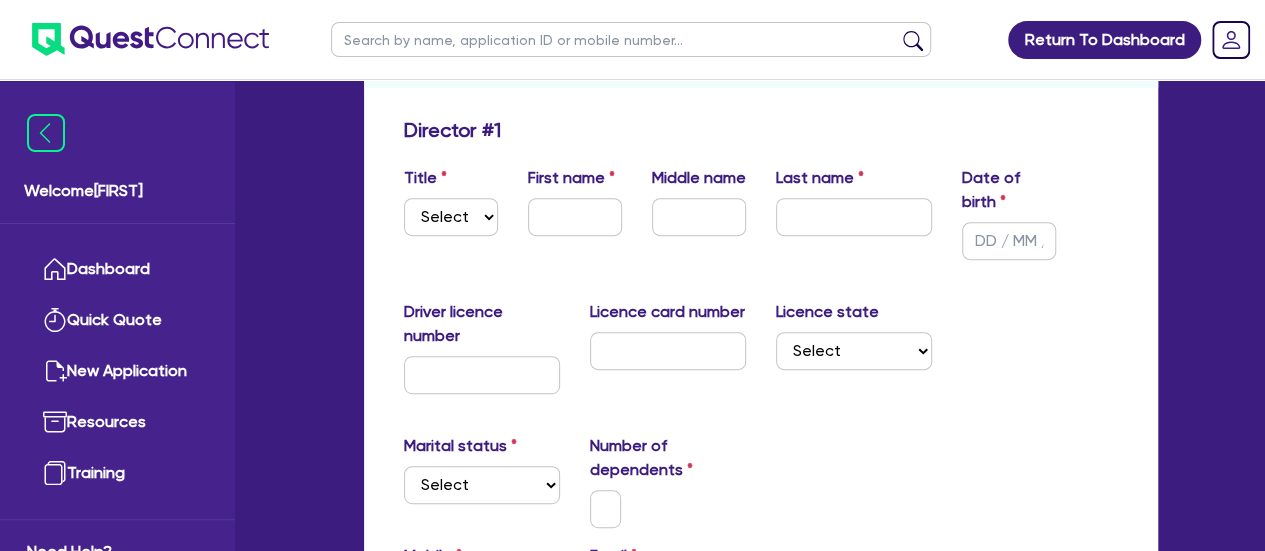 scroll, scrollTop: 300, scrollLeft: 0, axis: vertical 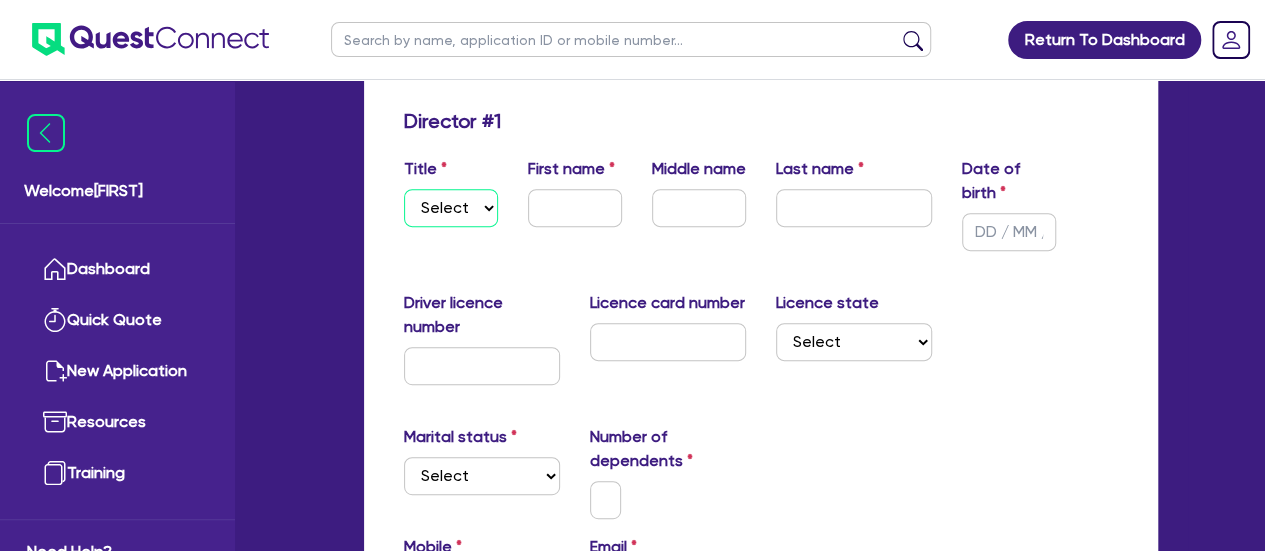 click on "Select Mr Mrs Ms Miss Dr" at bounding box center (451, 208) 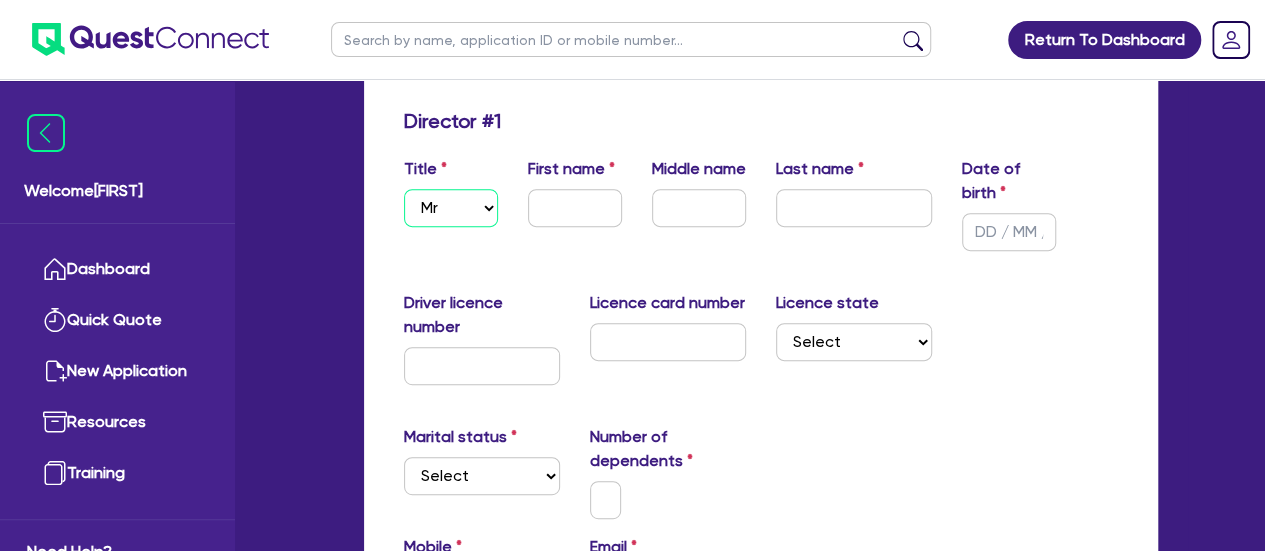click on "Select Mr Mrs Ms Miss Dr" at bounding box center [451, 208] 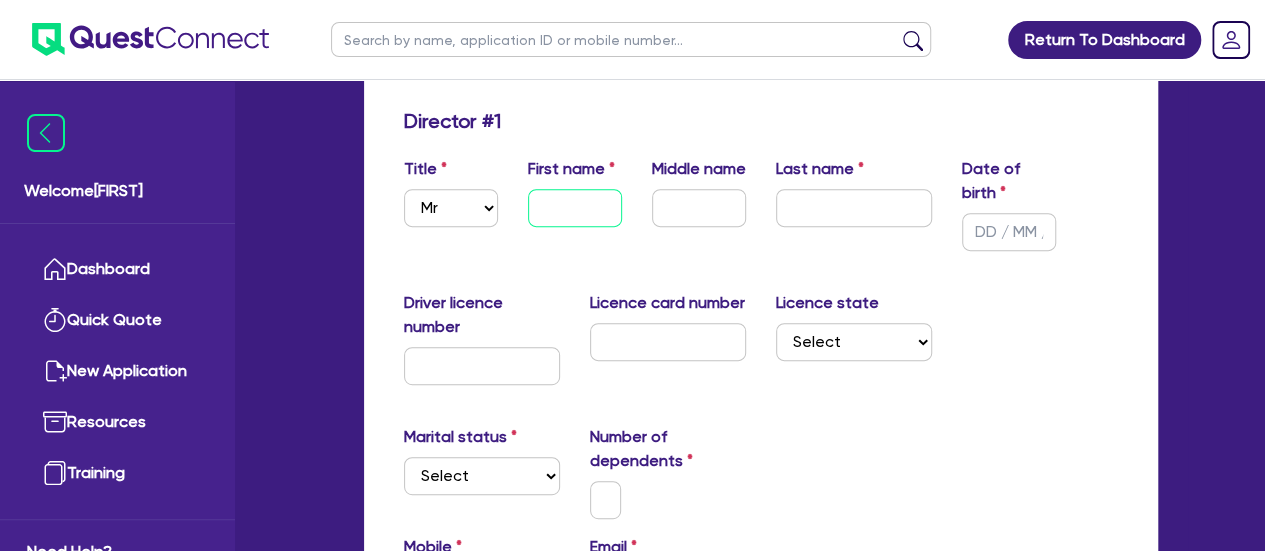 click at bounding box center [575, 208] 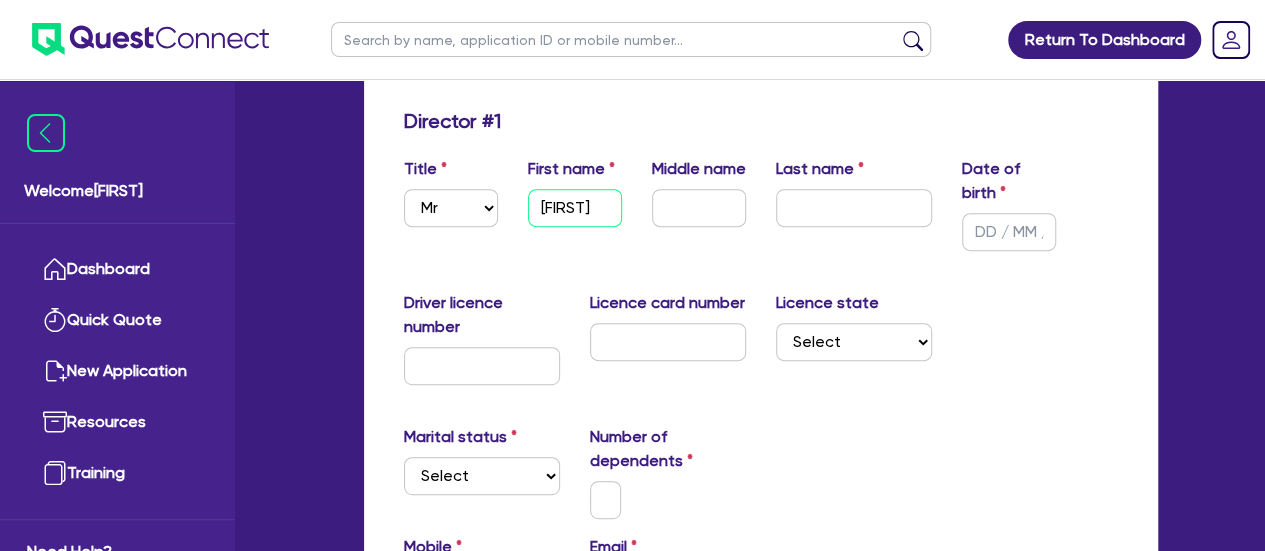 type on "[FIRST]" 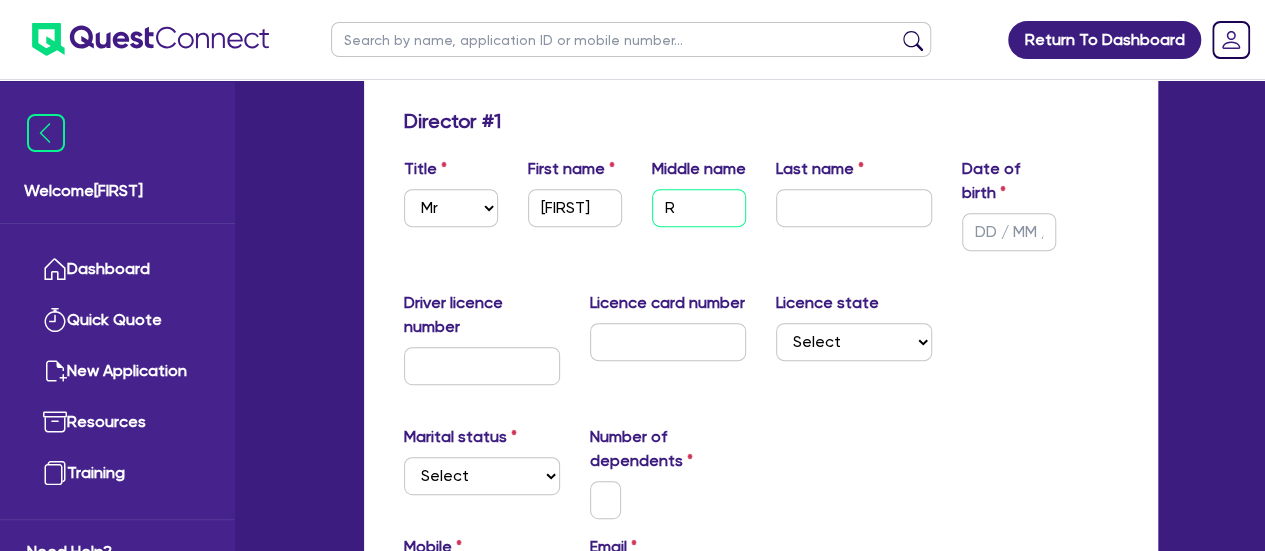 type on "R" 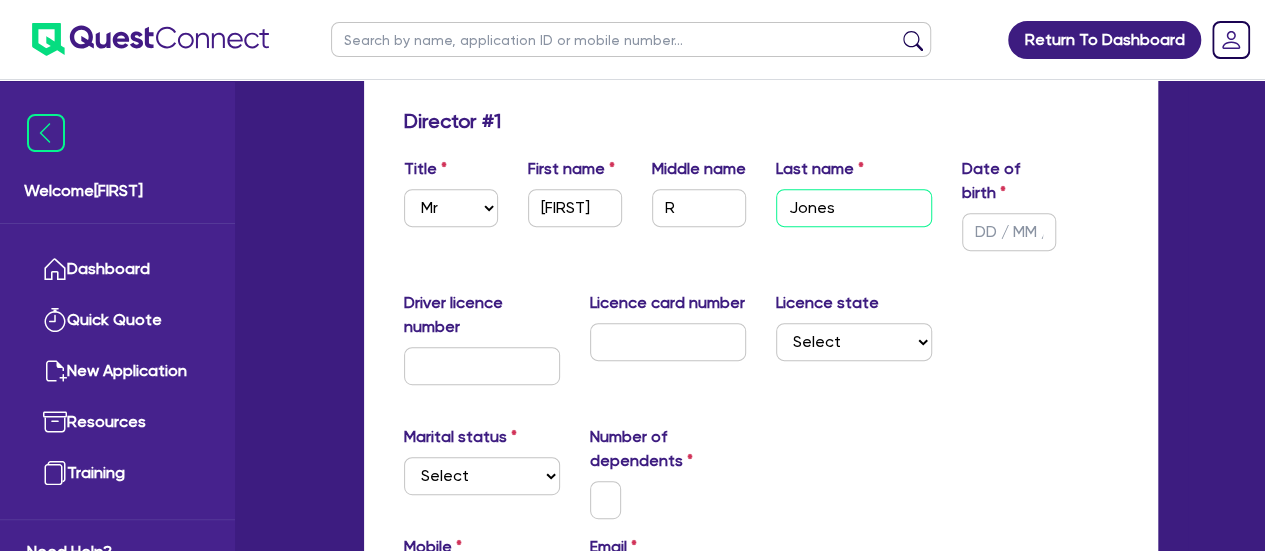 type on "Jones" 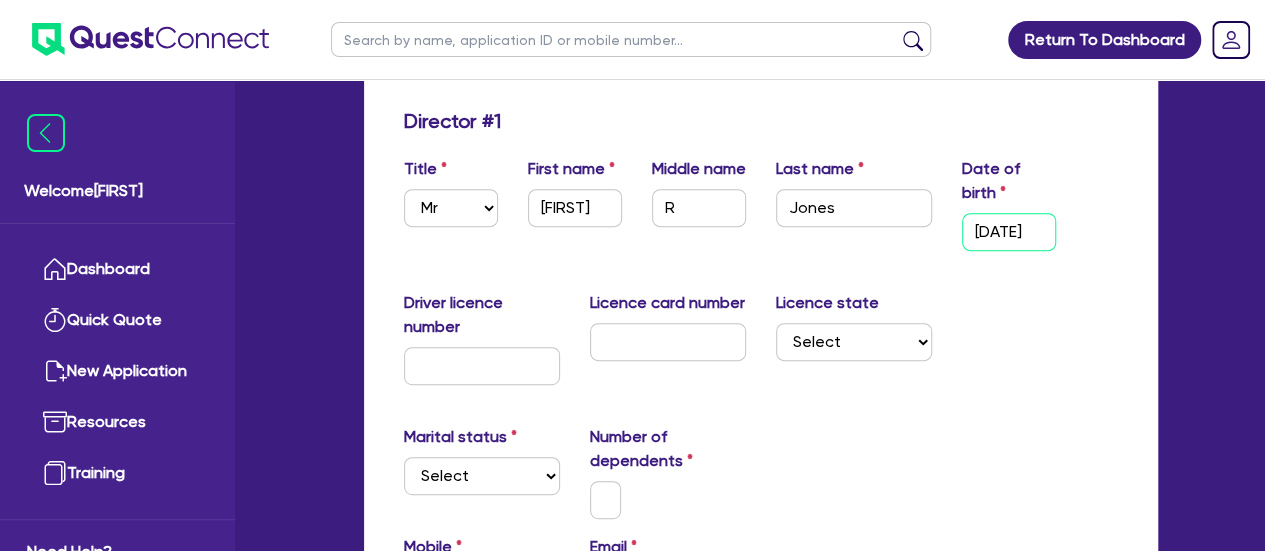 scroll, scrollTop: 0, scrollLeft: 18, axis: horizontal 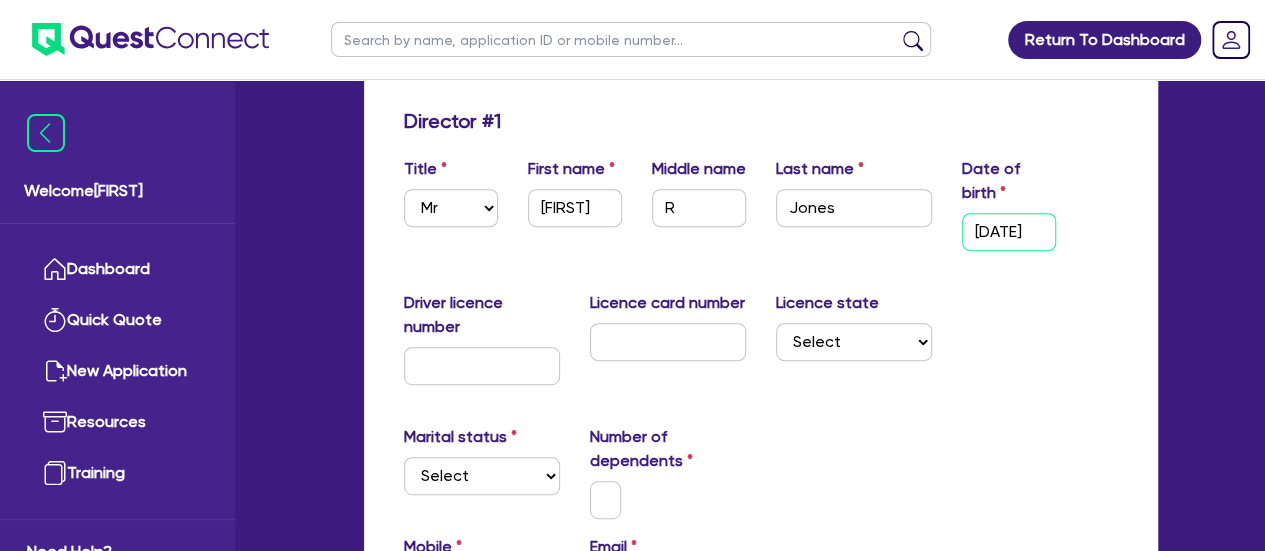 type on "[DATE]" 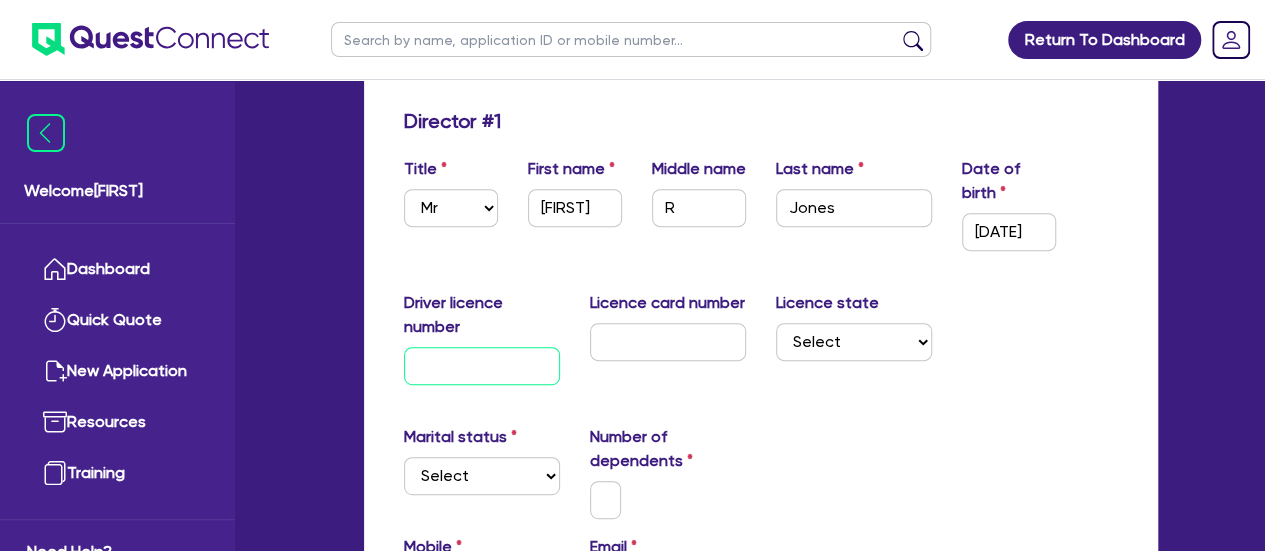 click at bounding box center (482, 366) 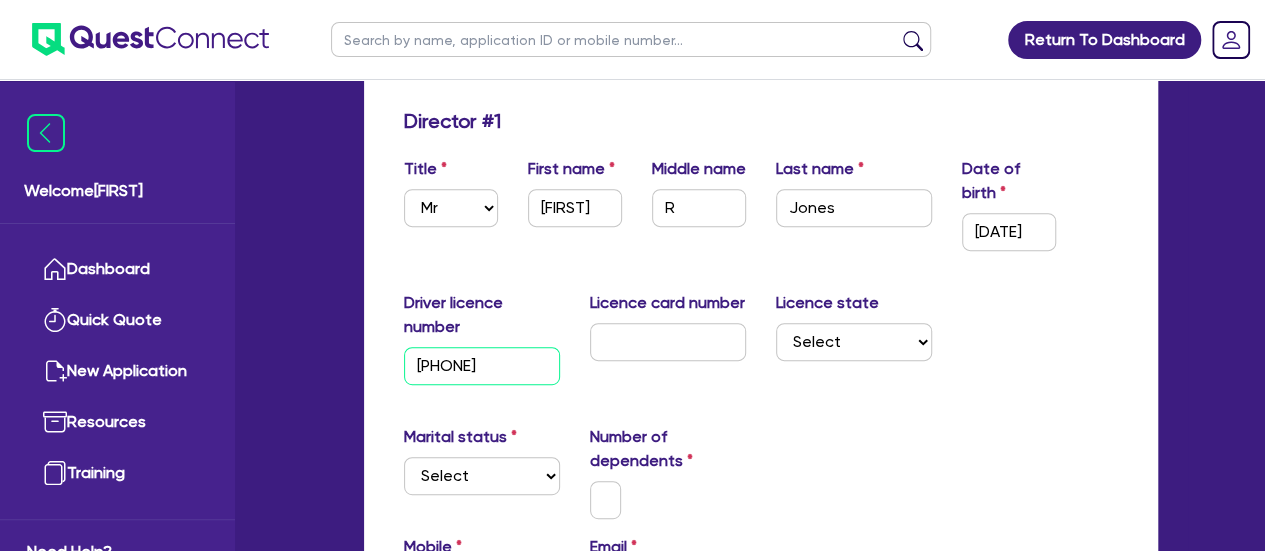 type on "[PHONE]" 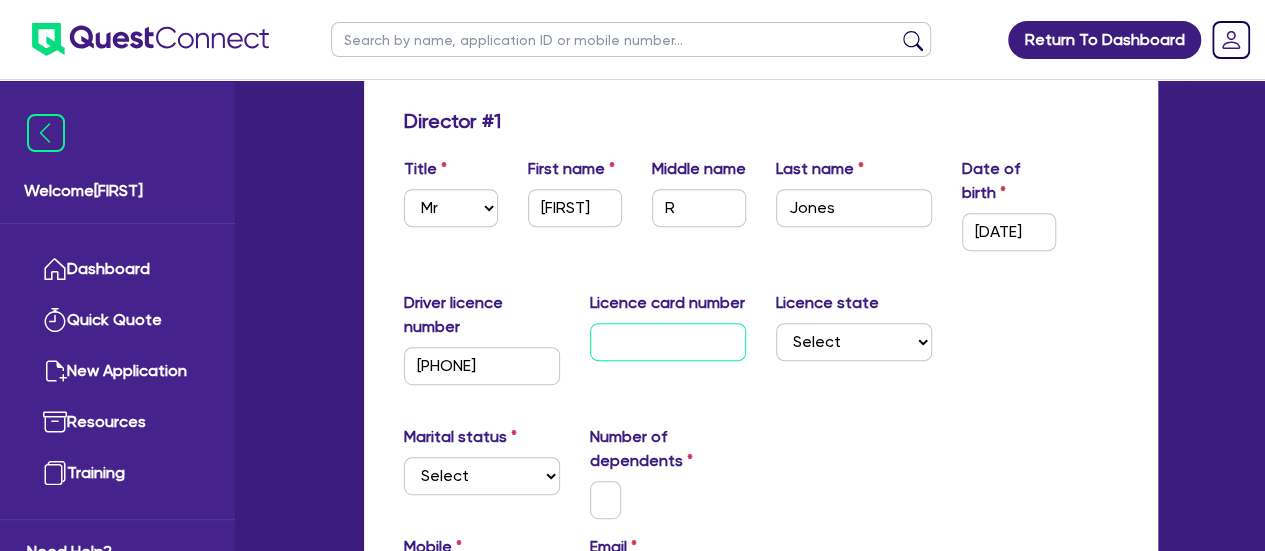 click at bounding box center [668, 342] 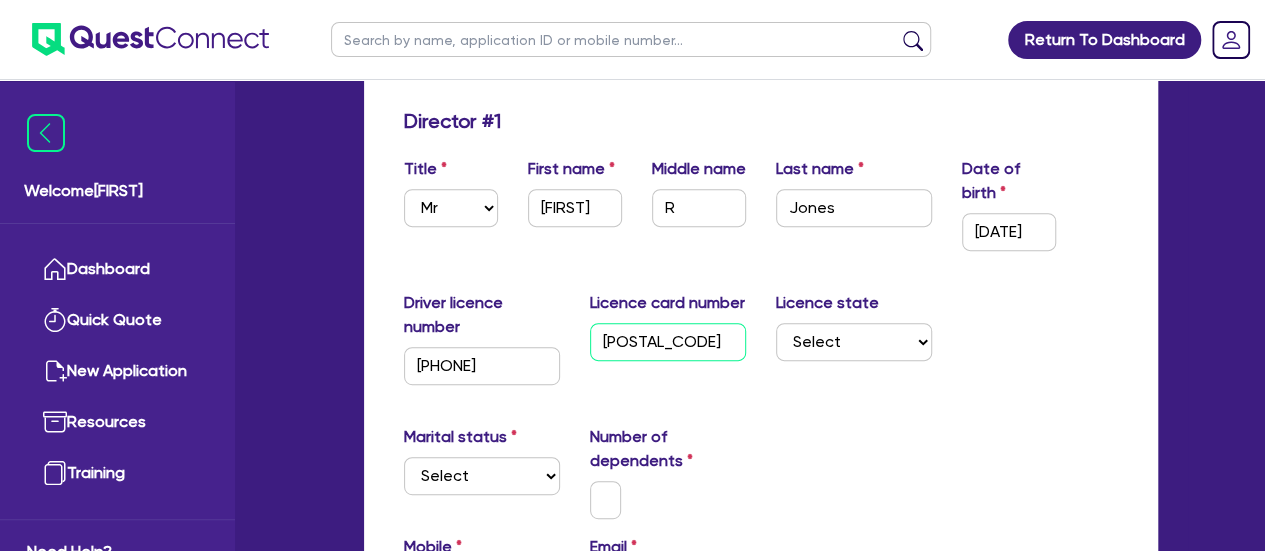 type on "[POSTAL_CODE]" 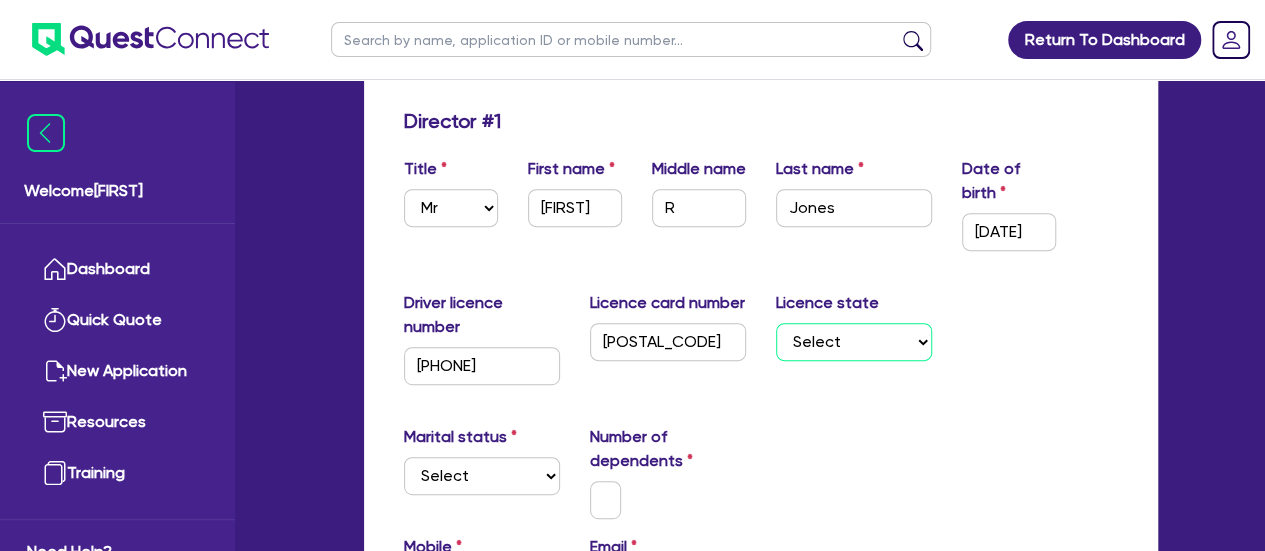 click on "Select NSW VIC QLD TAS ACT SA NT WA" at bounding box center [854, 342] 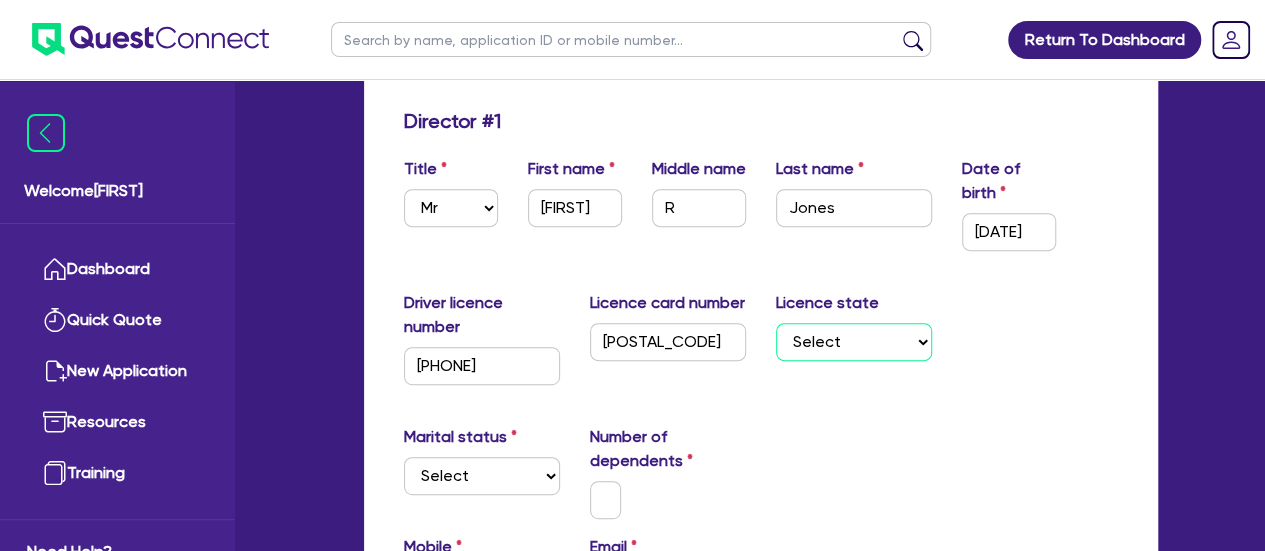 select on "VIC" 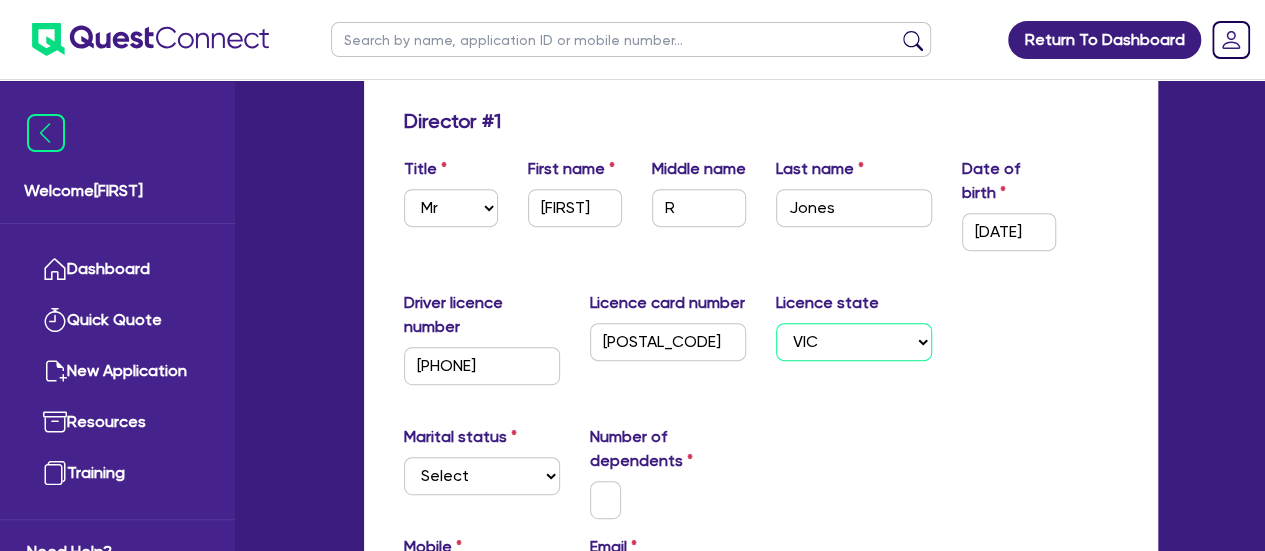 click on "Select NSW VIC QLD TAS ACT SA NT WA" at bounding box center (854, 342) 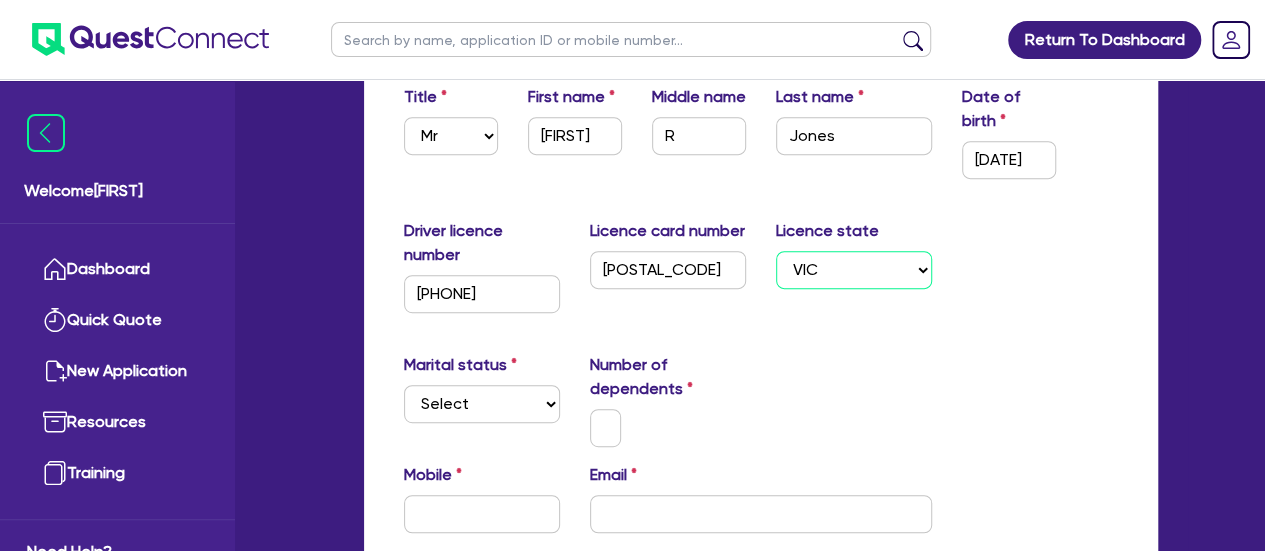 scroll, scrollTop: 400, scrollLeft: 0, axis: vertical 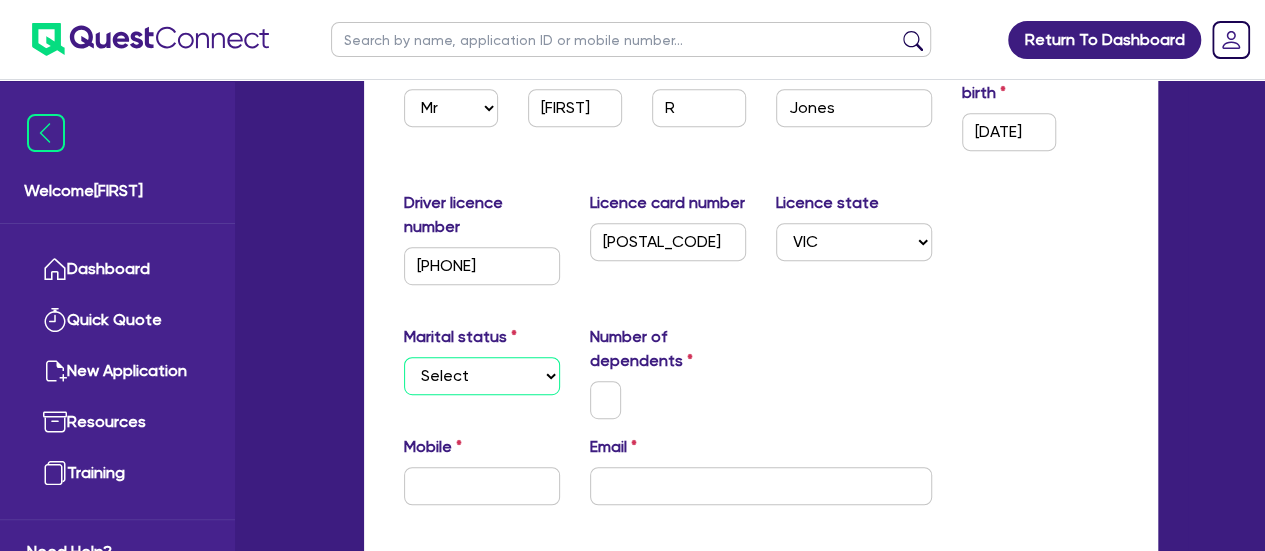 click on "Select Single Married De Facto / Partner" at bounding box center (482, 376) 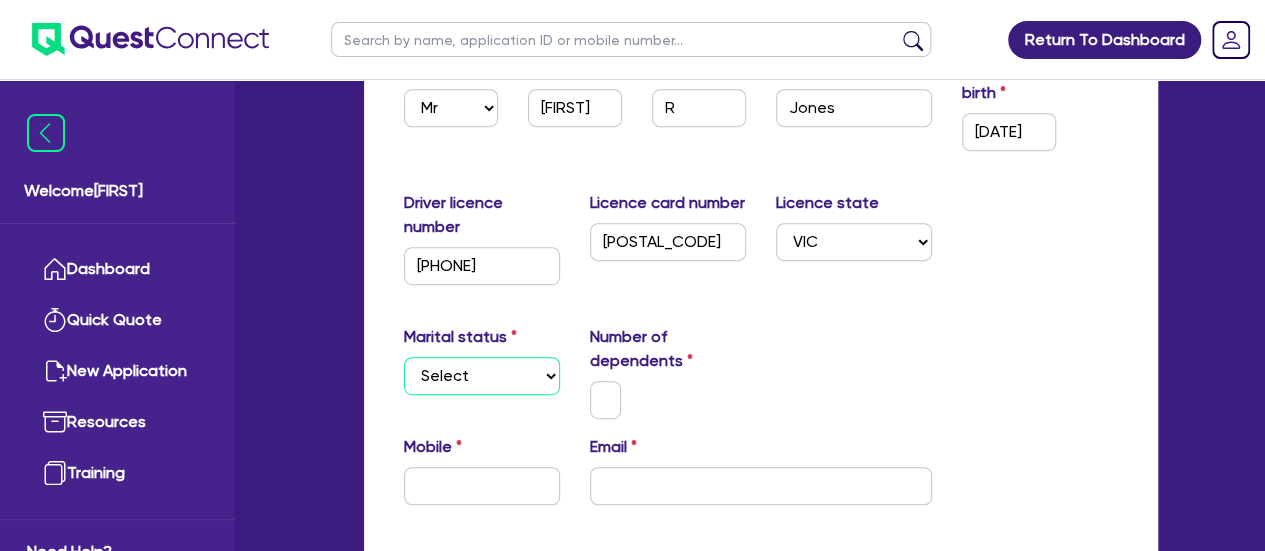 select on "SINGLE" 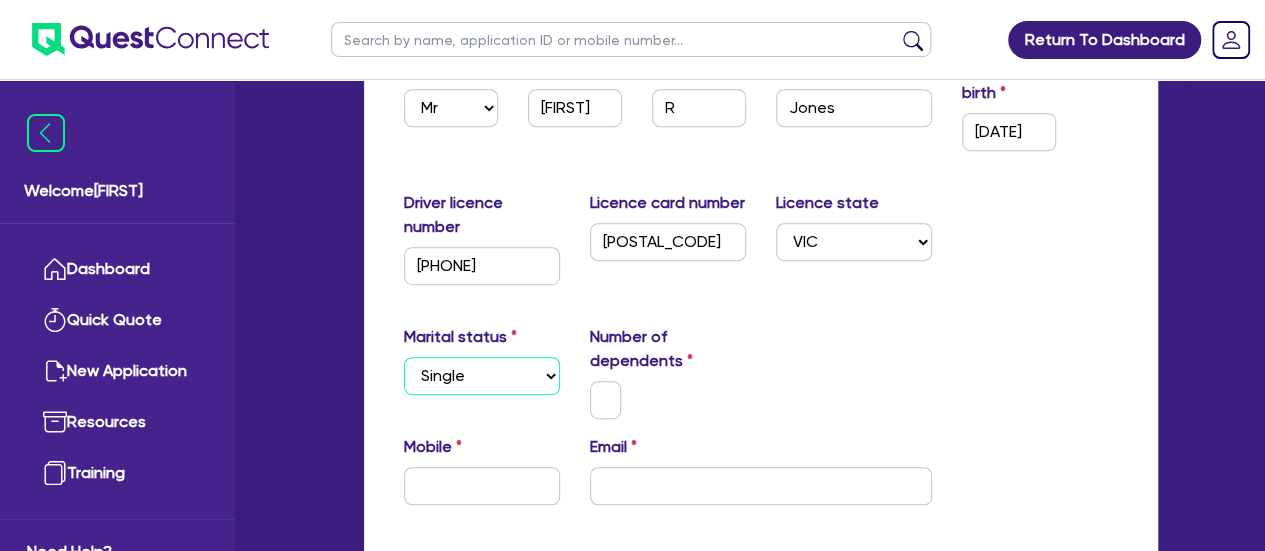 click on "Select Single Married De Facto / Partner" at bounding box center [482, 376] 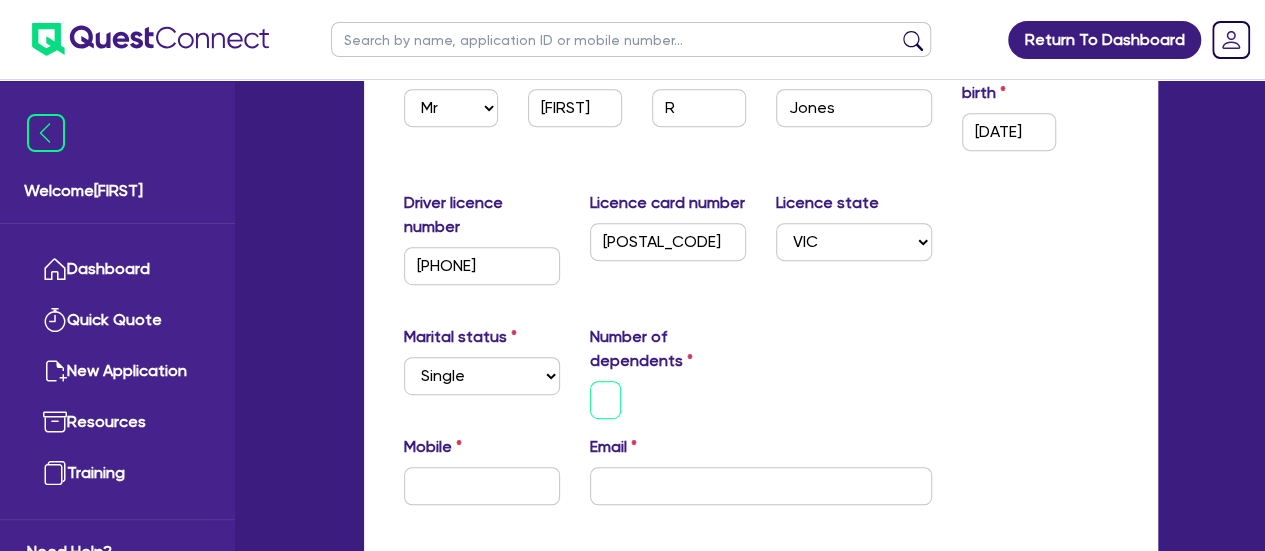click at bounding box center (606, 400) 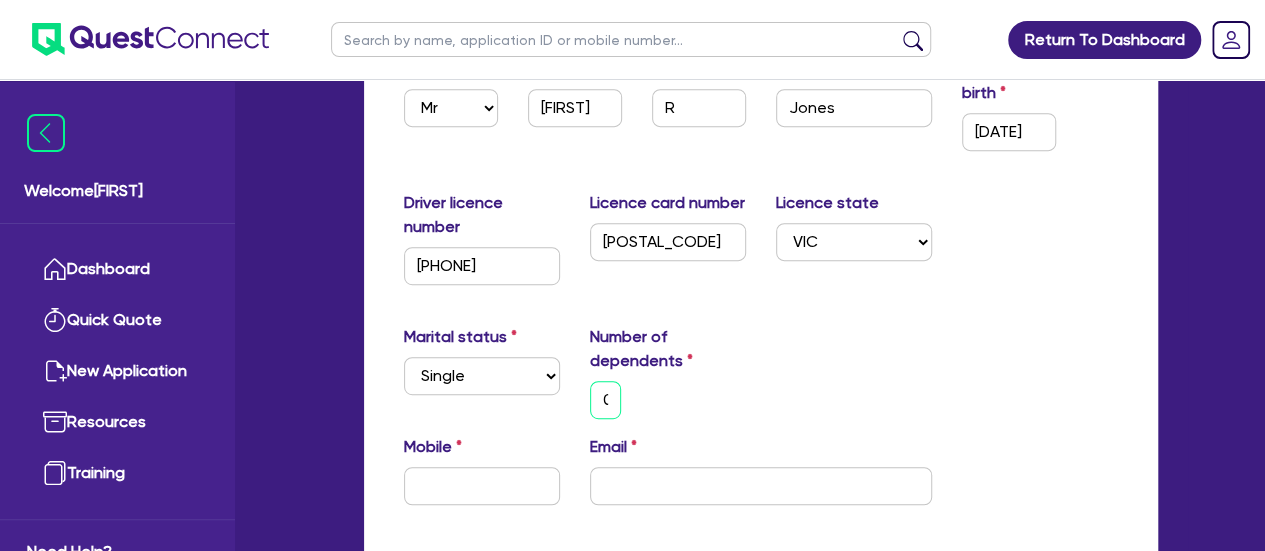 scroll, scrollTop: 0, scrollLeft: 7, axis: horizontal 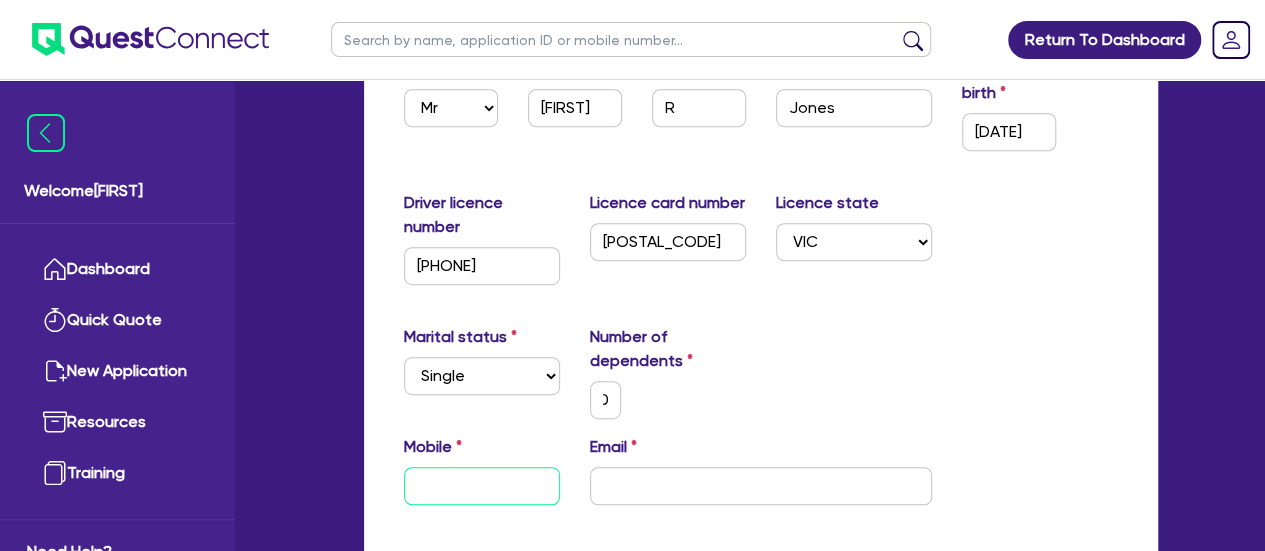 click at bounding box center [482, 486] 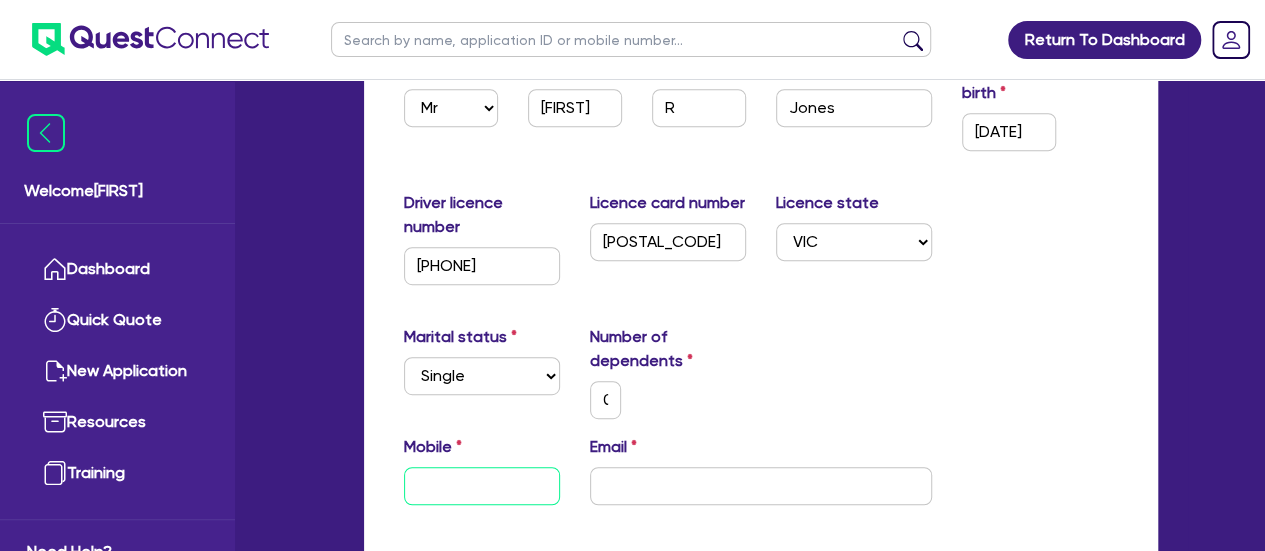 click at bounding box center (482, 486) 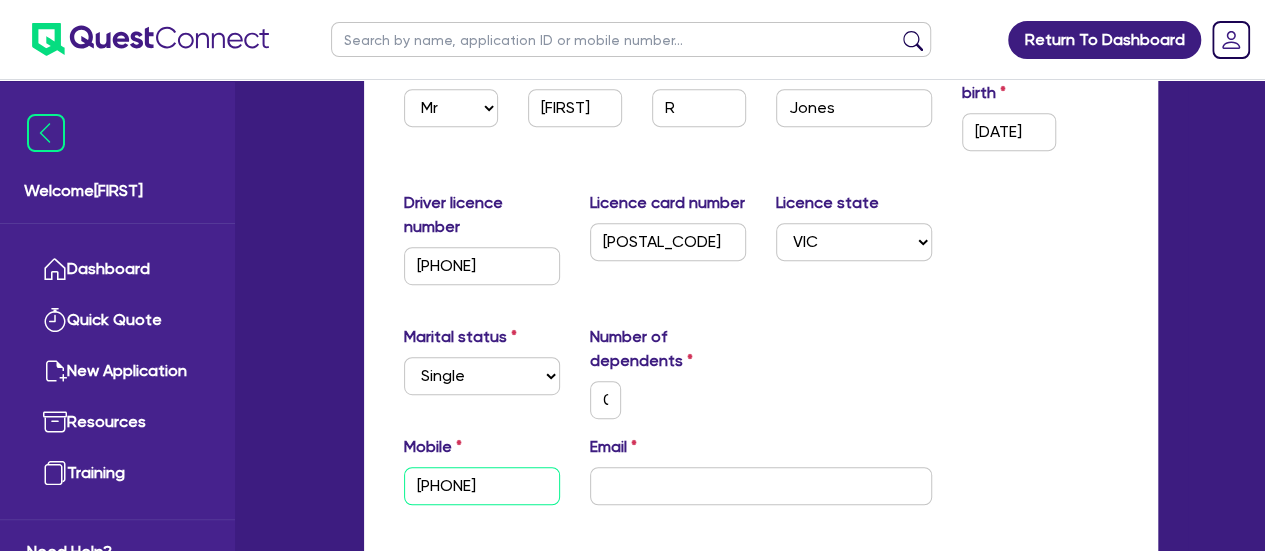 type on "[PHONE]" 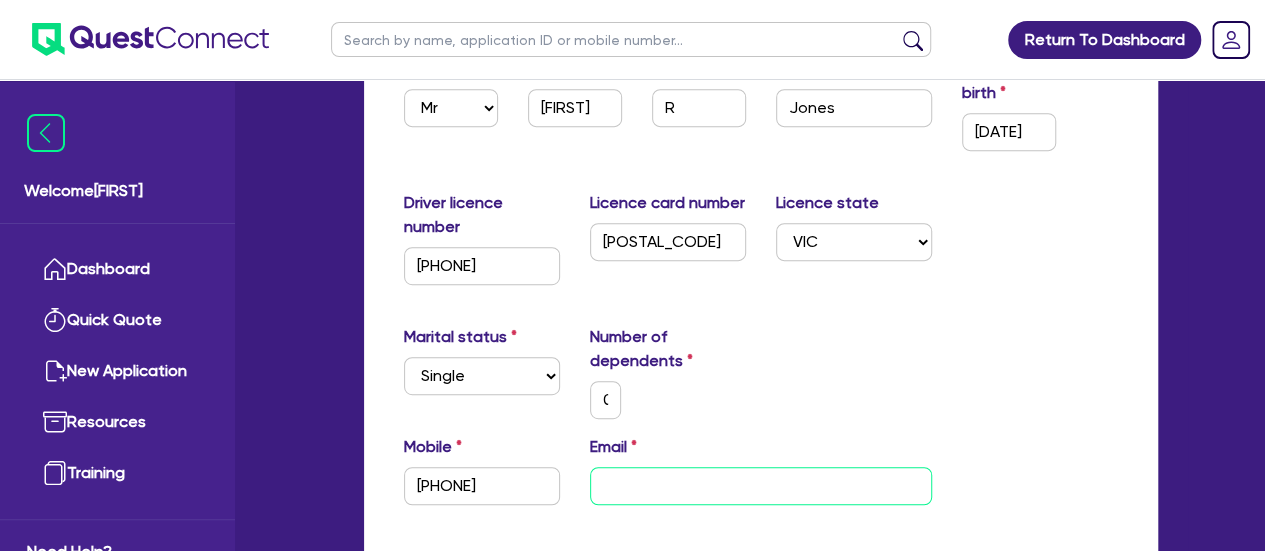 click at bounding box center [761, 486] 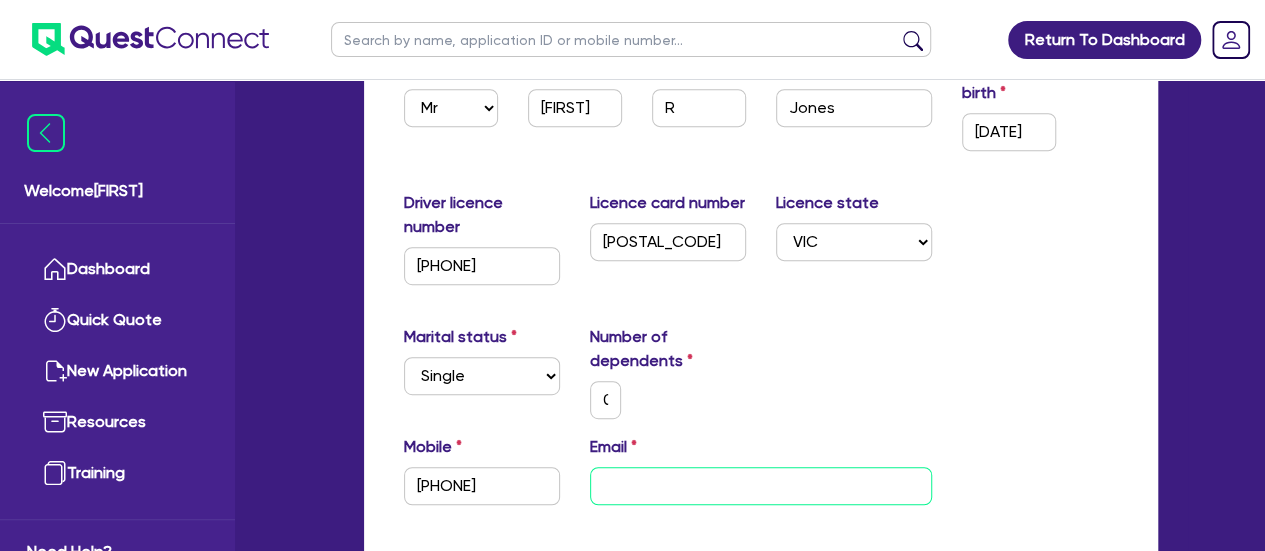 type on "0" 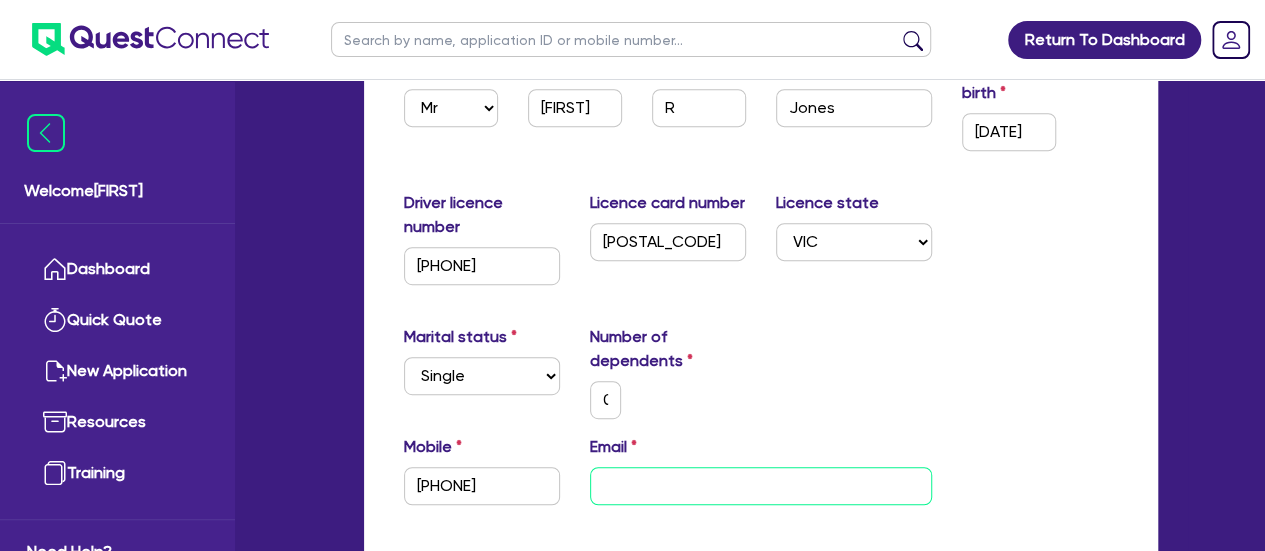 type on "[PHONE]" 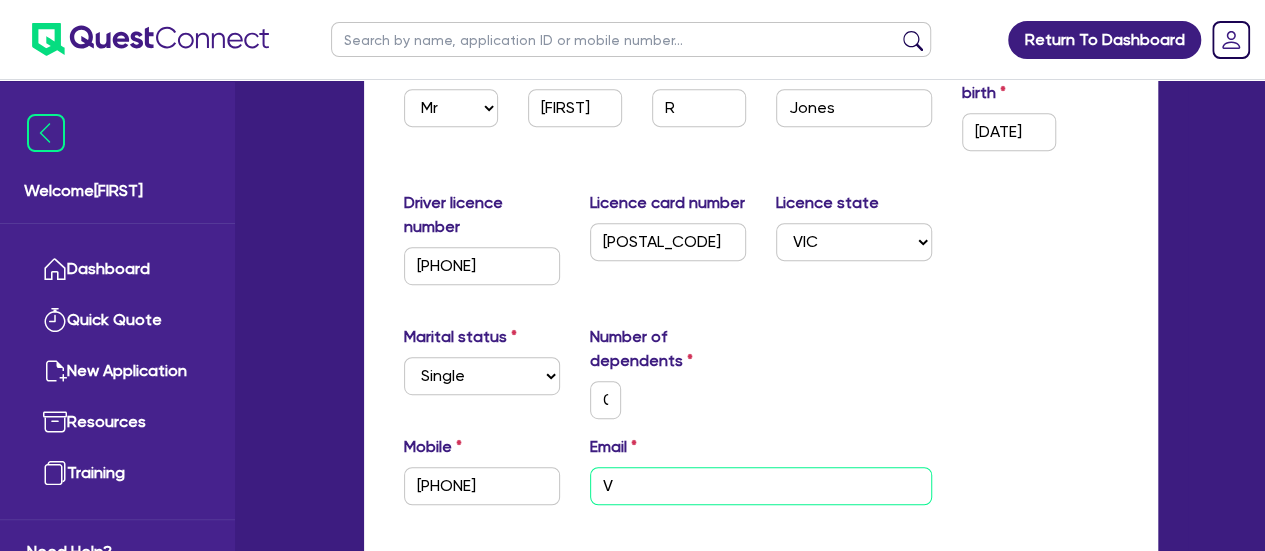 type on "0" 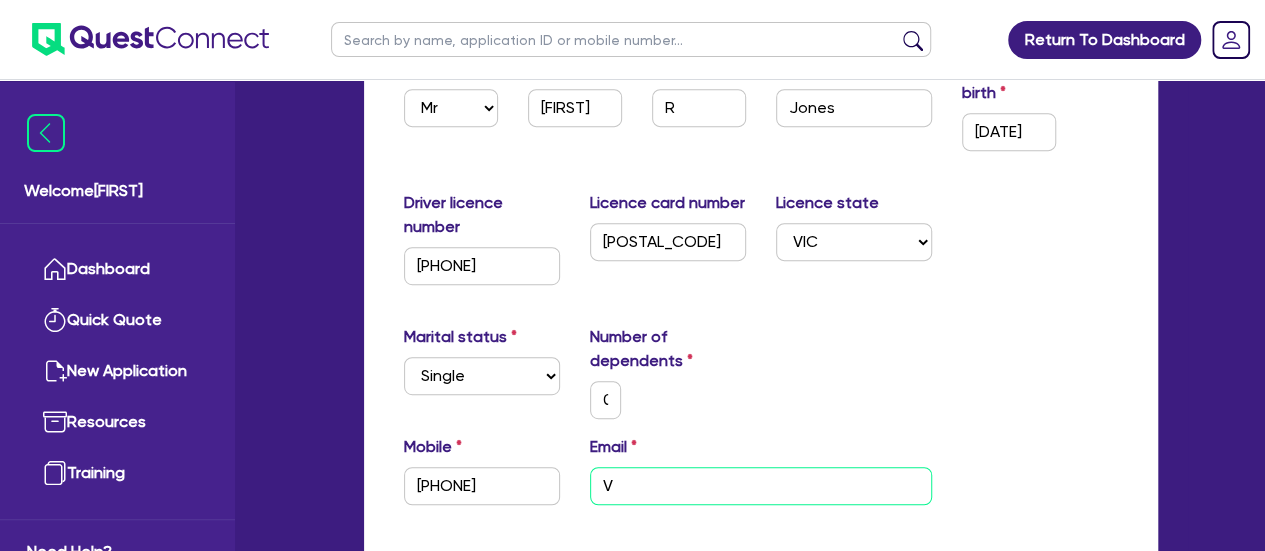 type on "[PHONE]" 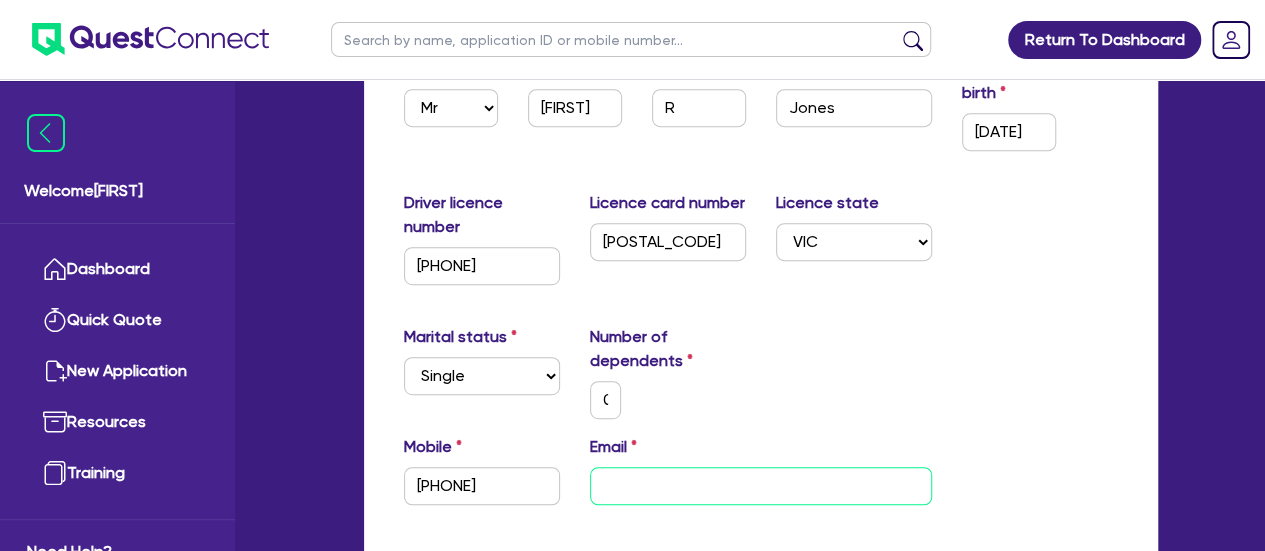type on "0" 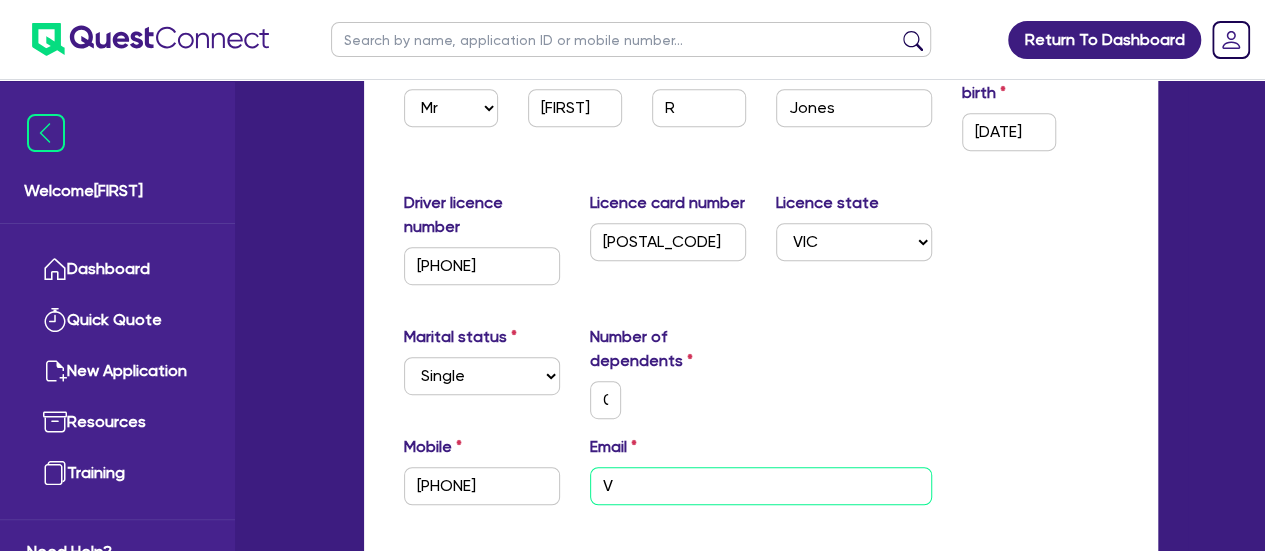 type on "0" 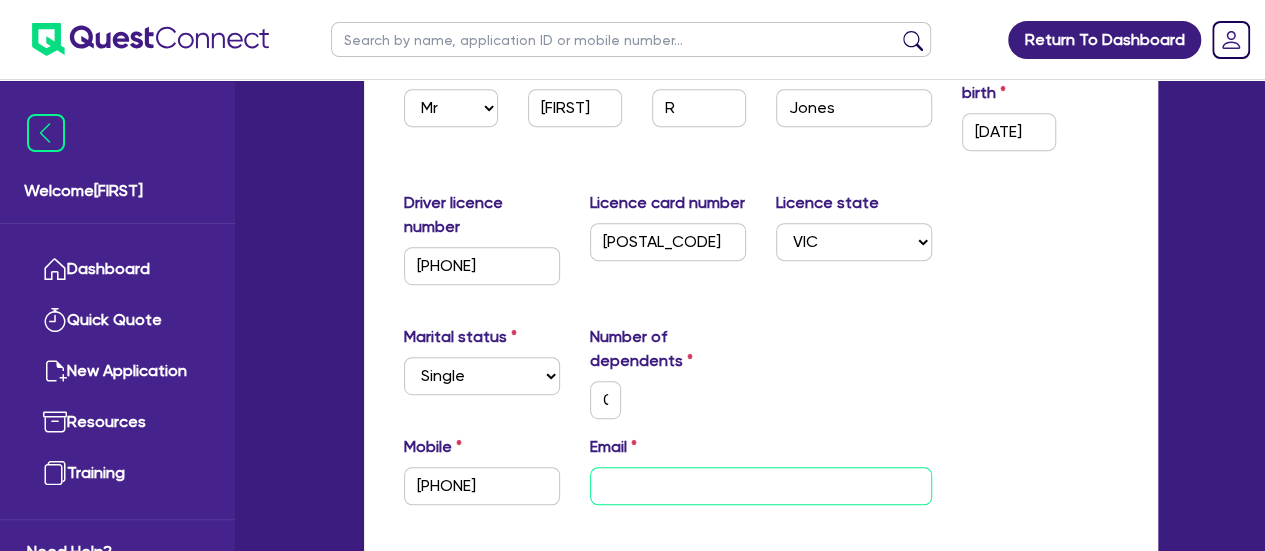 paste on "[PHONE]" 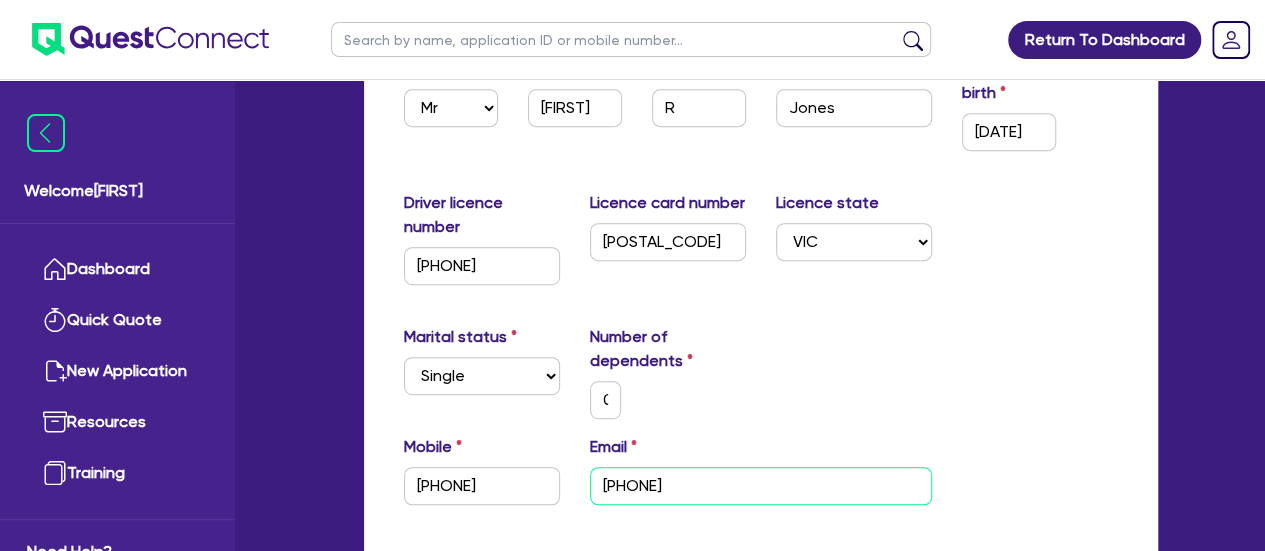 type on "0" 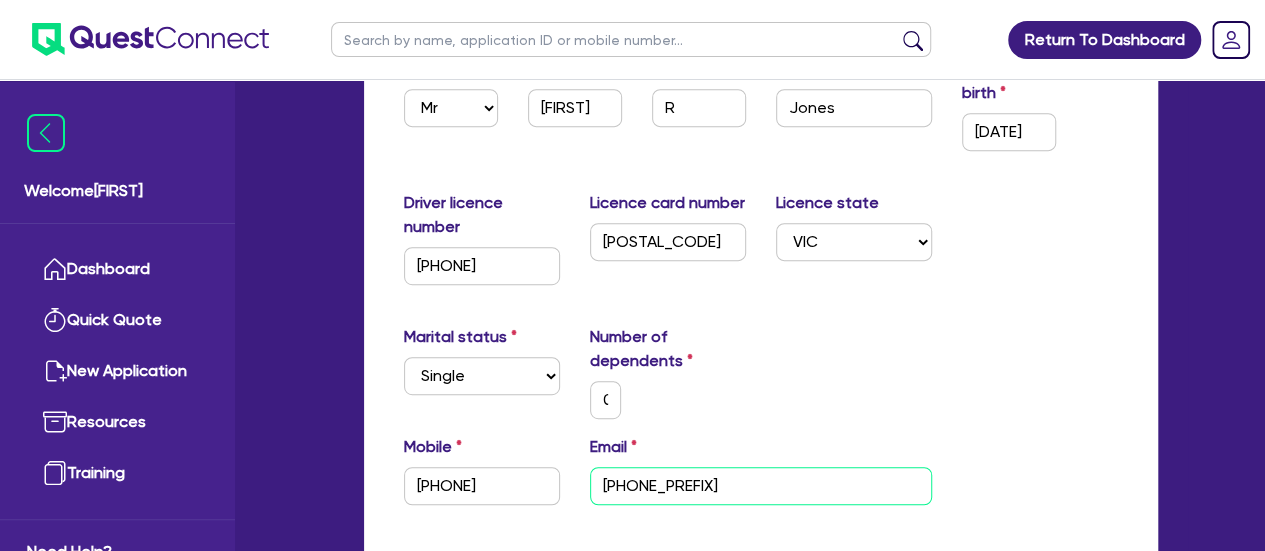 type on "0" 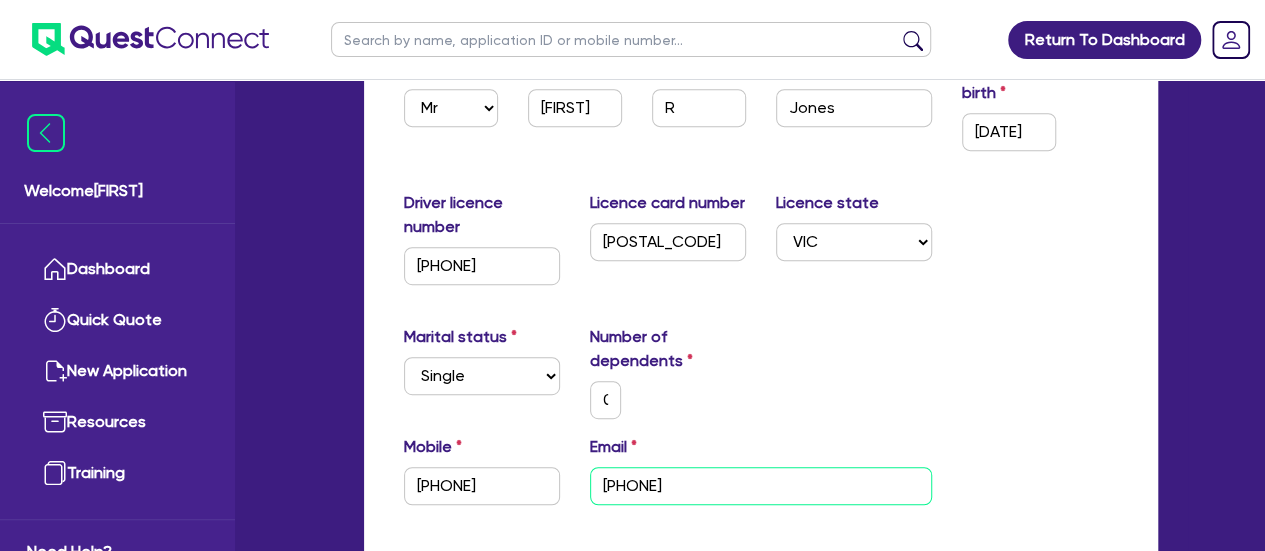 type on "0" 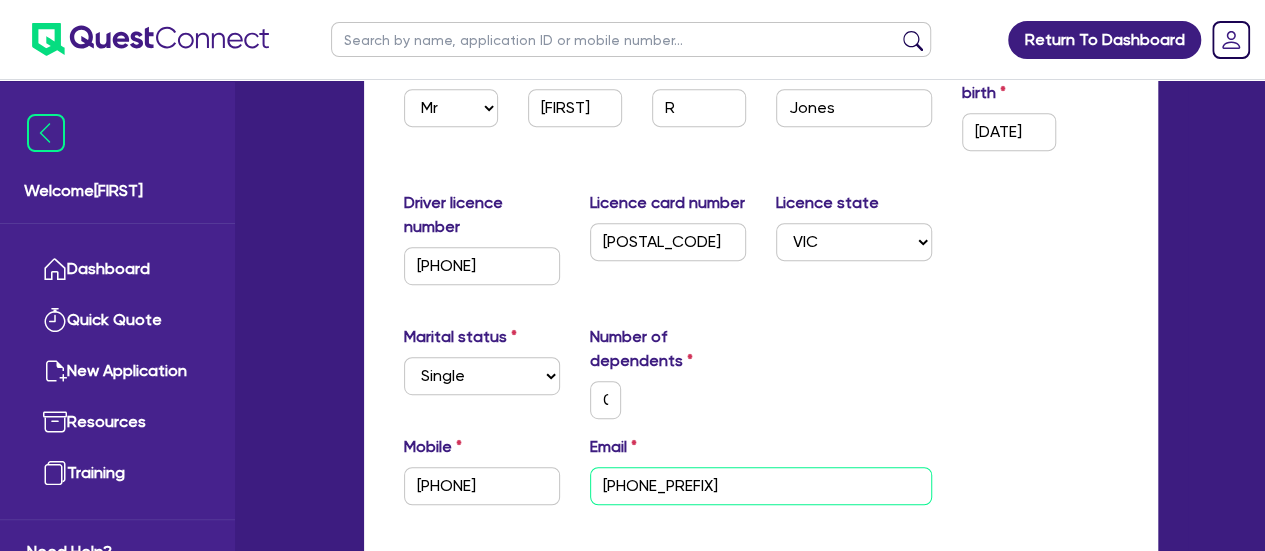 drag, startPoint x: 743, startPoint y: 486, endPoint x: 554, endPoint y: 479, distance: 189.12958 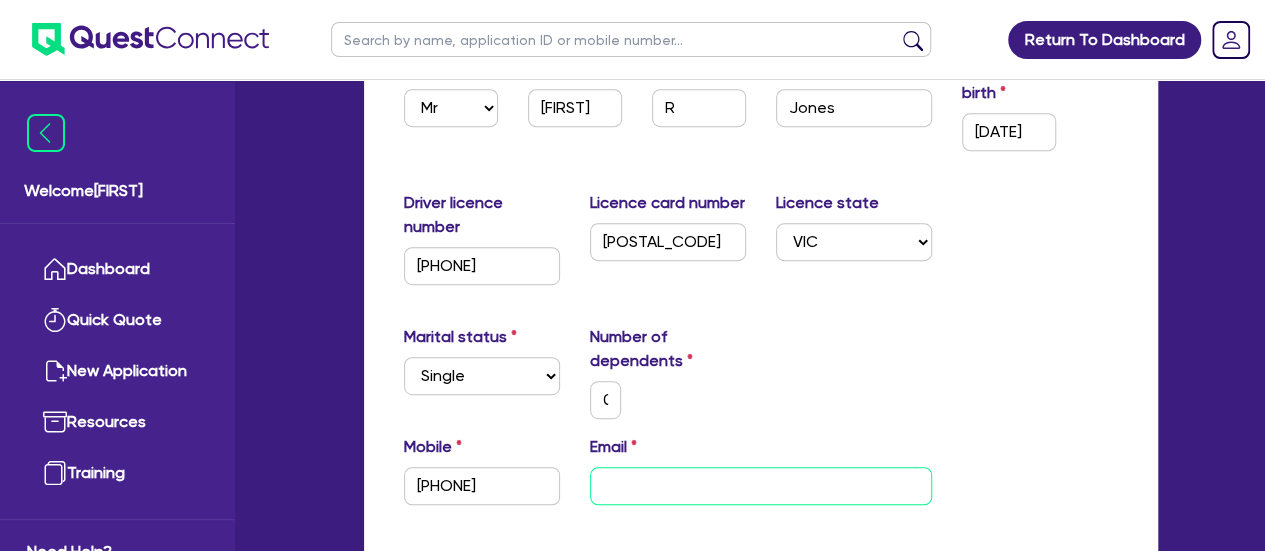 click at bounding box center [761, 486] 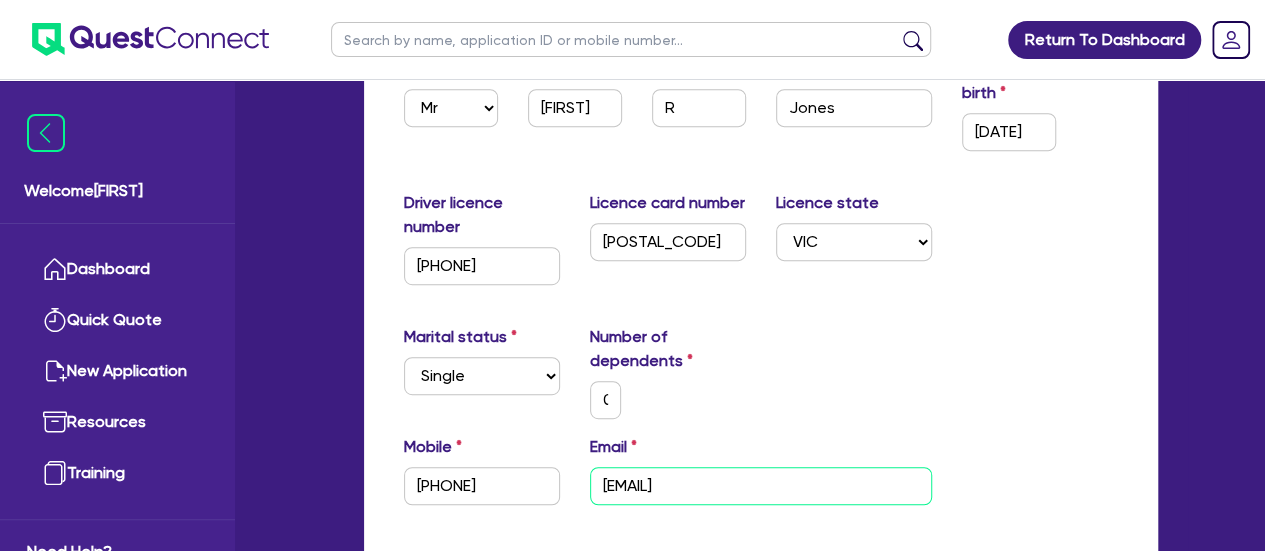 type on "[EMAIL]" 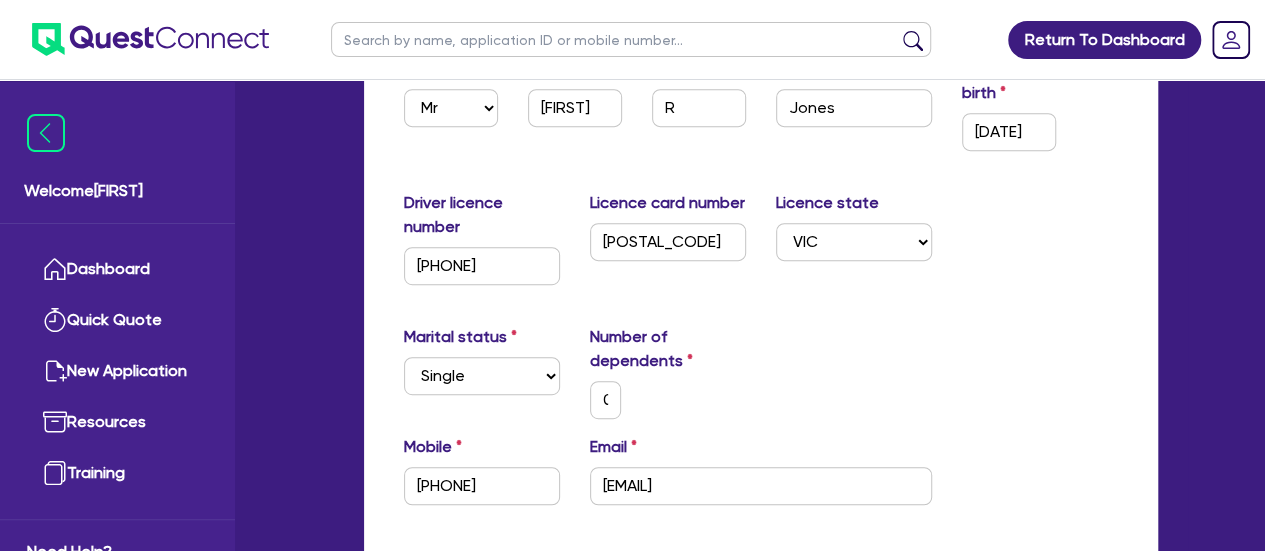 click on "Marital status Select Single Married De Facto / Partner Number of dependents 0" at bounding box center (761, 380) 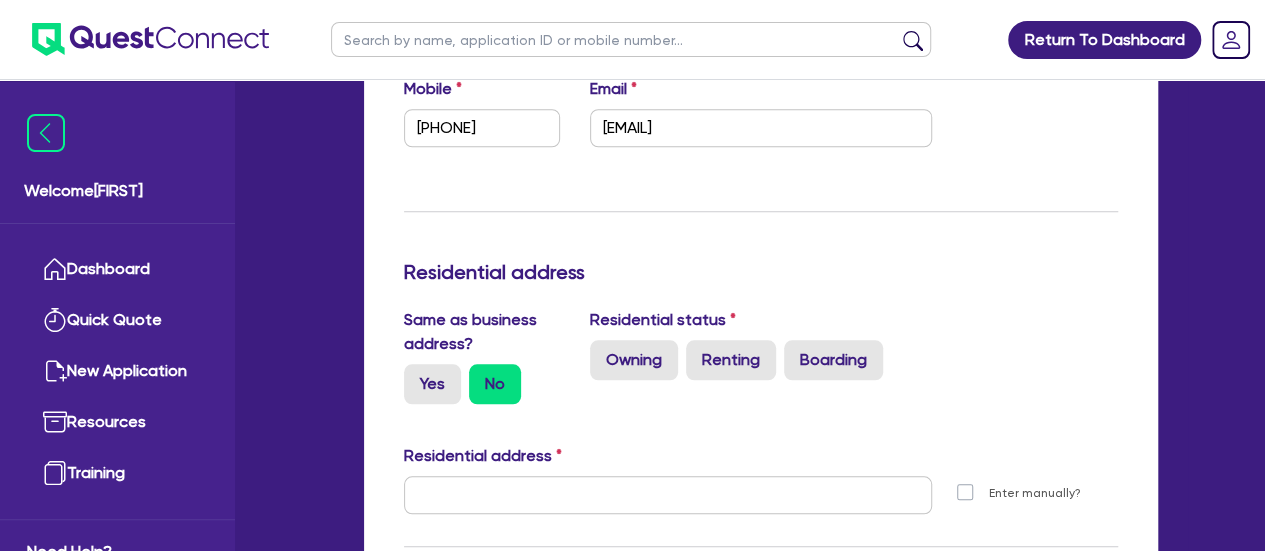scroll, scrollTop: 800, scrollLeft: 0, axis: vertical 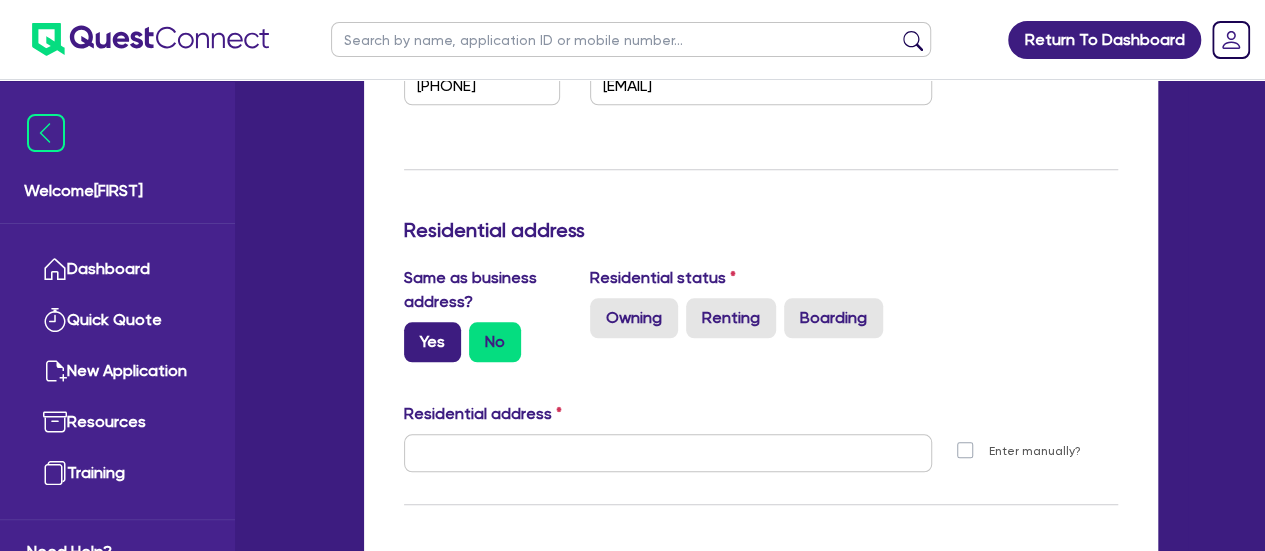 click on "Yes" at bounding box center [432, 342] 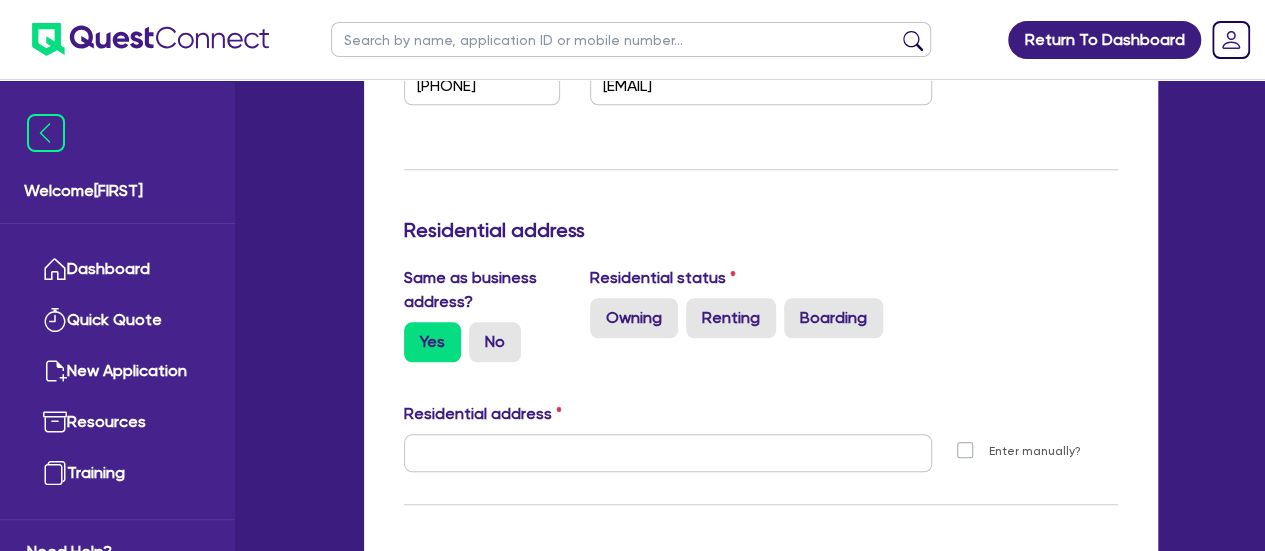 type on "0" 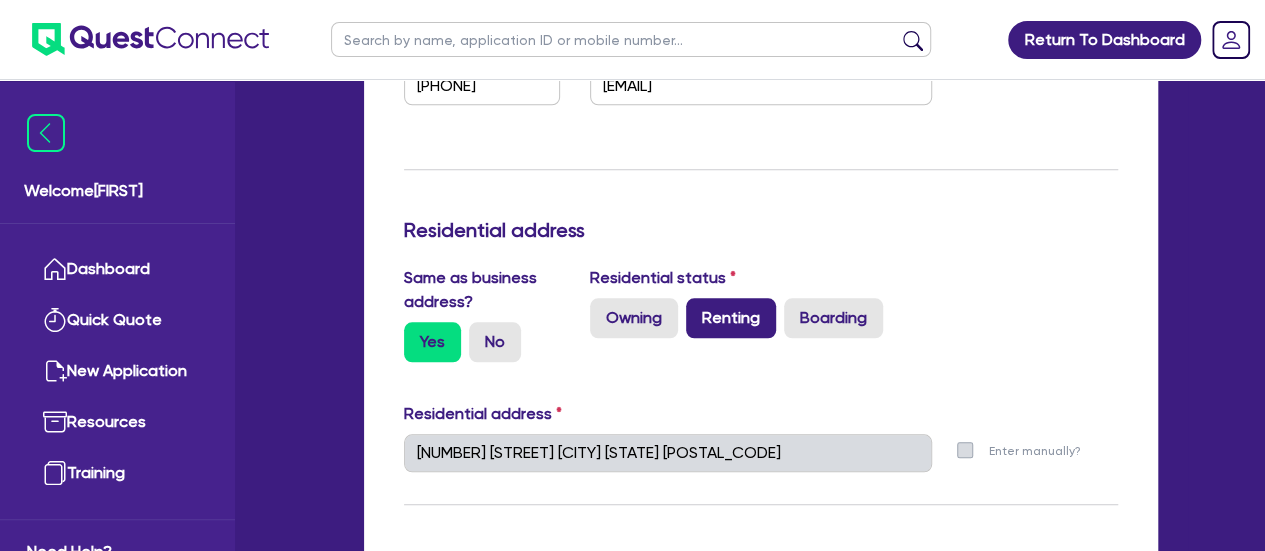 click on "Renting" at bounding box center (731, 318) 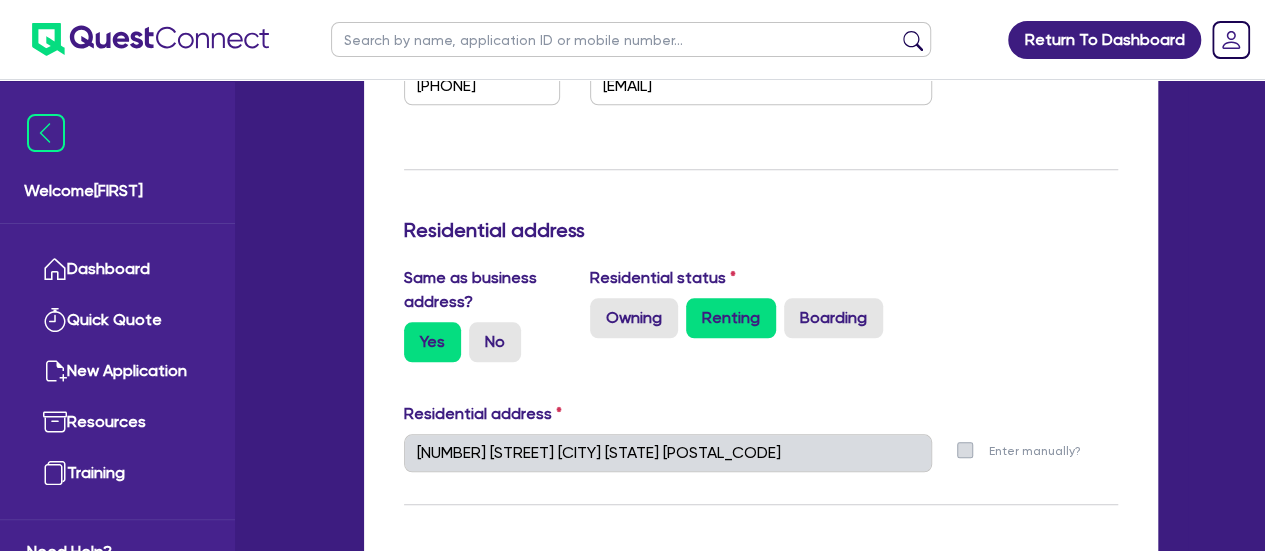 type on "0" 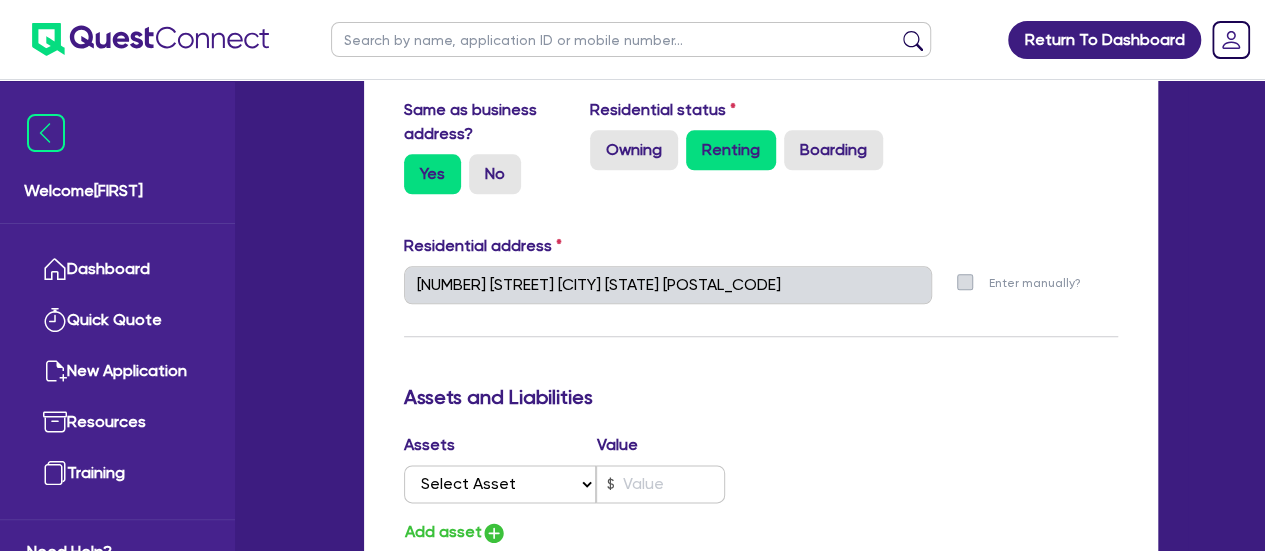 scroll, scrollTop: 1100, scrollLeft: 0, axis: vertical 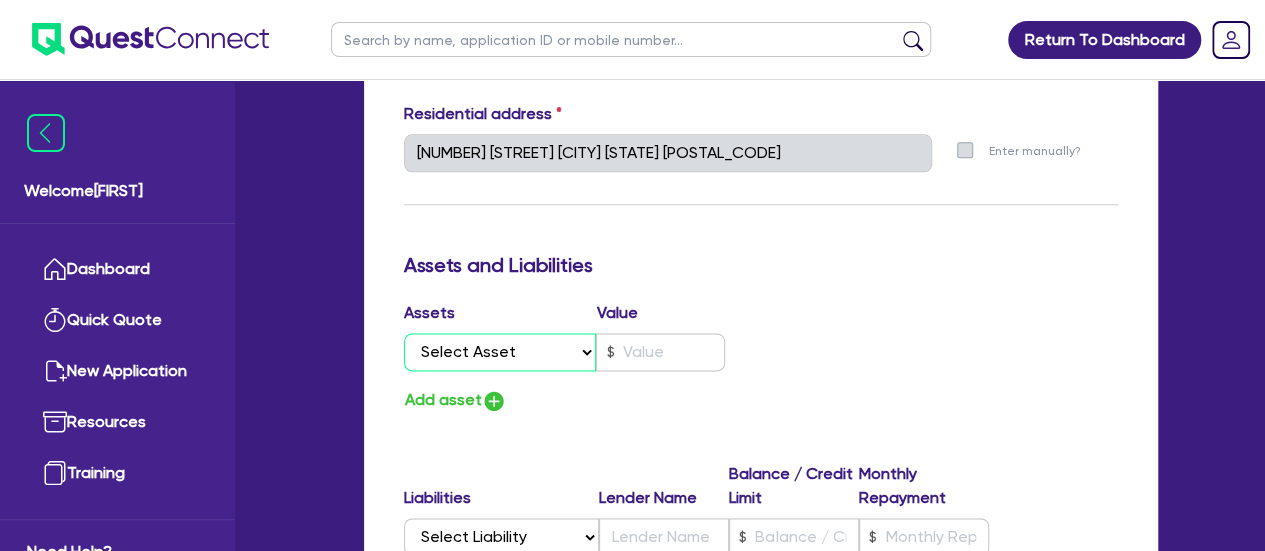 click on "Select Asset Cash Property Investment property Vehicle Truck Trailer Equipment Household & personal asset Other asset" at bounding box center (500, 352) 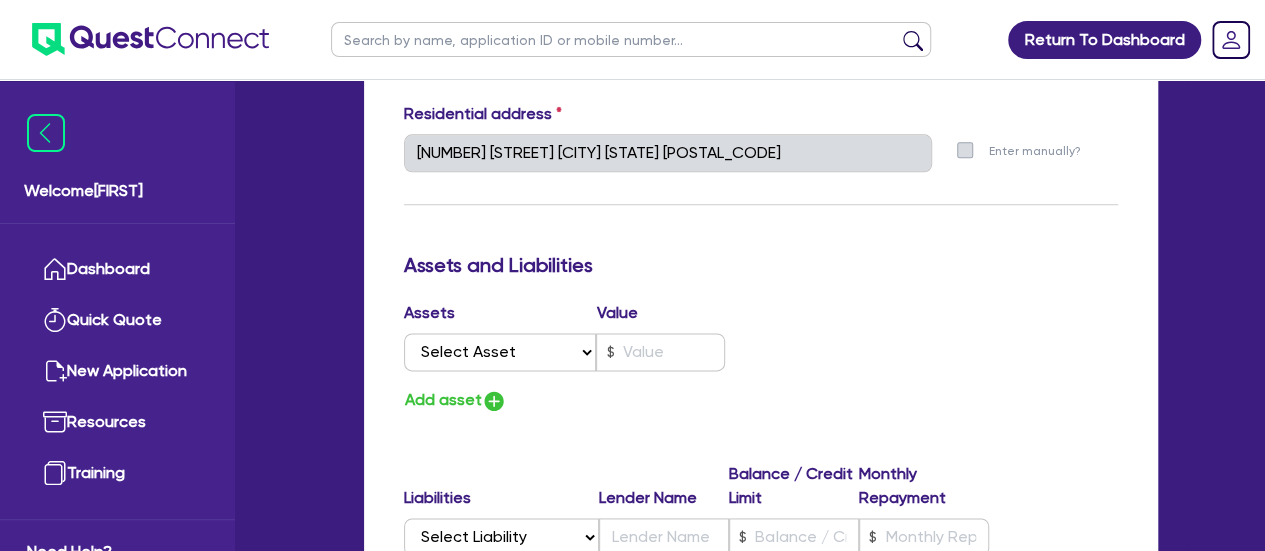 click on "Update residential status for Director #1 Boarding is only acceptable when the spouse owns the property. Cancel Ok Director # 1   Title Select Mr Mrs Ms Miss Dr First name [FIRST] Middle name [MIDDLE_NAME] Last name [LAST] Date of birth [DATE] Driver licence number [PHONE] Licence card number [CARD_NUMBER] Licence state Select NSW VIC QLD TAS ACT SA NT WA Marital status Select Single Married De Facto / Partner Number of dependents 0 Mobile [PHONE] Email [EMAIL] Residential address Same as business address? Yes No Residential status Owning Renting Boarding Residential address [NUMBER] [STREET] [CITY] [STATE] [POSTAL_CODE] Unit number Street number [NUMBER] Street name [STREET] Suburb [CITY] State Select NSW VIC QLD TAS ACT SA NT WA Postal code [POSTAL_CODE] Enter manually? Assets and Liabilities Assets Value Select Asset Cash Property Investment property Vehicle Truck Trailer Equipment Household & personal asset Other asset Add asset  Liabilities Lender Name Balance / Credit Limit Monthly Repayment Select Liability Mortgage" at bounding box center [761, 108] 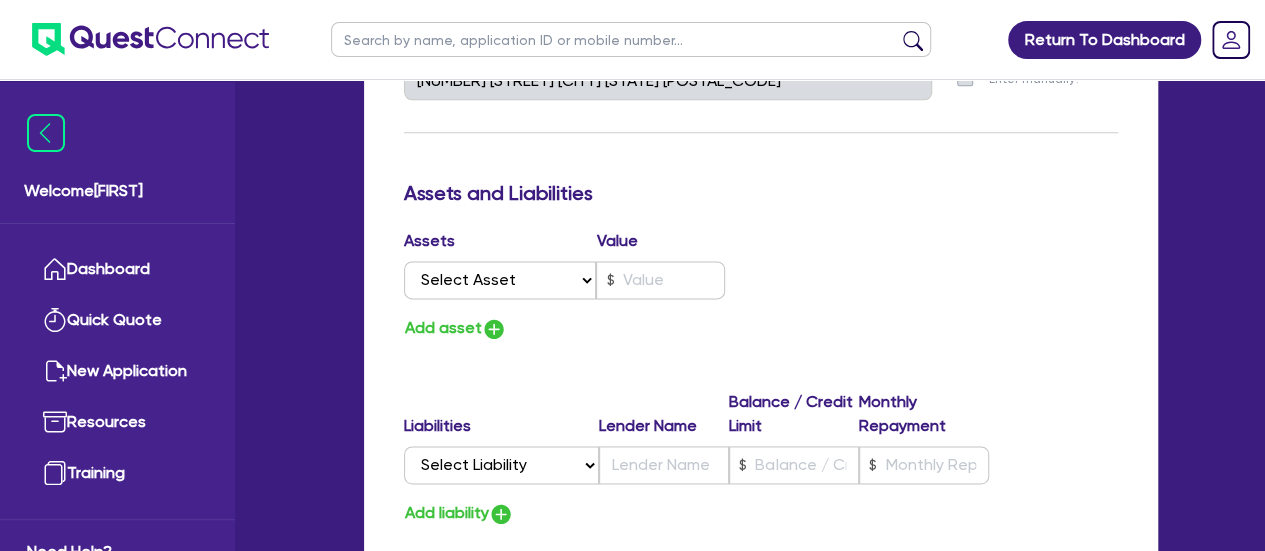 scroll, scrollTop: 1200, scrollLeft: 0, axis: vertical 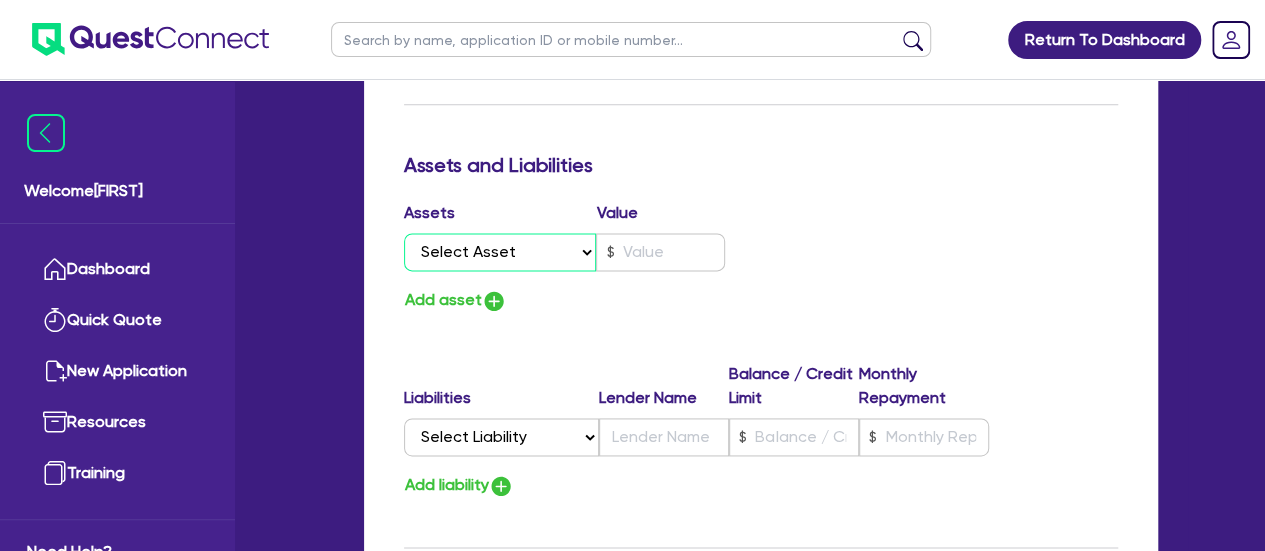 click on "Select Asset Cash Property Investment property Vehicle Truck Trailer Equipment Household & personal asset Other asset" at bounding box center [500, 252] 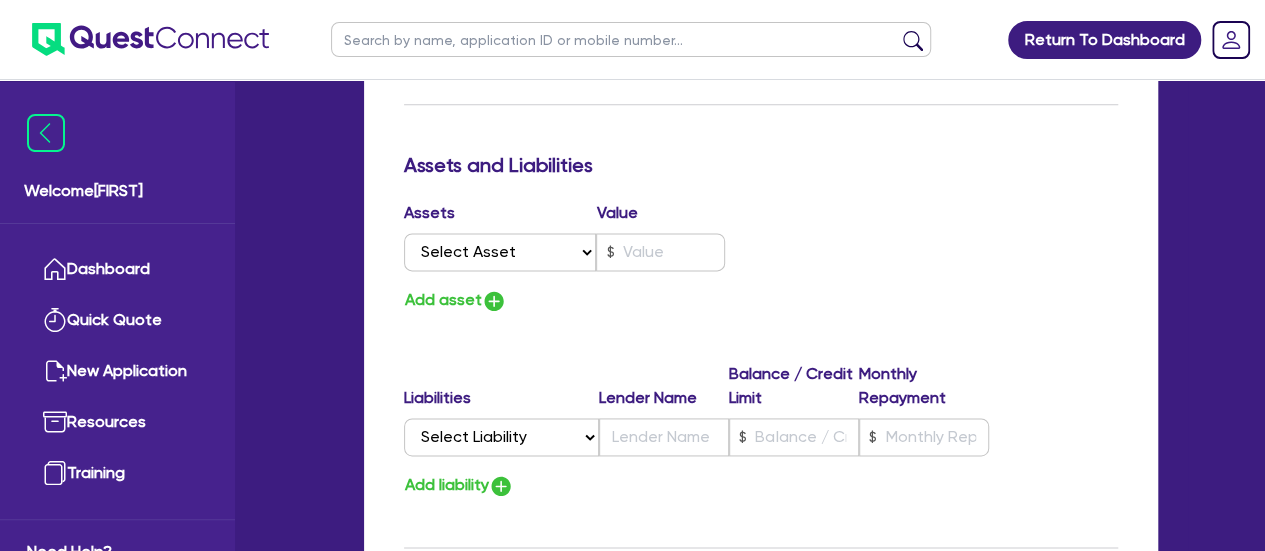 click on "Assets Value Select Asset Cash Property Investment property Vehicle Truck Trailer Equipment Household & personal asset Other asset Add asset" at bounding box center [761, 257] 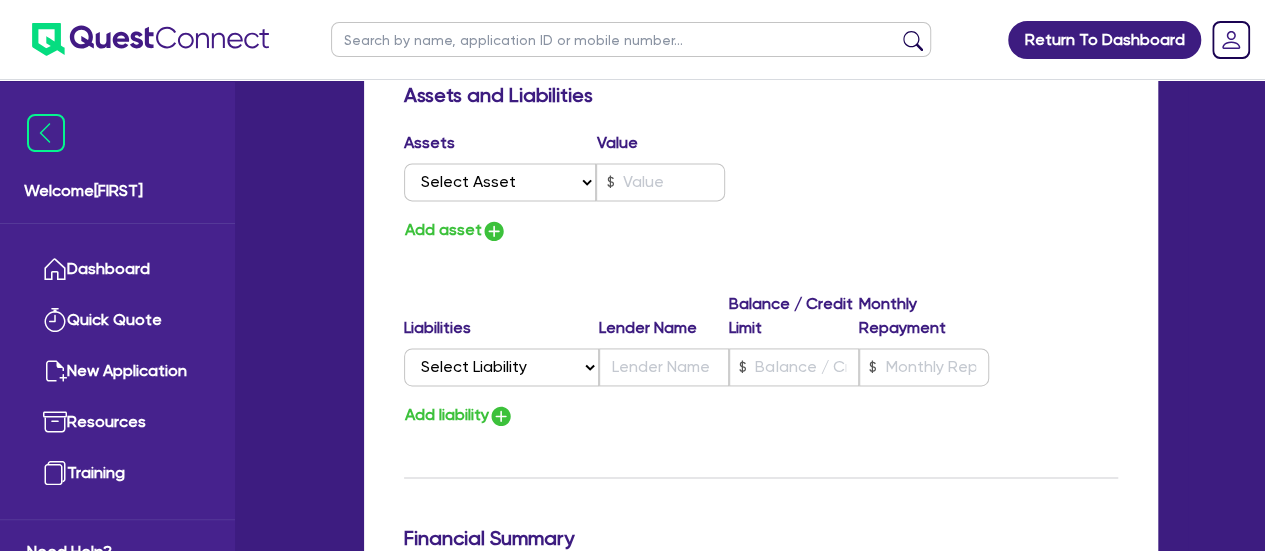 scroll, scrollTop: 1300, scrollLeft: 0, axis: vertical 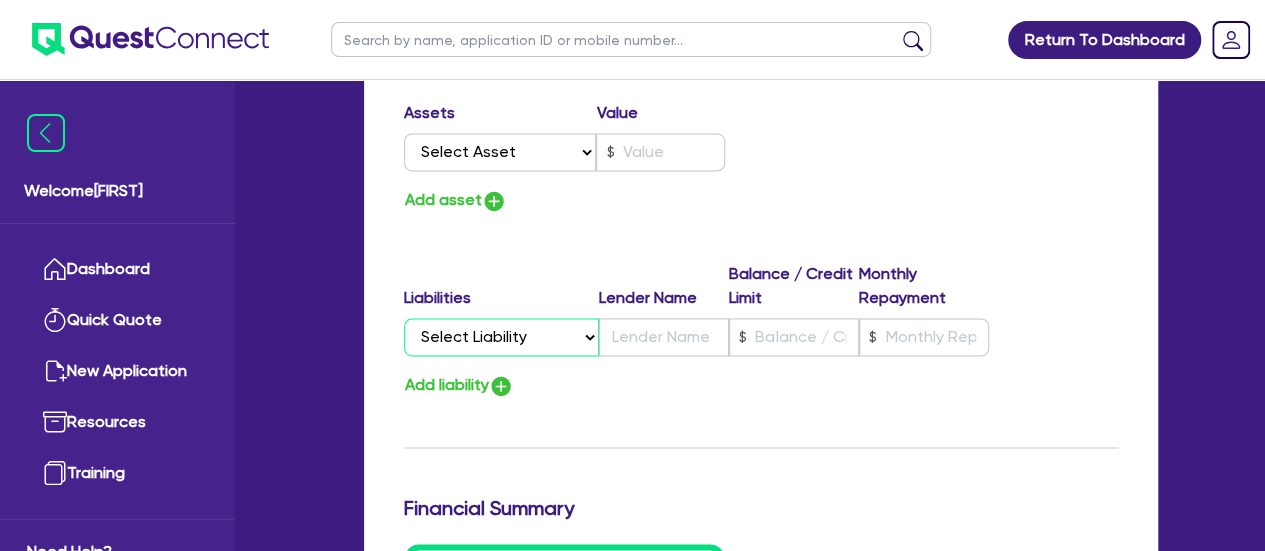 click on "Select Liability Credit card Mortgage Investment property loan Vehicle loan Truck loan Trailer loan Equipment loan Personal loan Other loan" at bounding box center (501, 337) 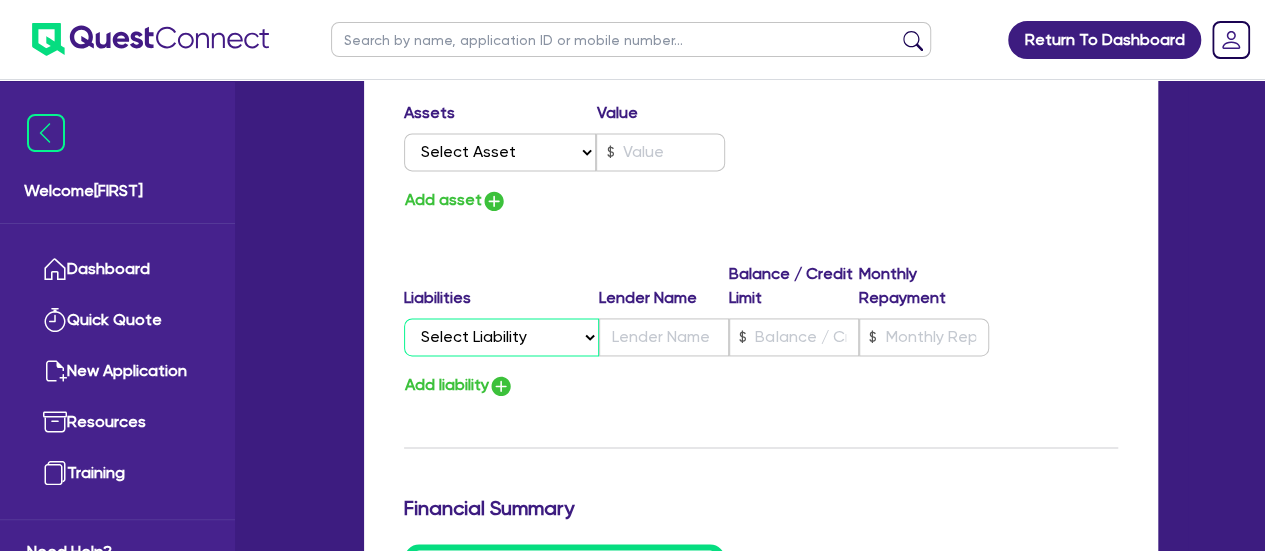 select on "EQUIPMENT_LOAN" 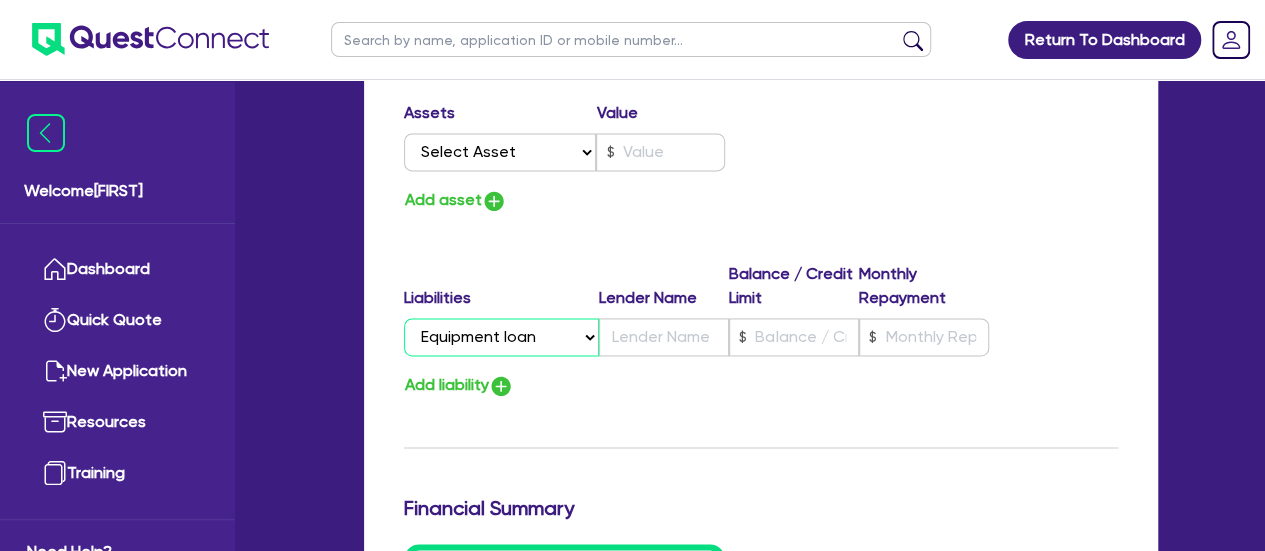 click on "Select Liability Credit card Mortgage Investment property loan Vehicle loan Truck loan Trailer loan Equipment loan Personal loan Other loan" at bounding box center [501, 337] 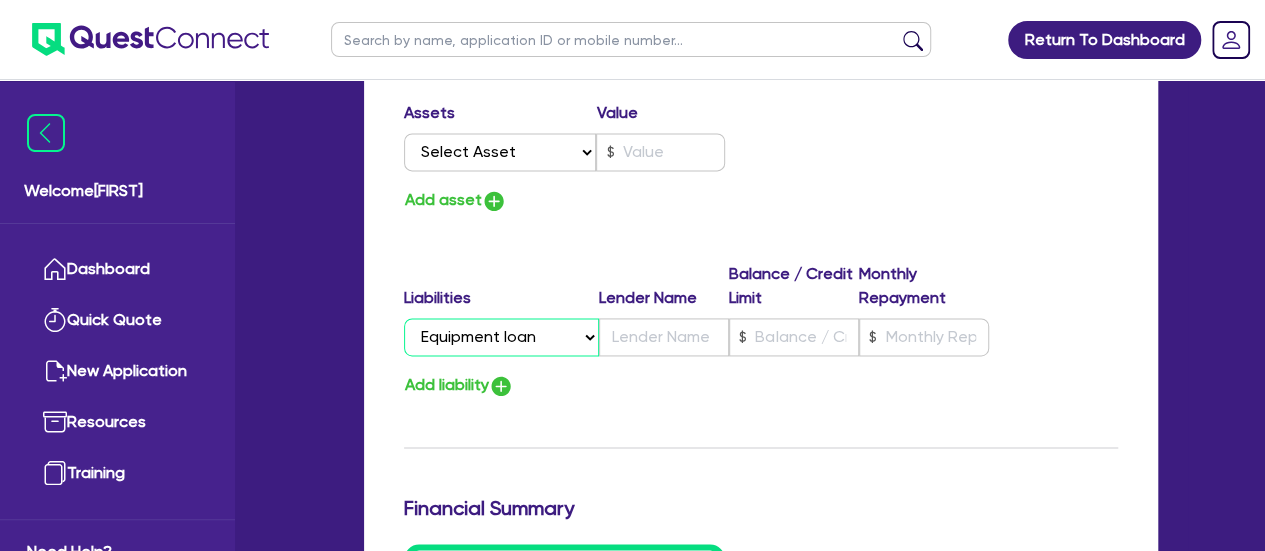 type on "0" 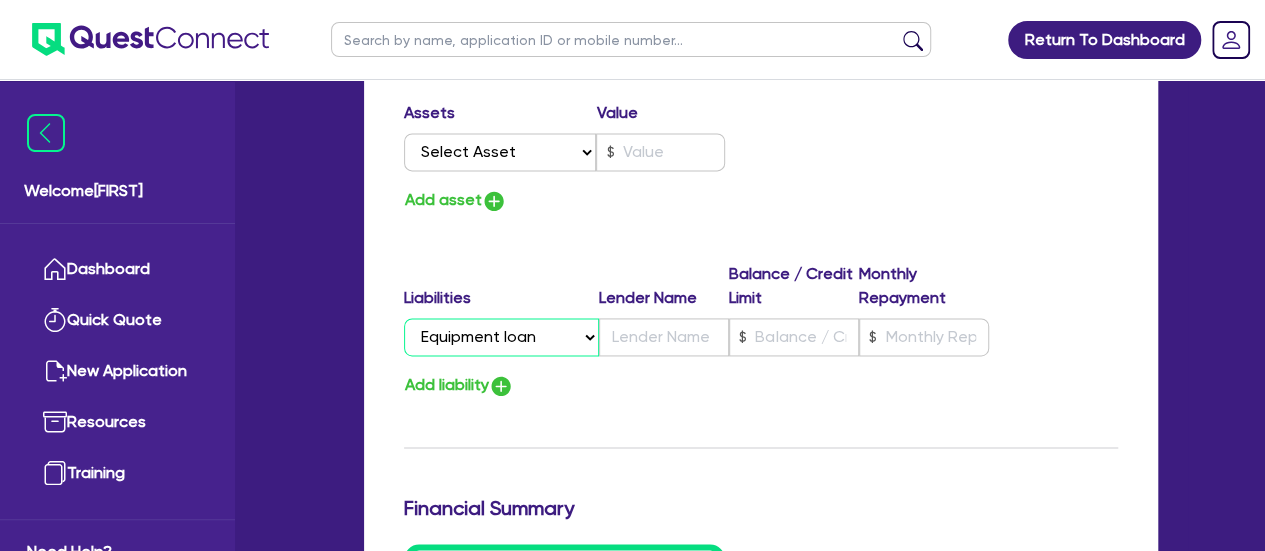 type on "[PHONE]" 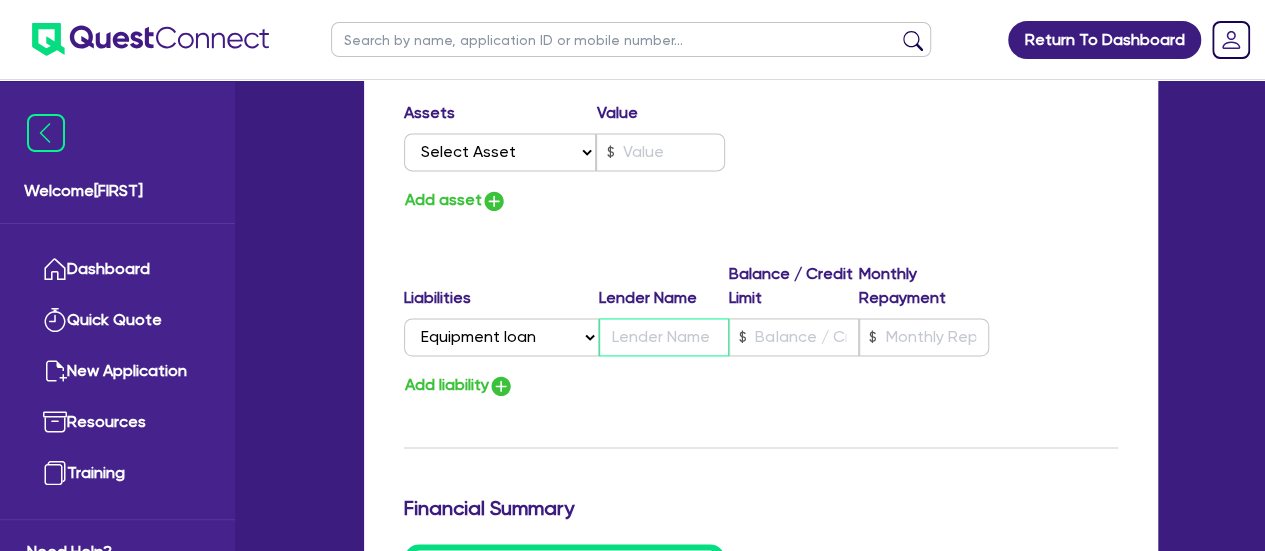 click at bounding box center (664, 337) 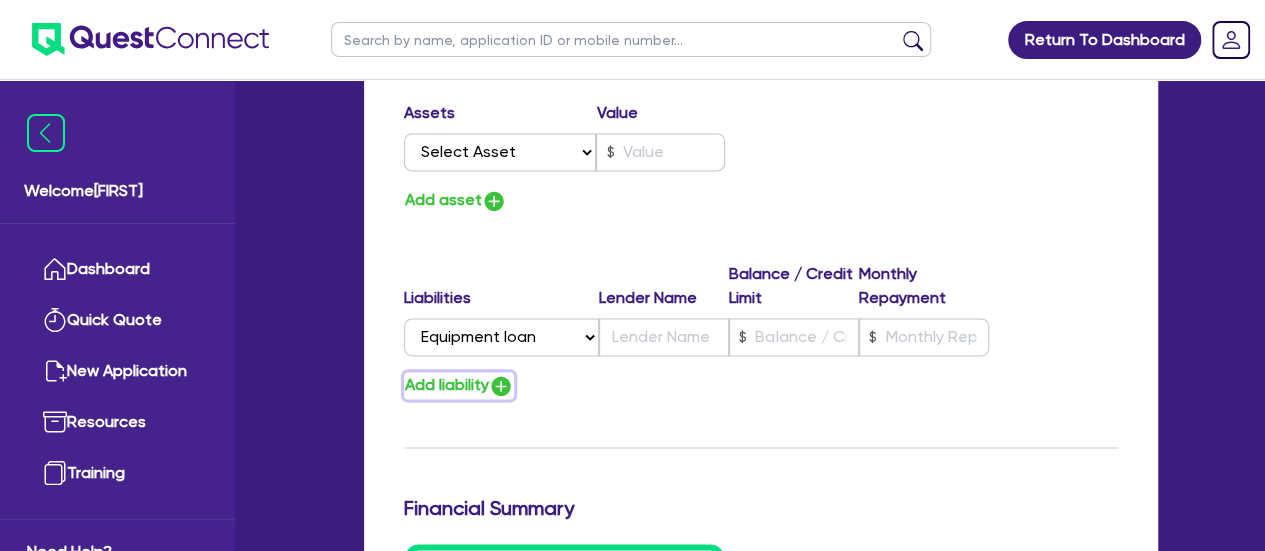 click on "Add liability" at bounding box center (459, 385) 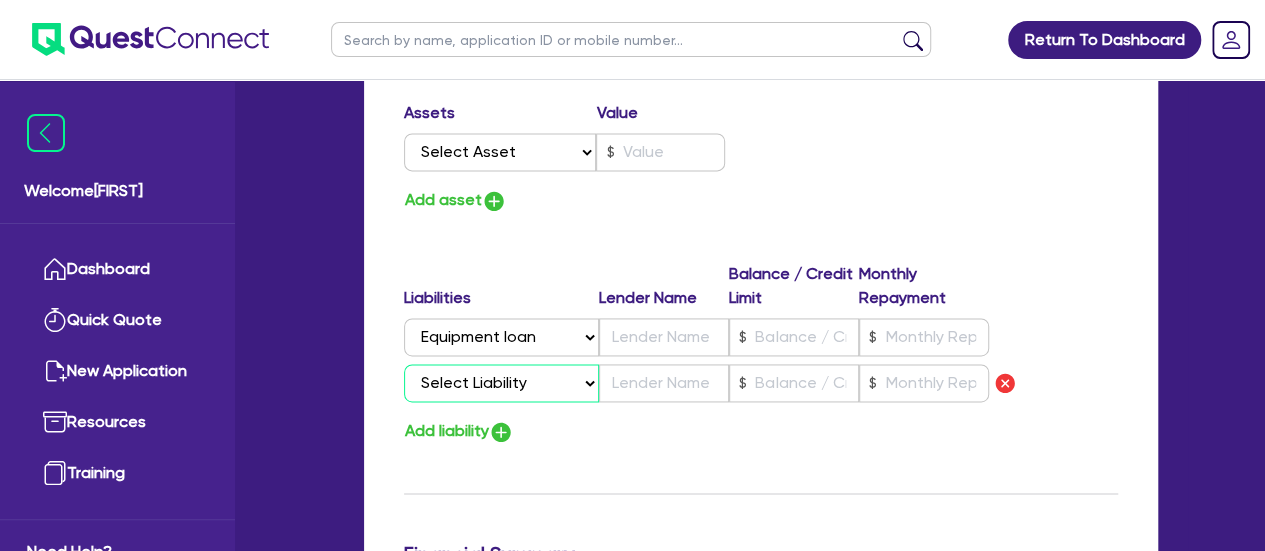 click on "Select Liability Credit card Mortgage Investment property loan Vehicle loan Truck loan Trailer loan Equipment loan Personal loan Other loan" at bounding box center [501, 383] 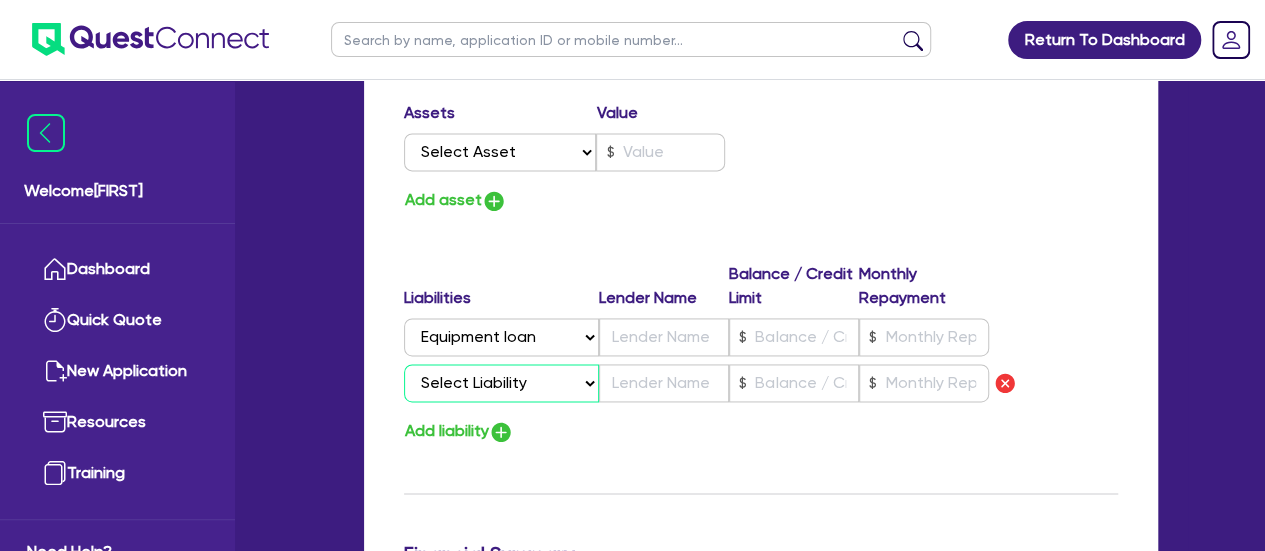 select on "EQUIPMENT_LOAN" 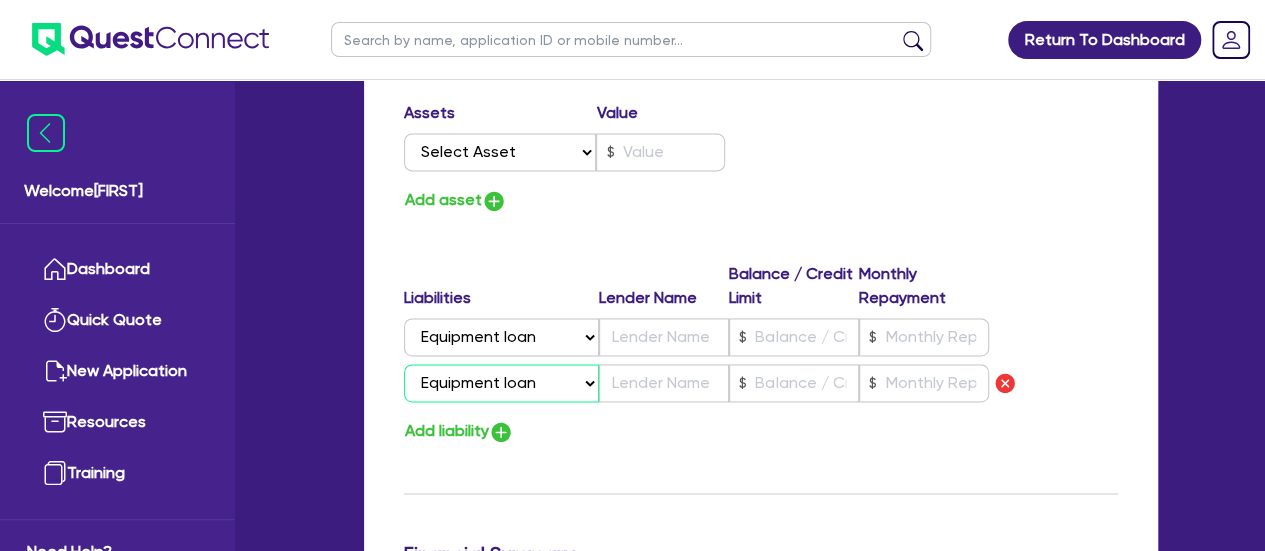click on "Select Liability Credit card Mortgage Investment property loan Vehicle loan Truck loan Trailer loan Equipment loan Personal loan Other loan" at bounding box center (501, 383) 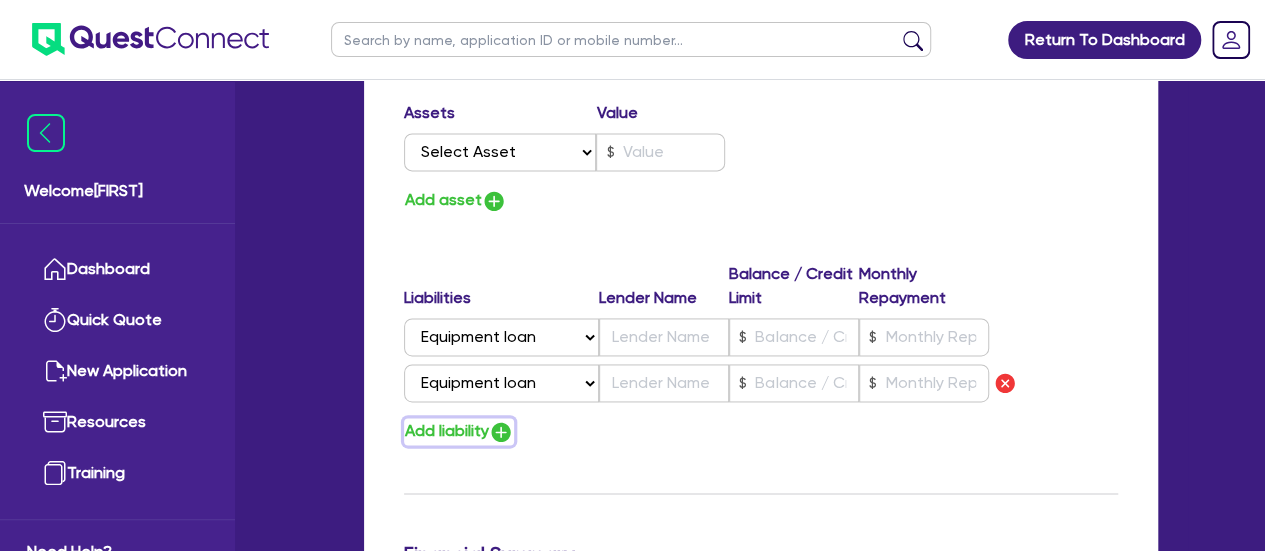 click at bounding box center (501, 432) 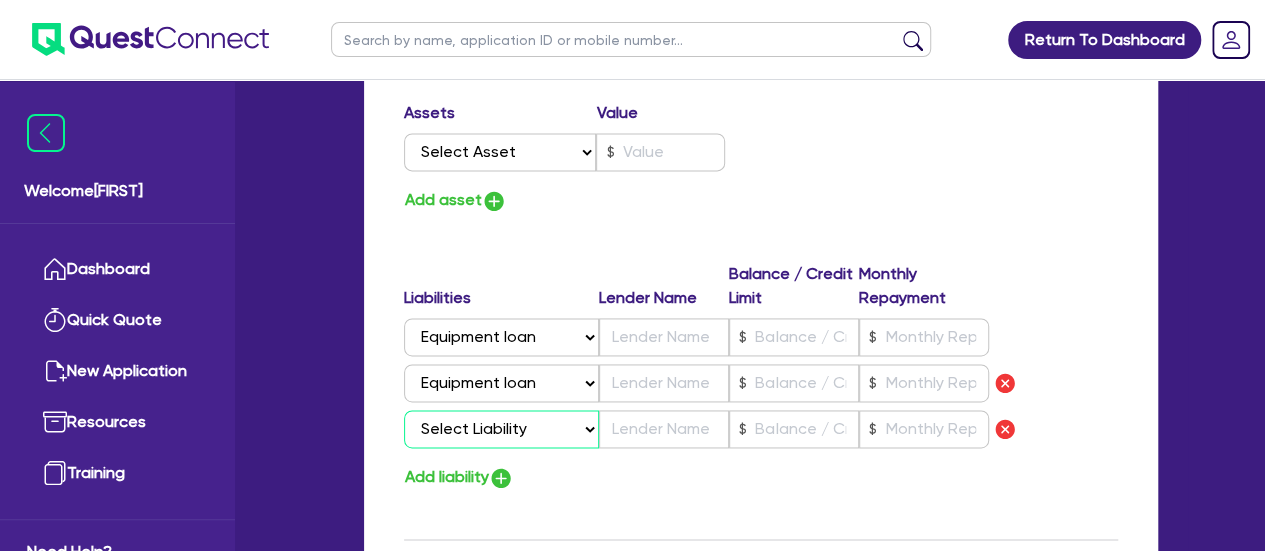 click on "Select Liability Credit card Mortgage Investment property loan Vehicle loan Truck loan Trailer loan Equipment loan Personal loan Other loan" at bounding box center (501, 429) 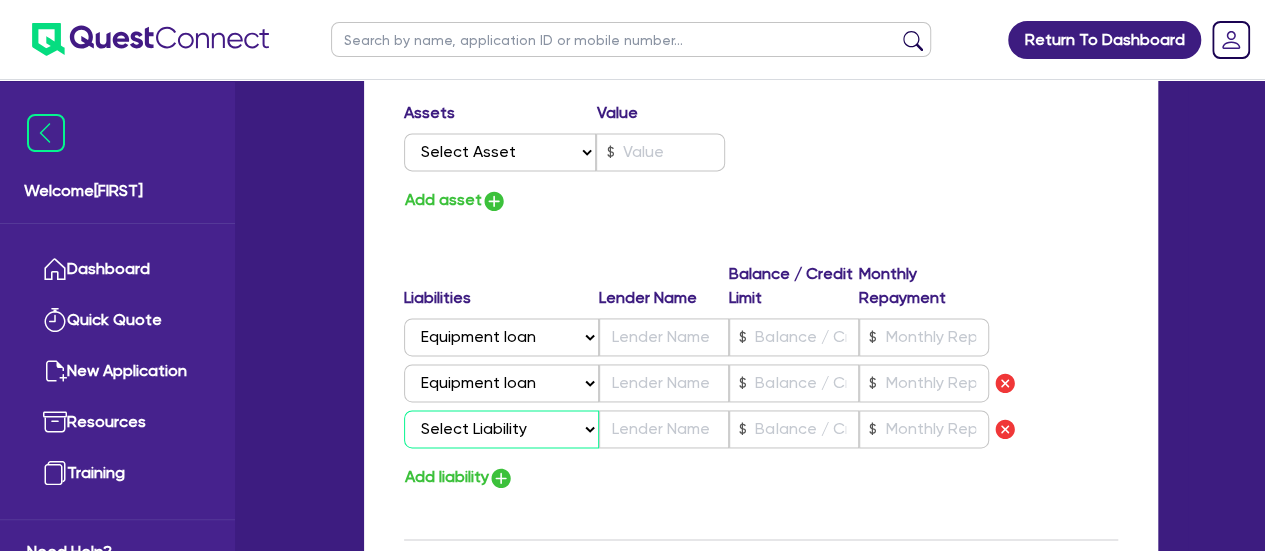 select on "VEHICLE_LOAN" 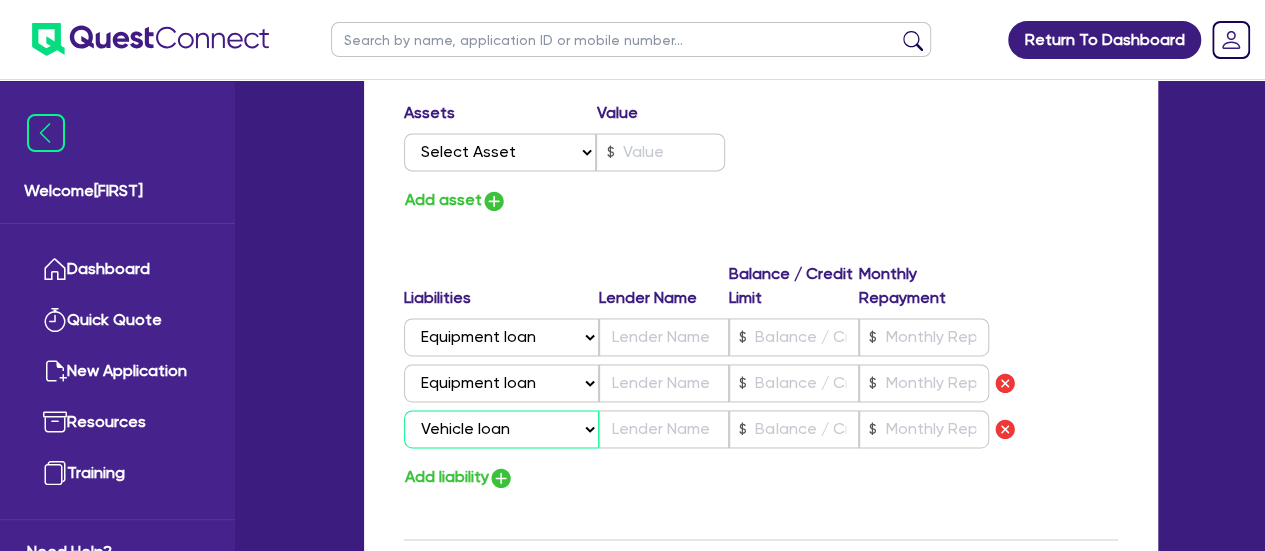click on "Select Liability Credit card Mortgage Investment property loan Vehicle loan Truck loan Trailer loan Equipment loan Personal loan Other loan" at bounding box center [501, 429] 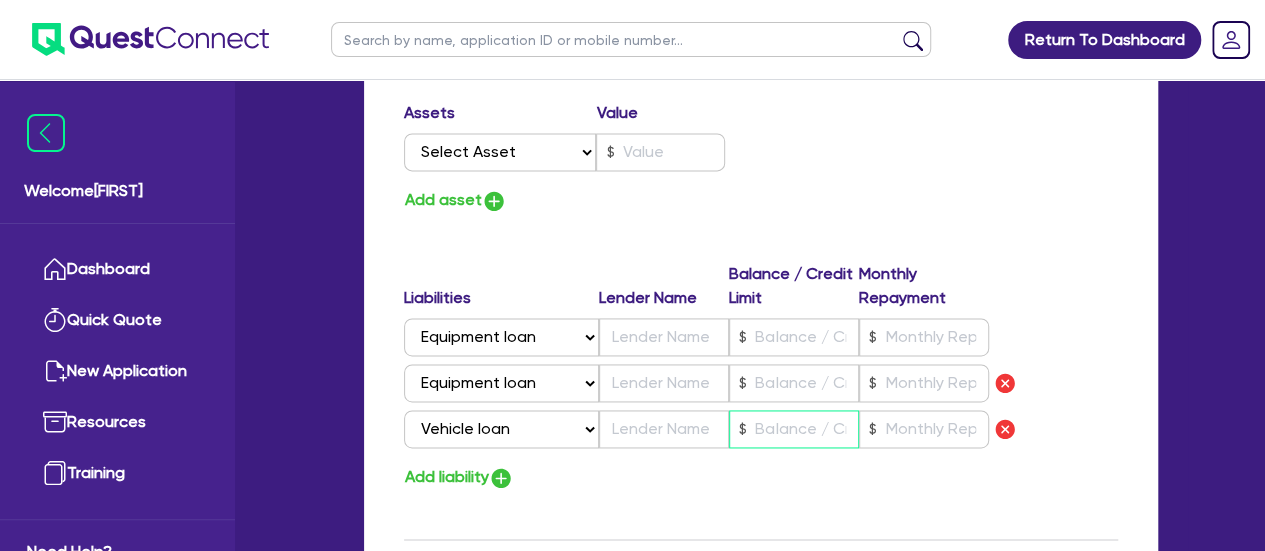 click at bounding box center [794, 429] 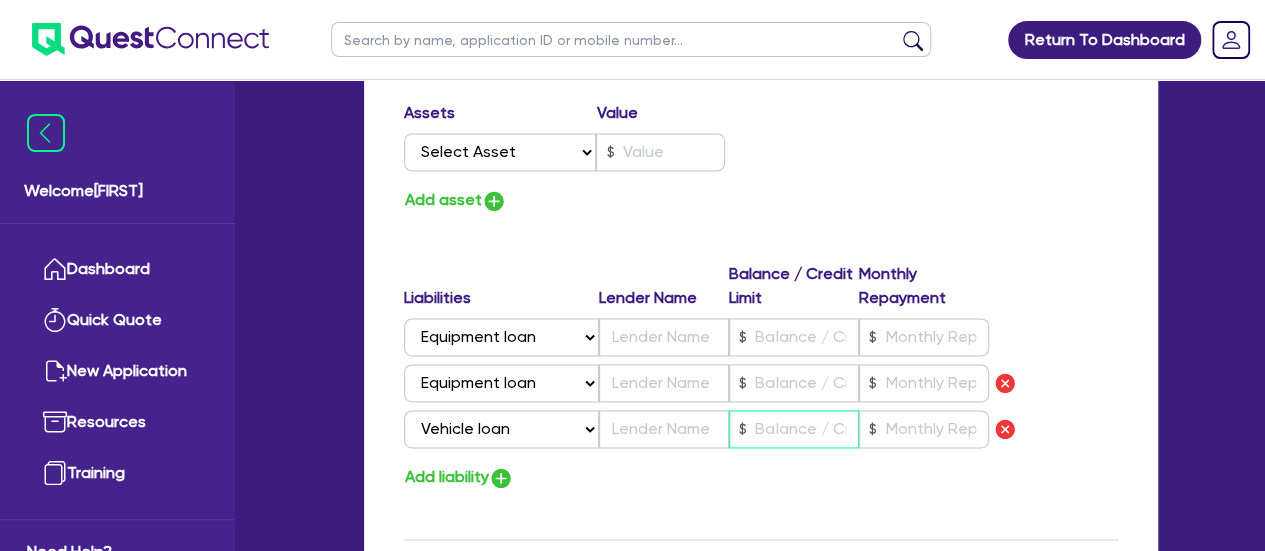 type on "0" 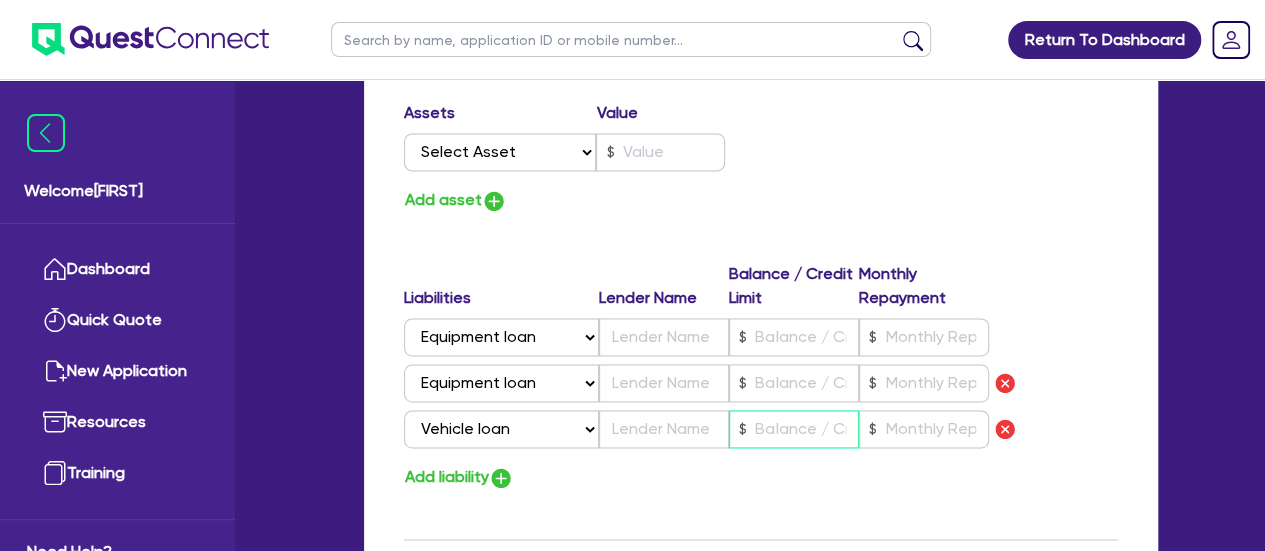 type on "[PHONE]" 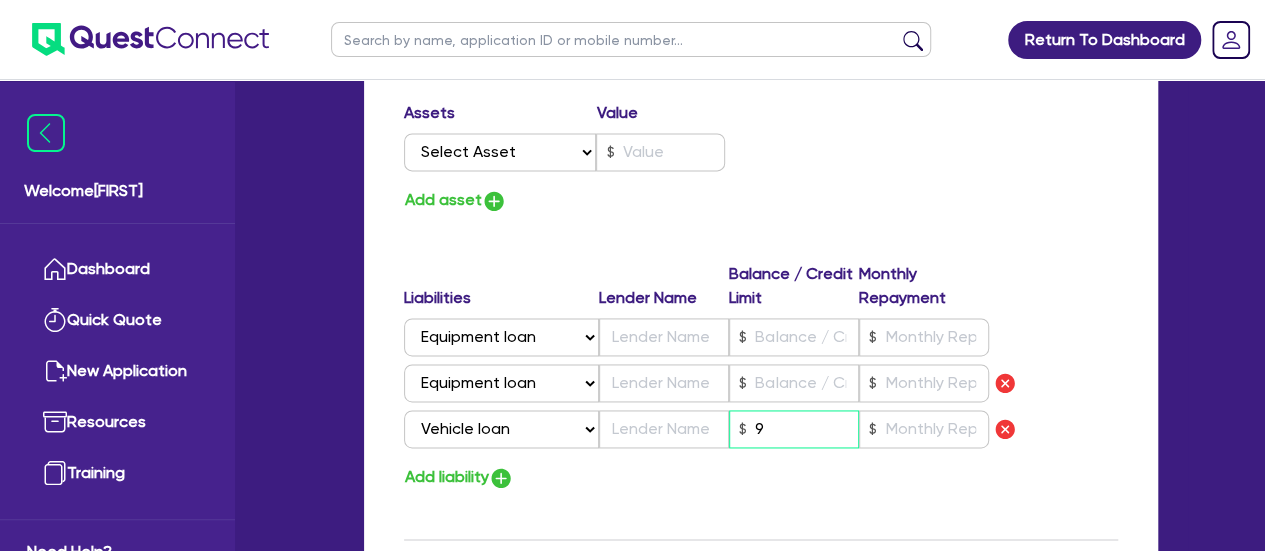 type on "0" 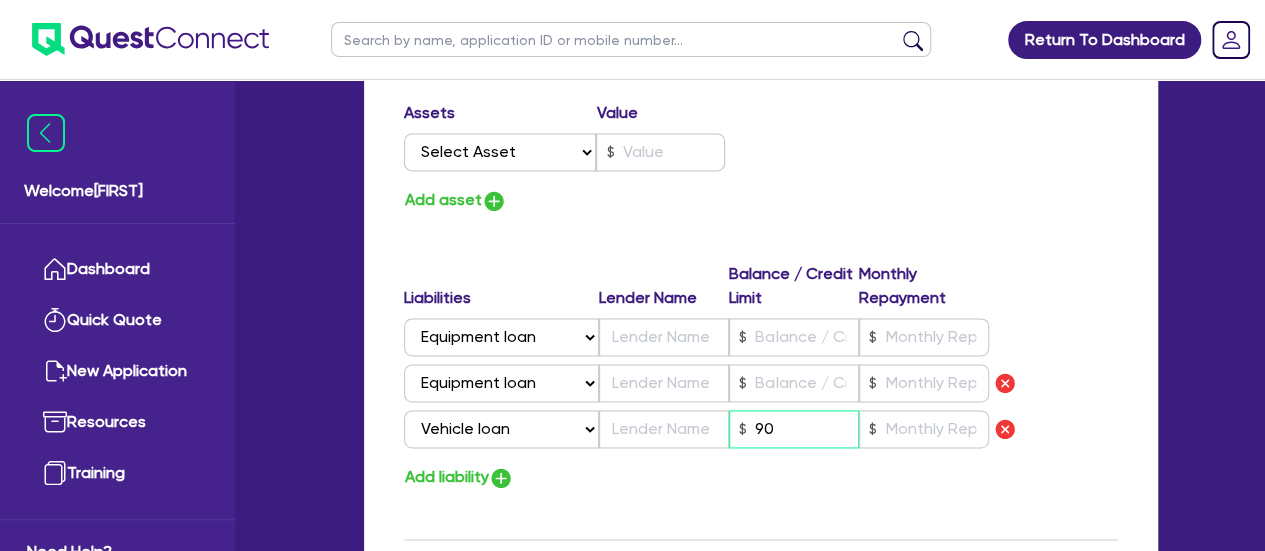 type on "0" 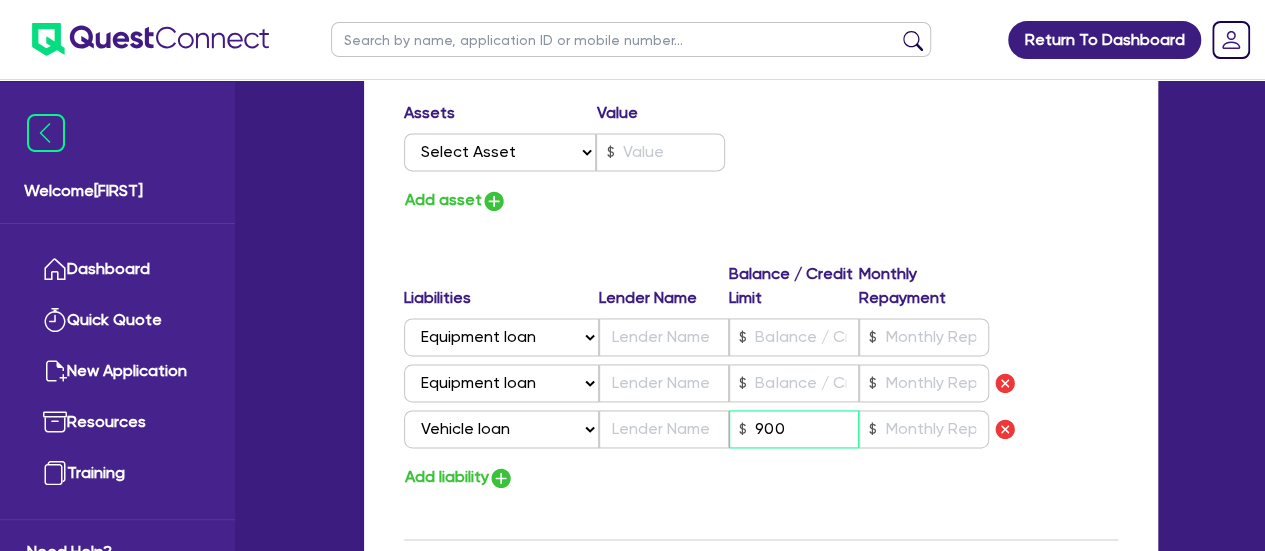 type on "0" 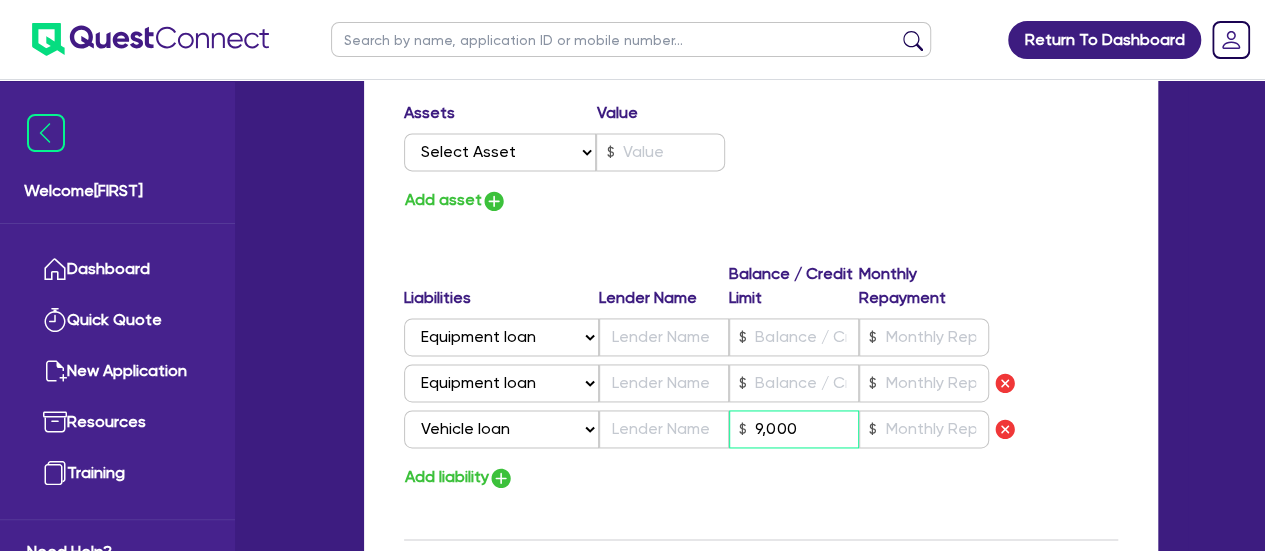 type on "0" 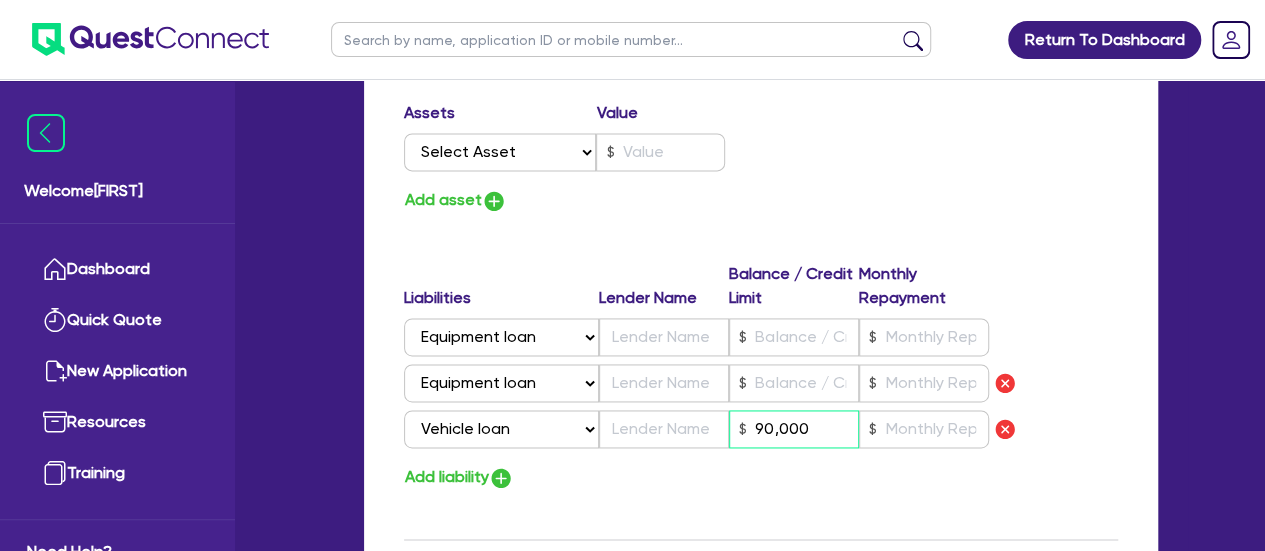type on "90,000" 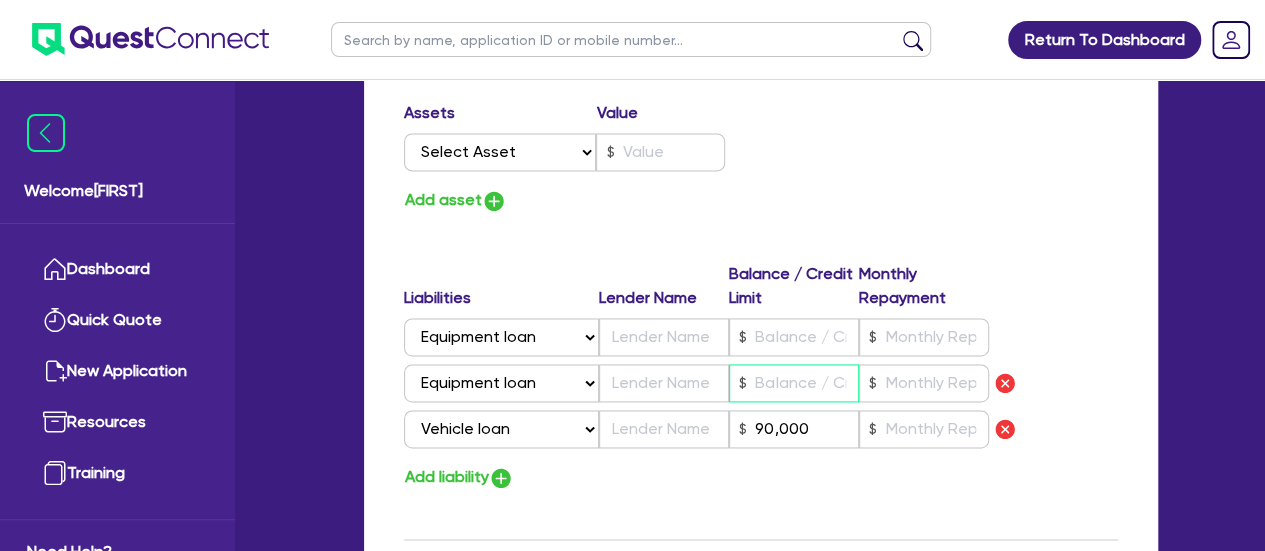 click at bounding box center (794, 383) 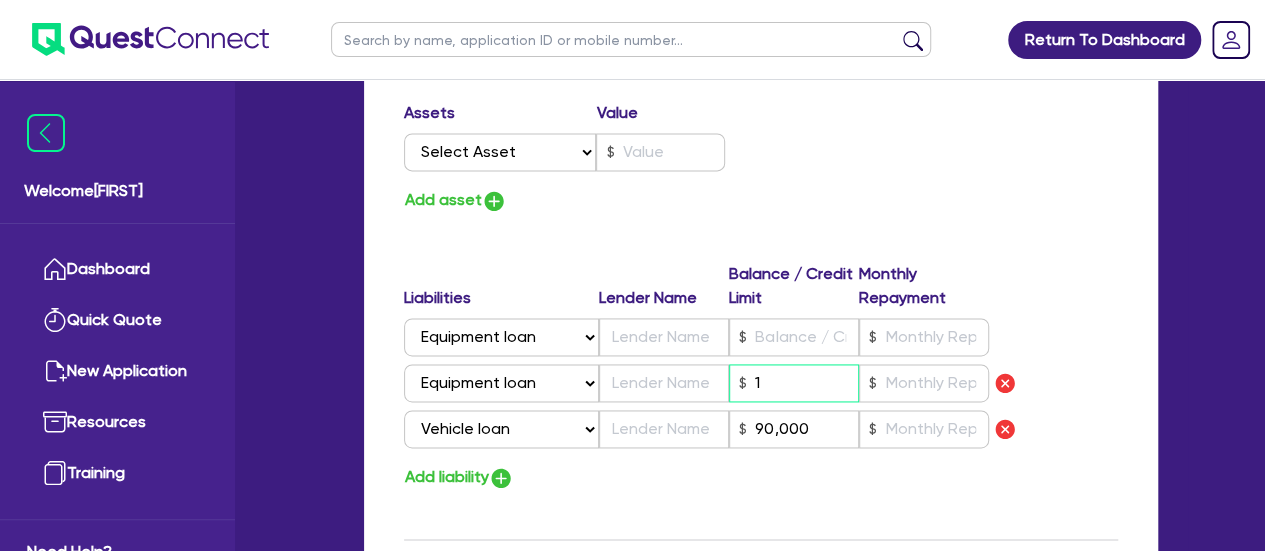type on "0" 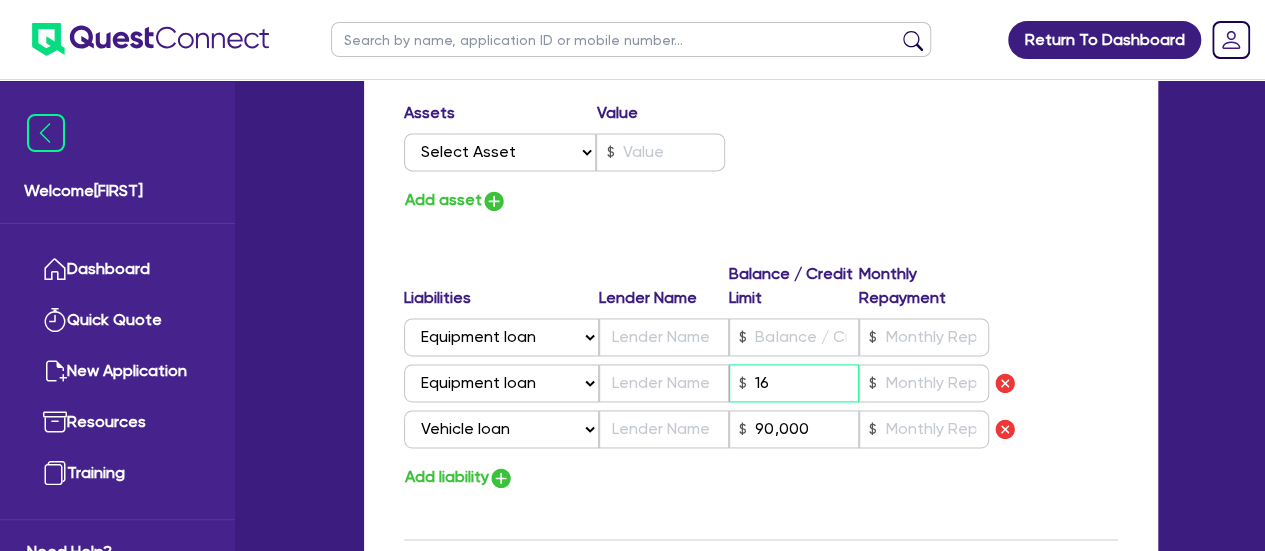type on "0" 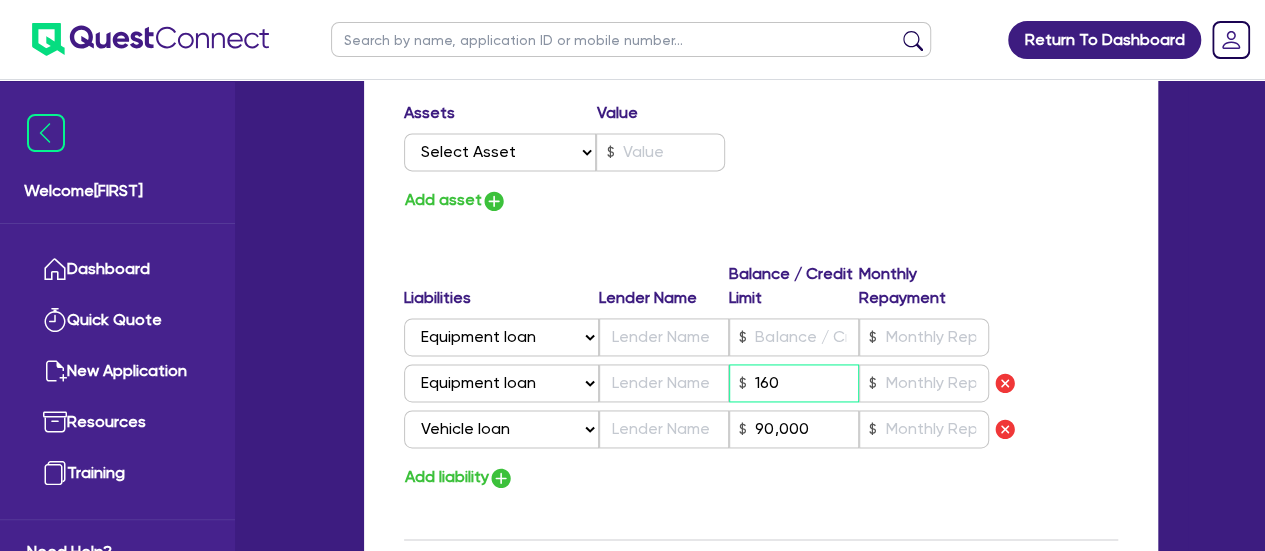 type on "0" 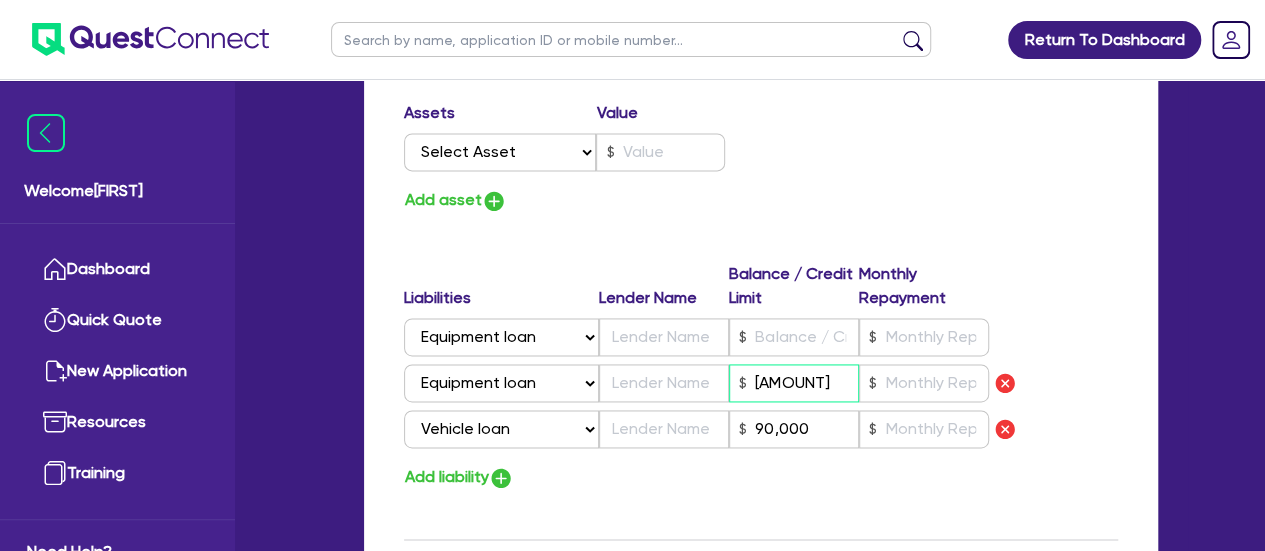 type on "0" 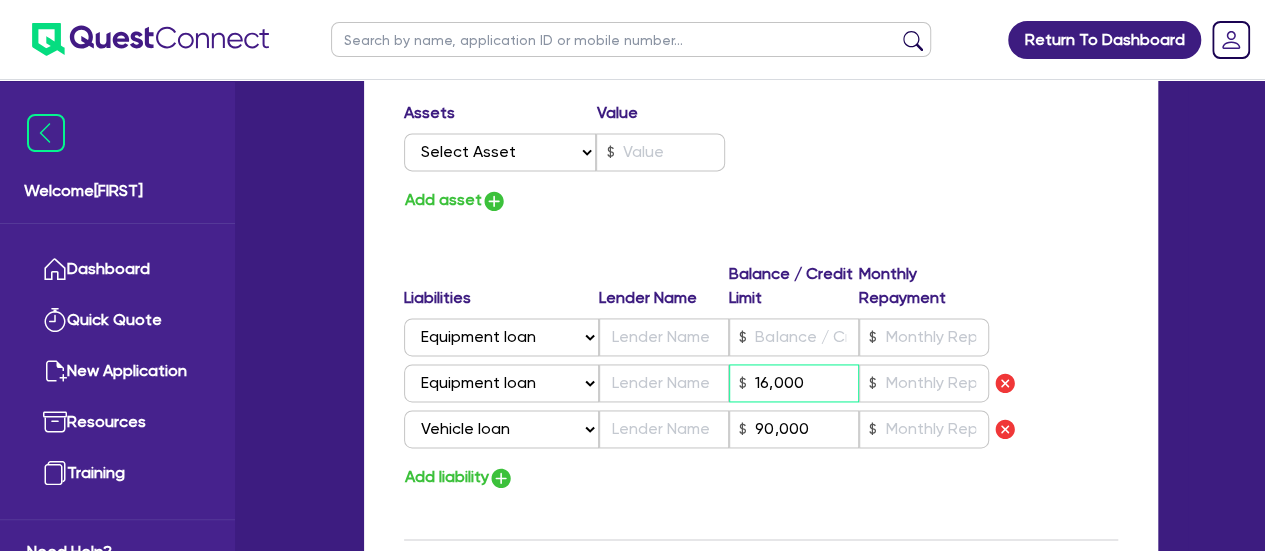 type on "0" 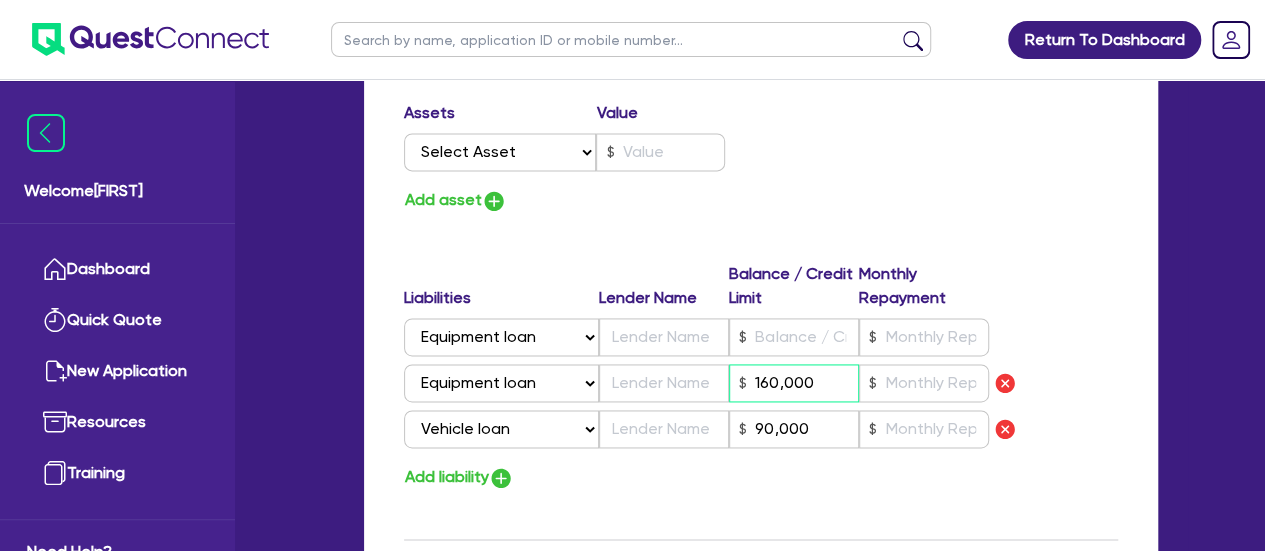 type on "160,000" 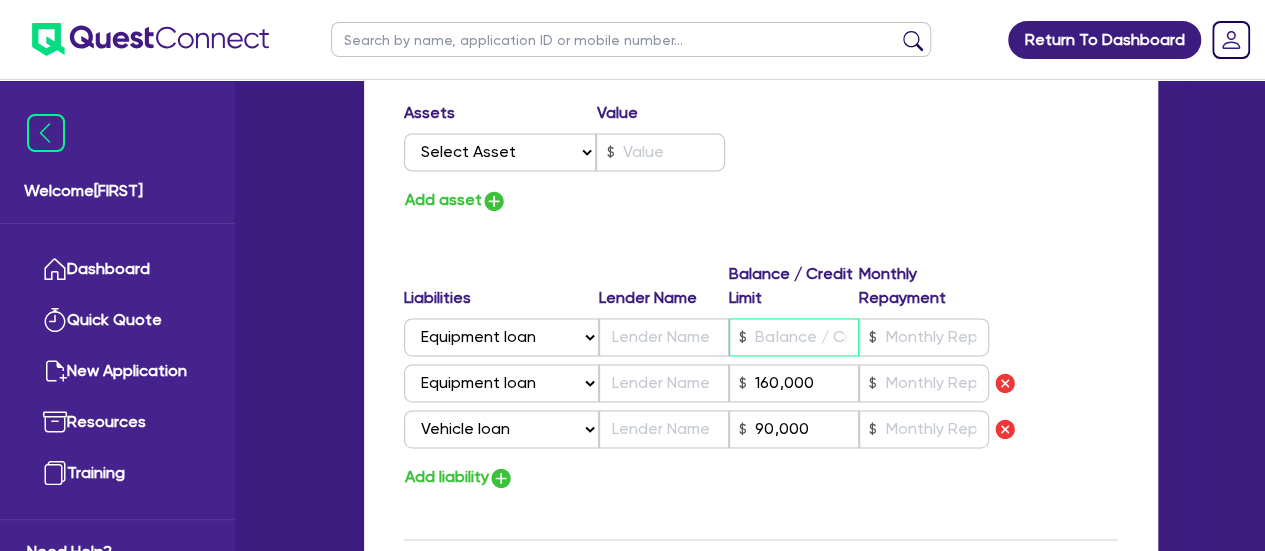 click at bounding box center (794, 337) 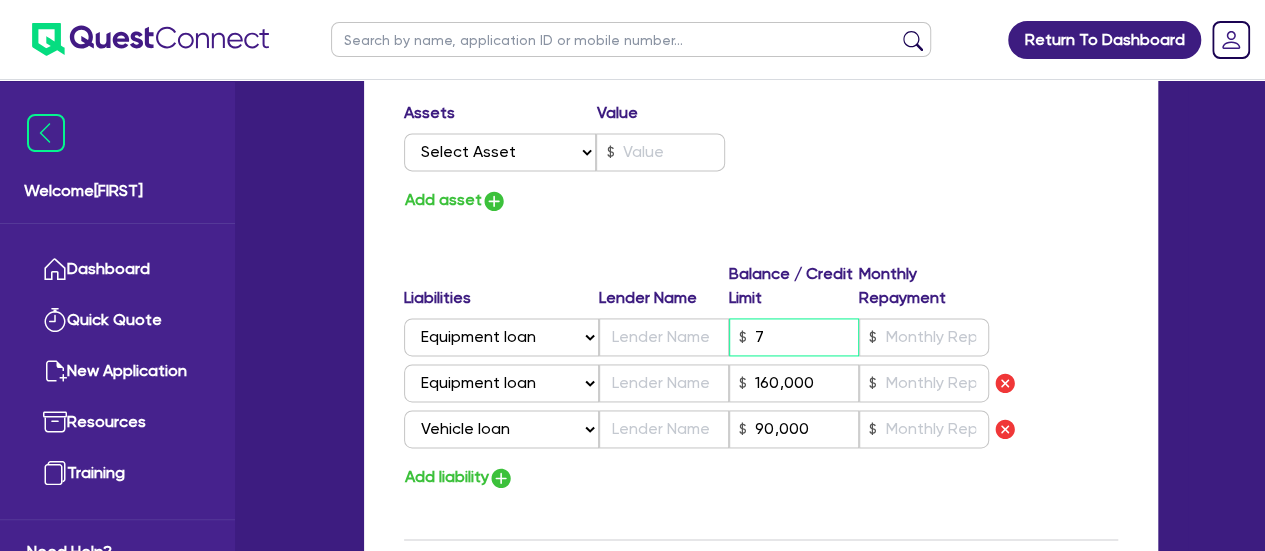 type on "0" 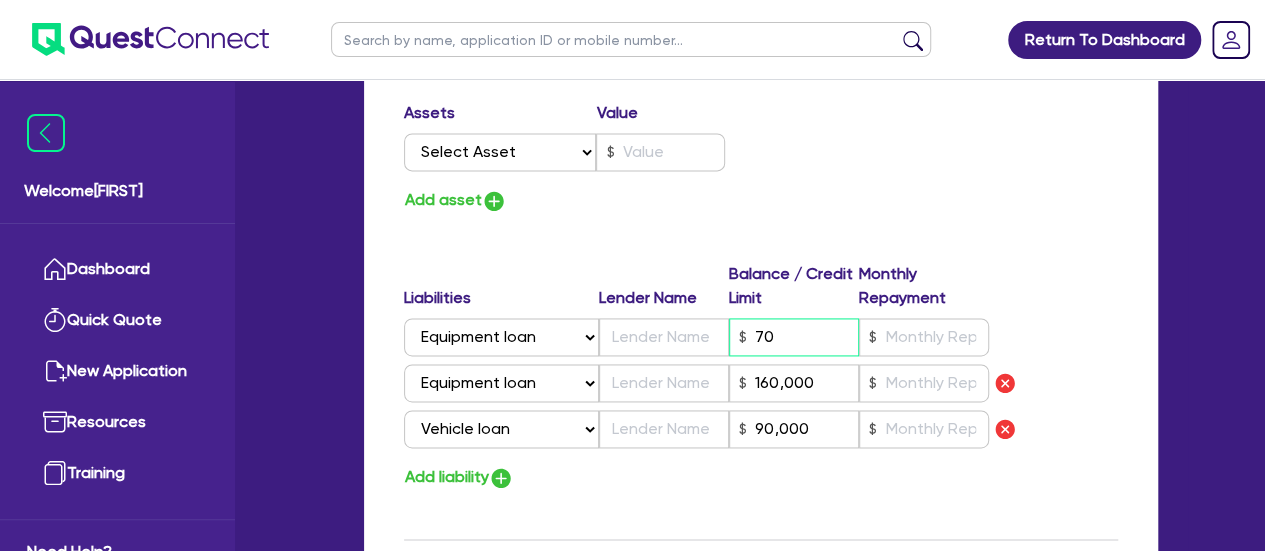 type on "0" 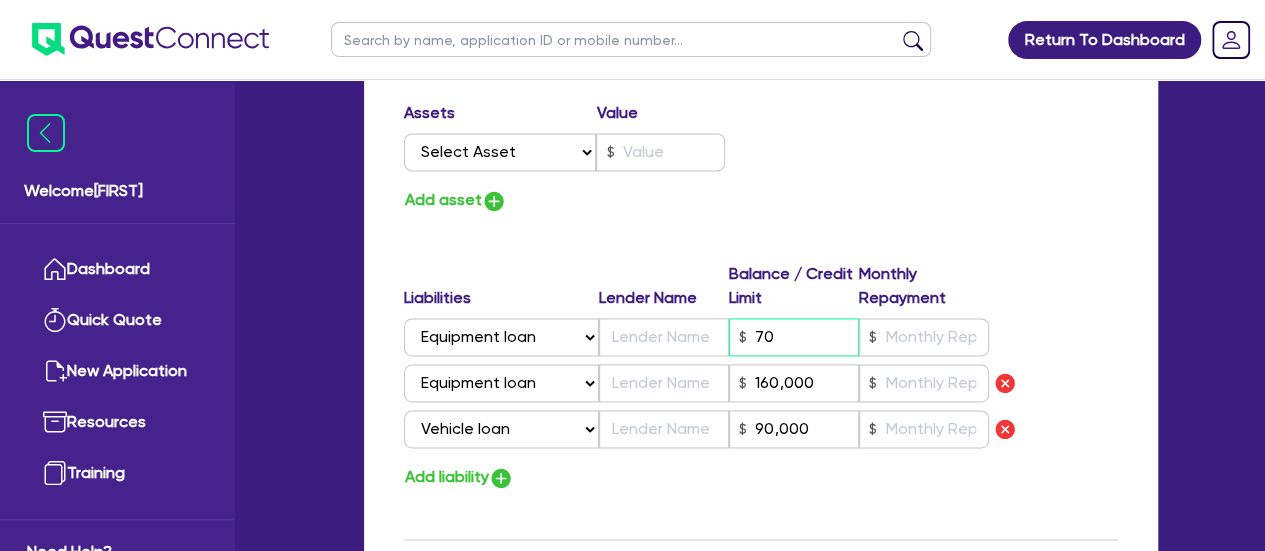 type on "[PHONE]" 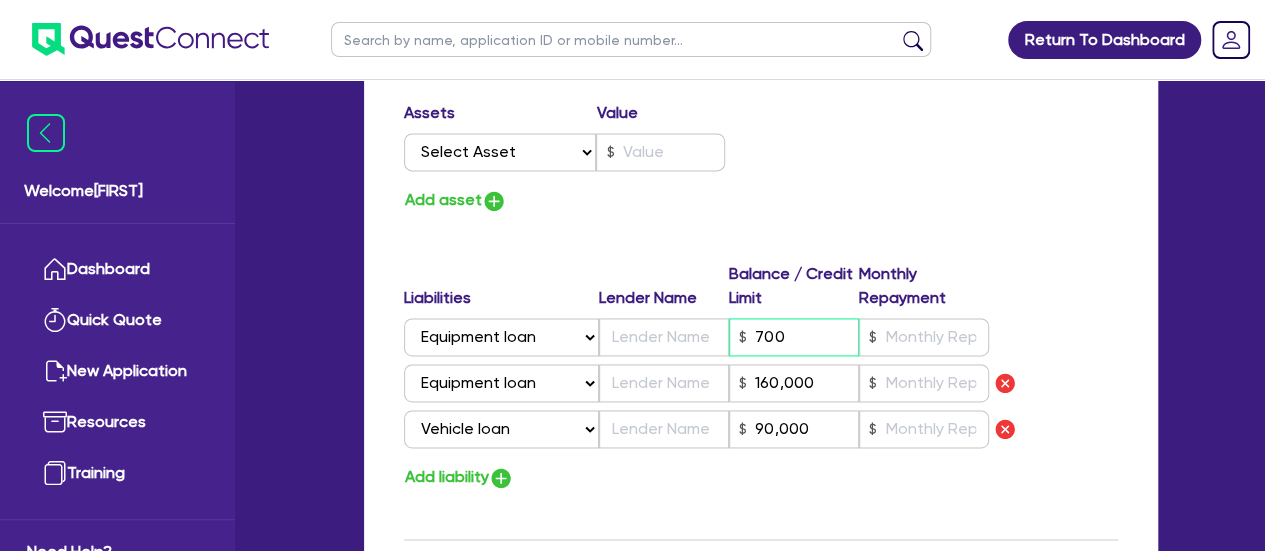 type on "0" 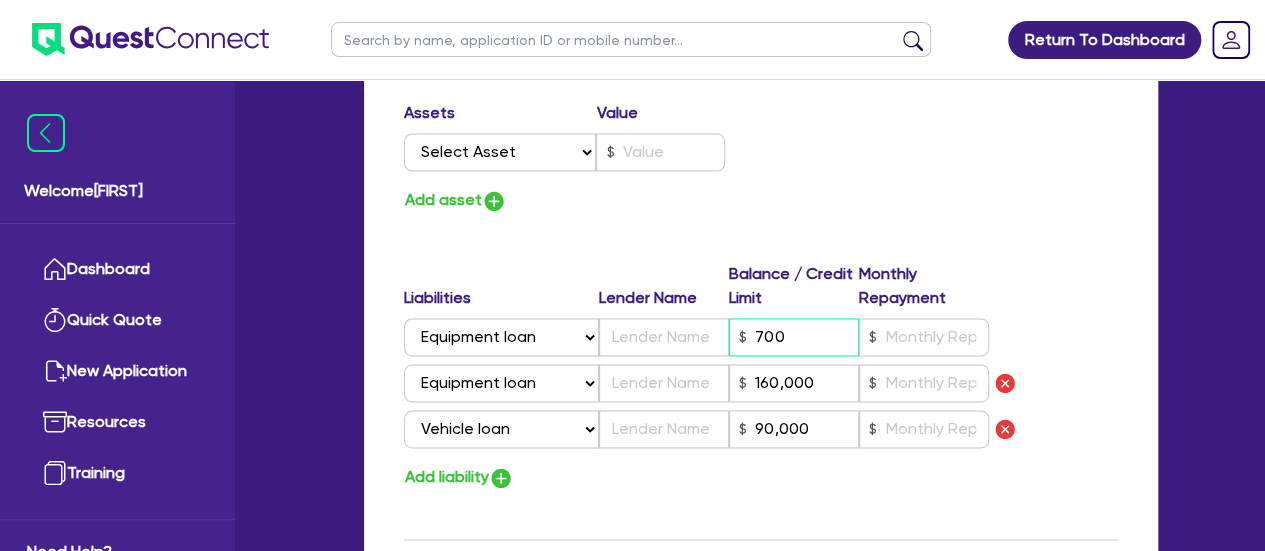 type on "[PHONE]" 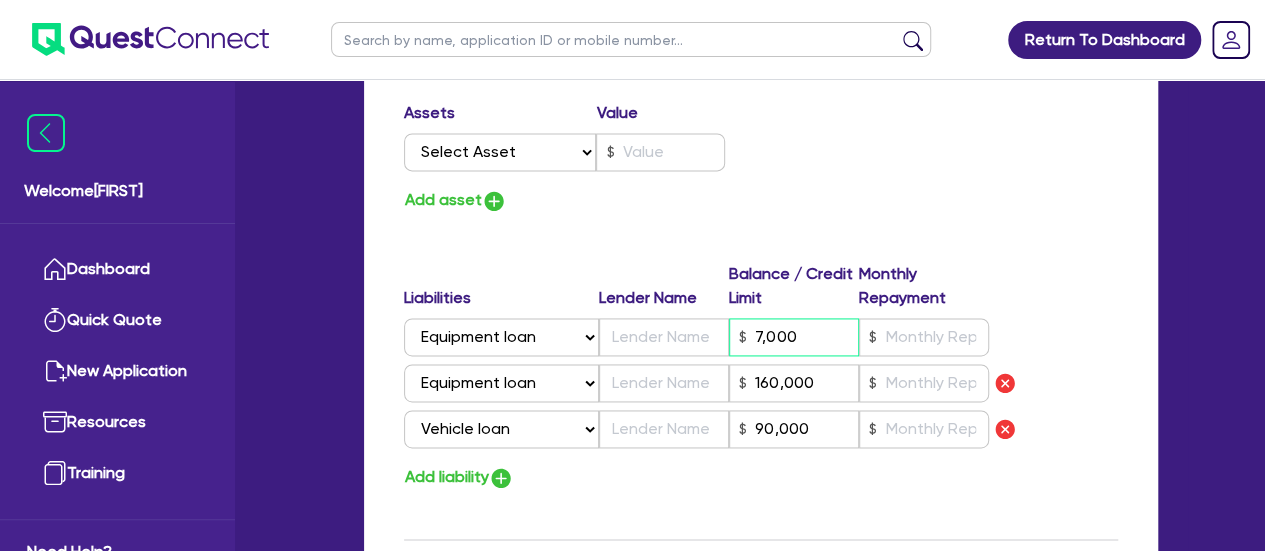 type on "0" 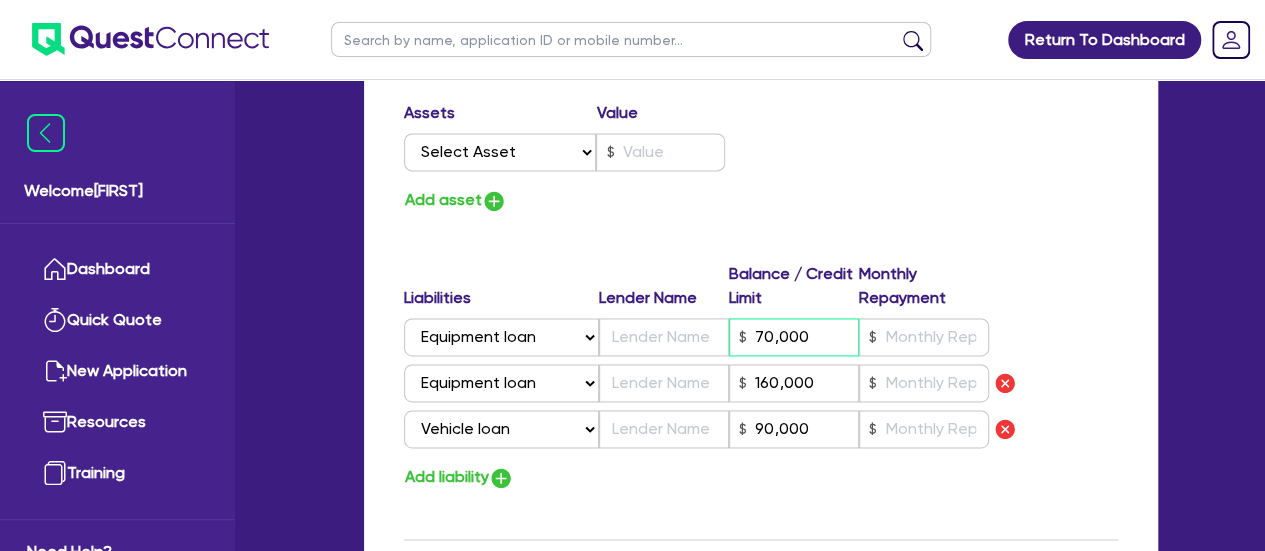 type on "70,000" 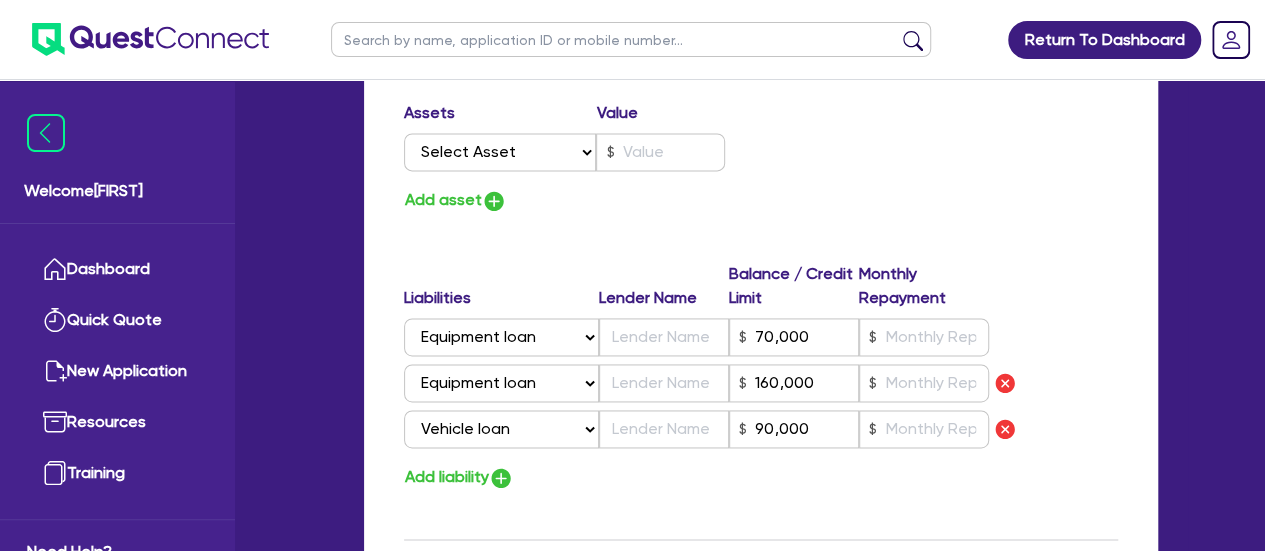 click on "Assets Value Select Asset Cash Property Investment property Vehicle Truck Trailer Equipment Household & personal asset Other asset Add asset" at bounding box center (761, 157) 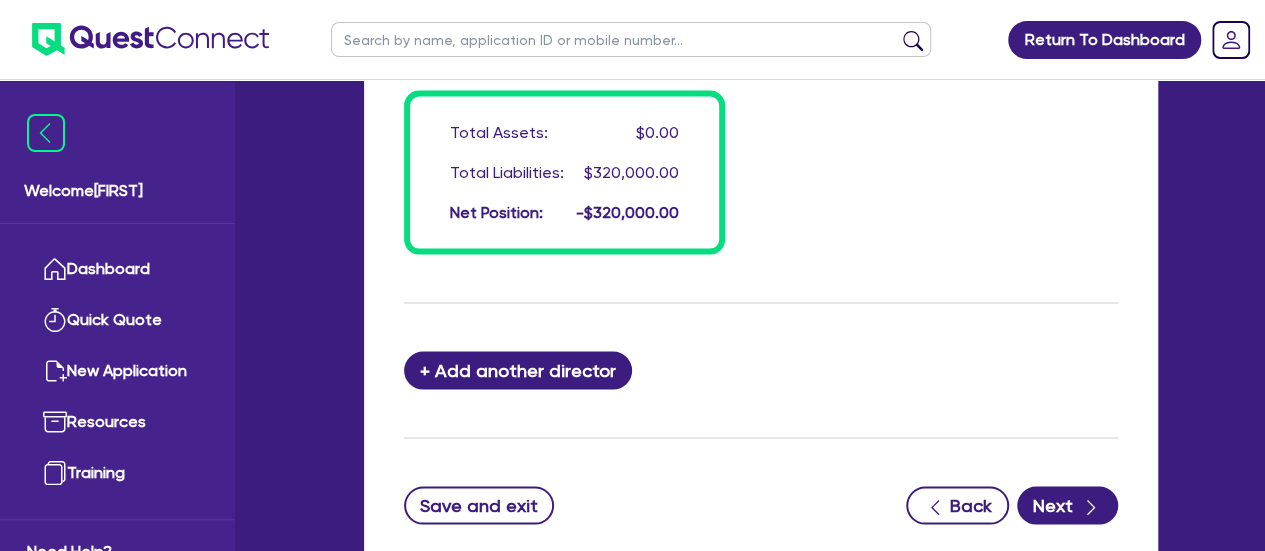 scroll, scrollTop: 1877, scrollLeft: 0, axis: vertical 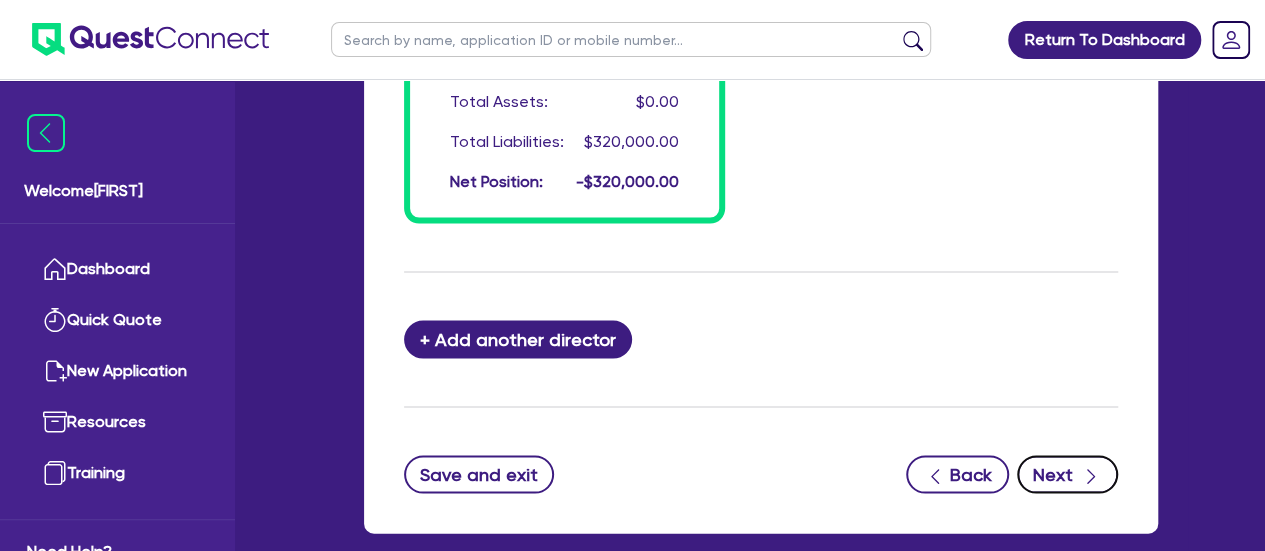 click 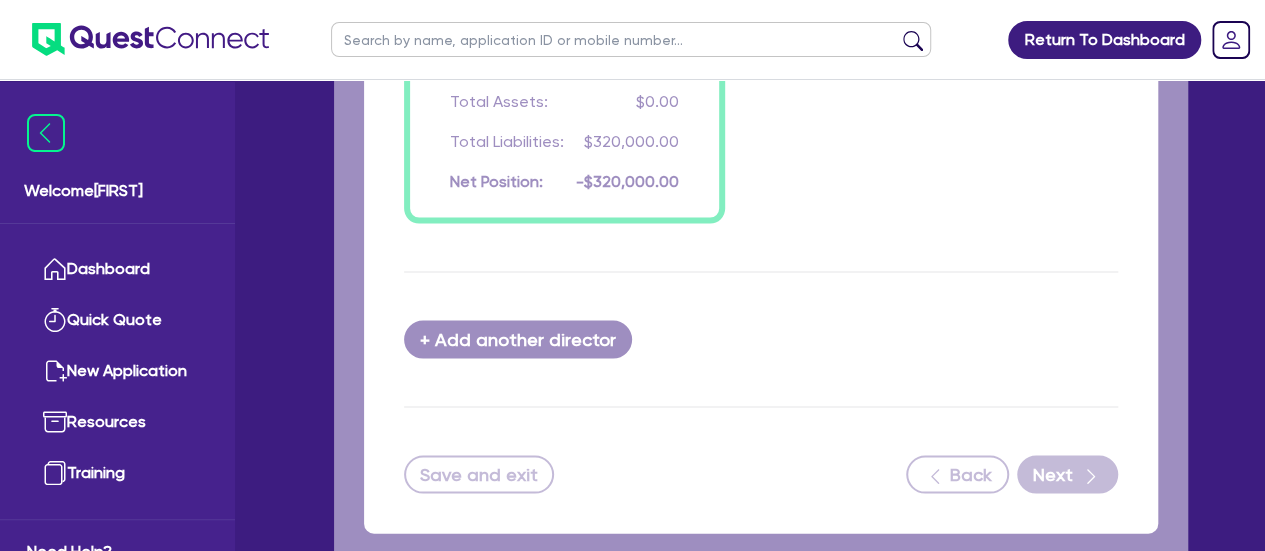 select on "PRIMARY_ASSETS" 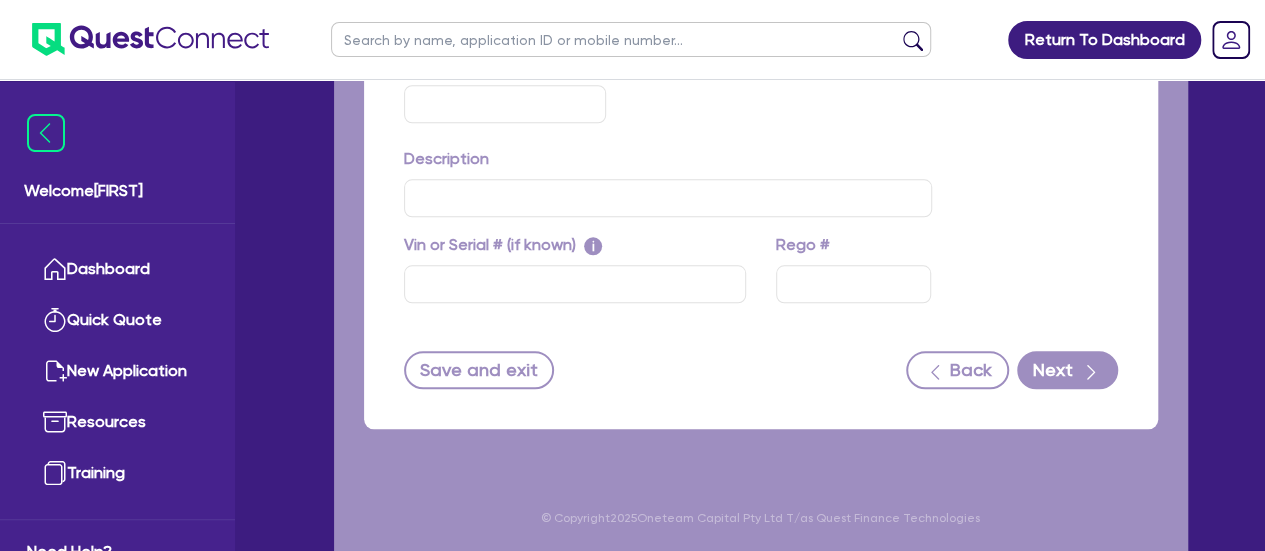 scroll, scrollTop: 0, scrollLeft: 0, axis: both 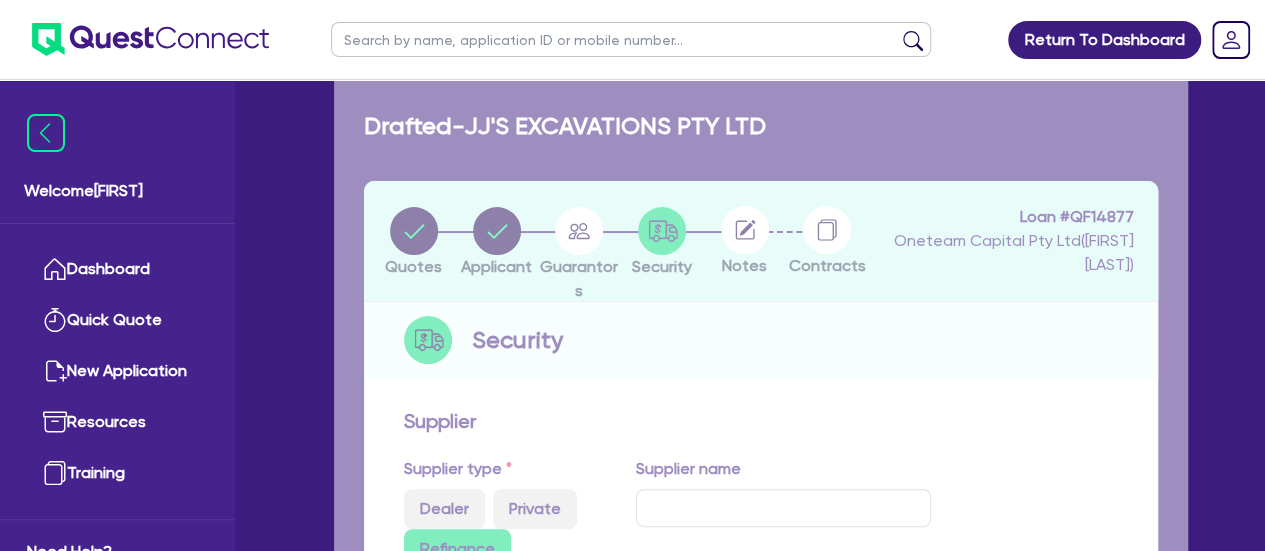select on "CONSTRUCTION_AND_EARTHMOVING_EQUIPMENT" 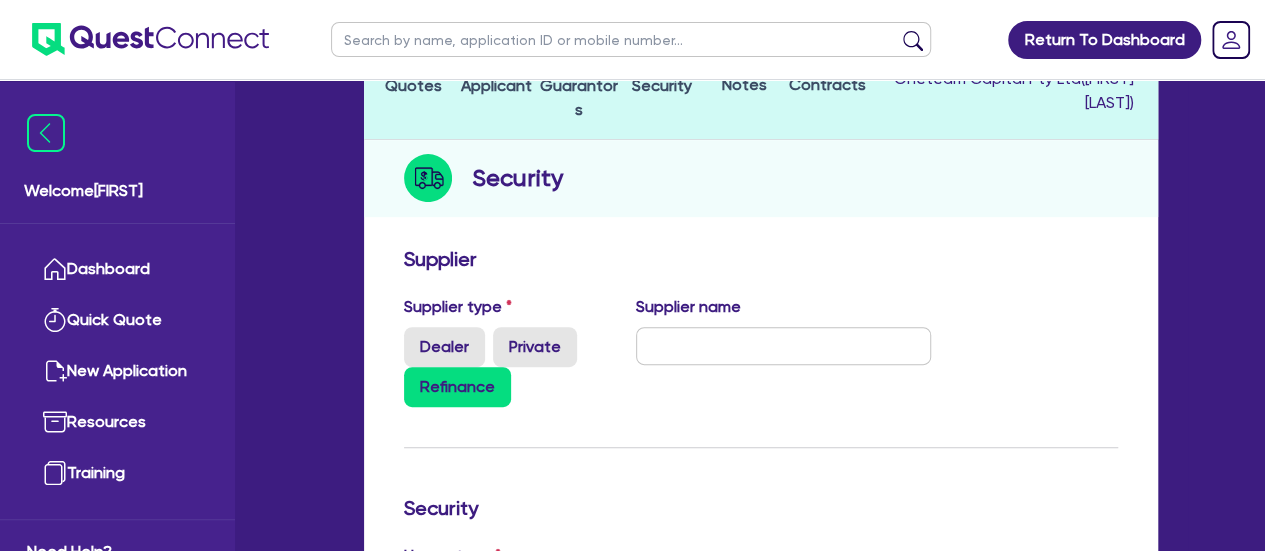 scroll, scrollTop: 300, scrollLeft: 0, axis: vertical 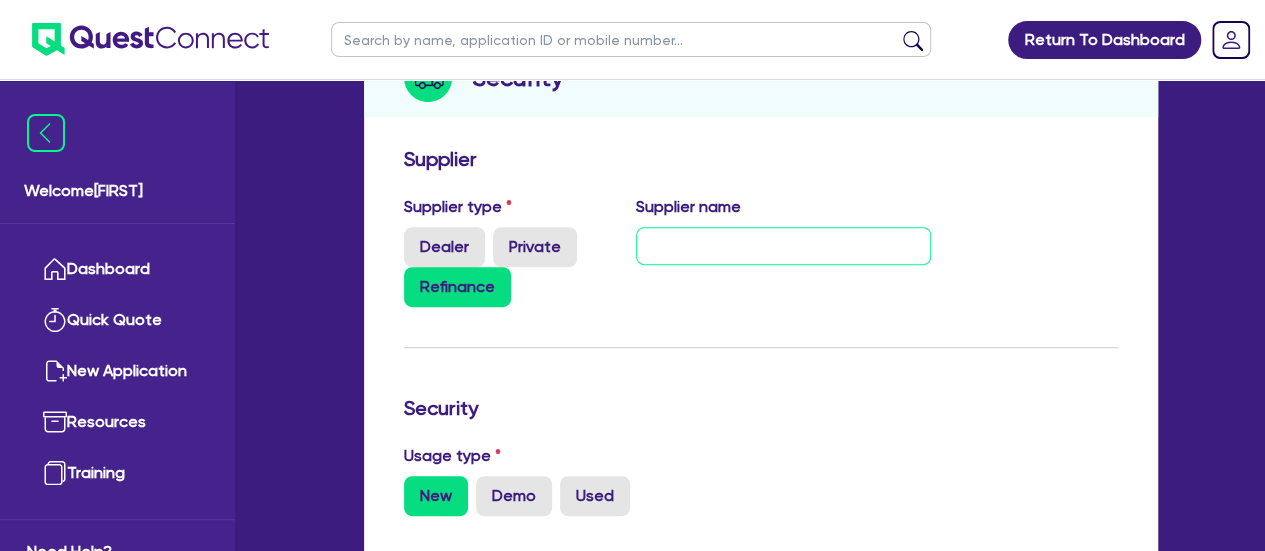 click at bounding box center [783, 246] 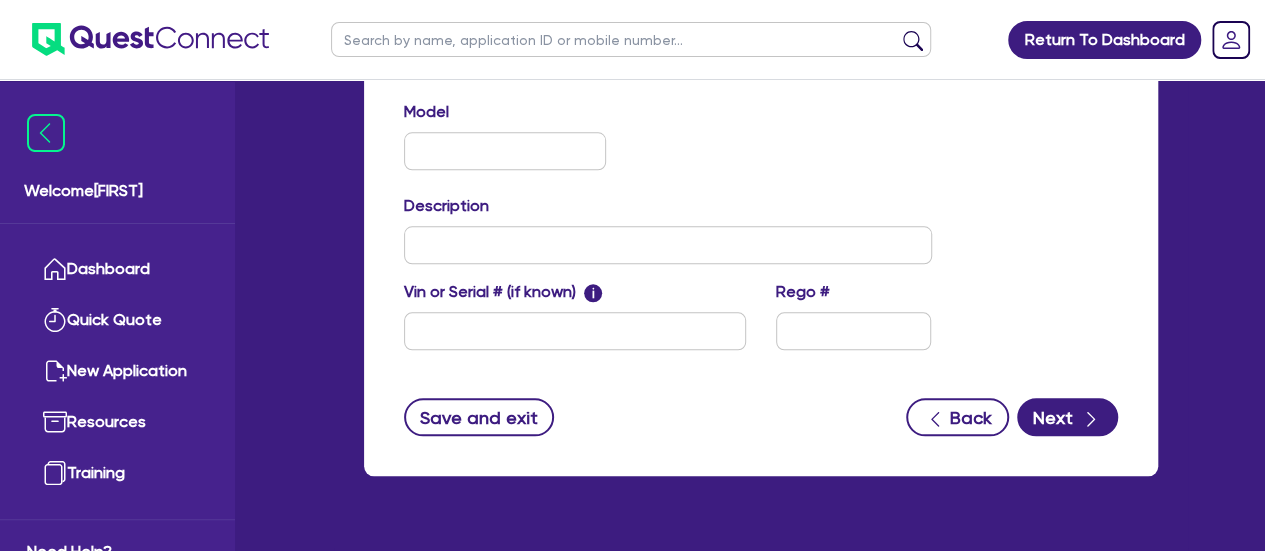 scroll, scrollTop: 981, scrollLeft: 0, axis: vertical 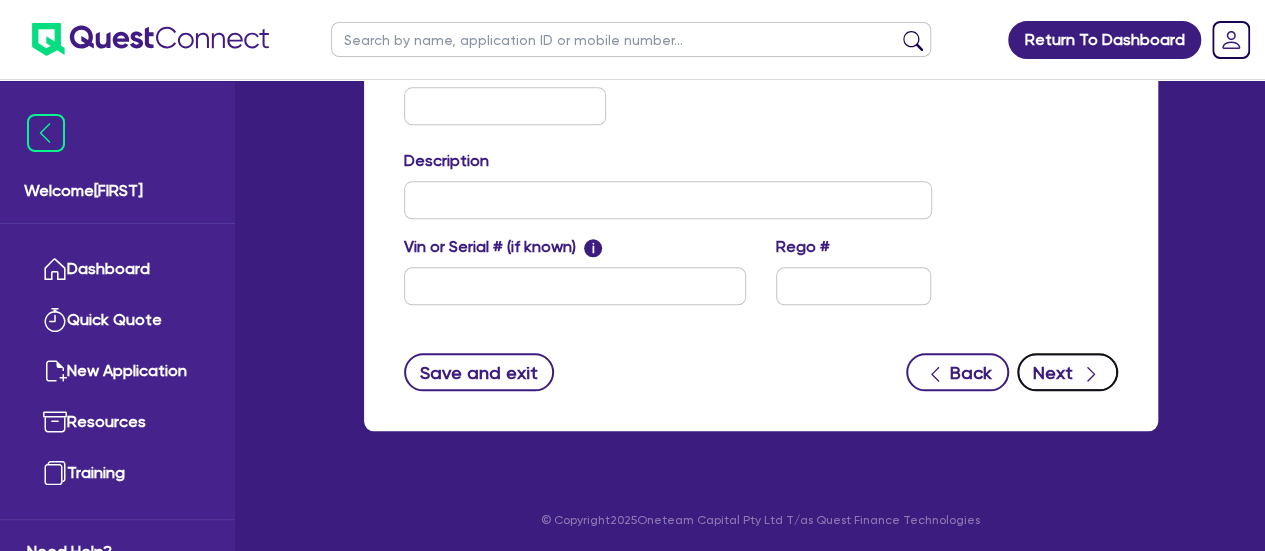 click on "Next" at bounding box center (1067, 372) 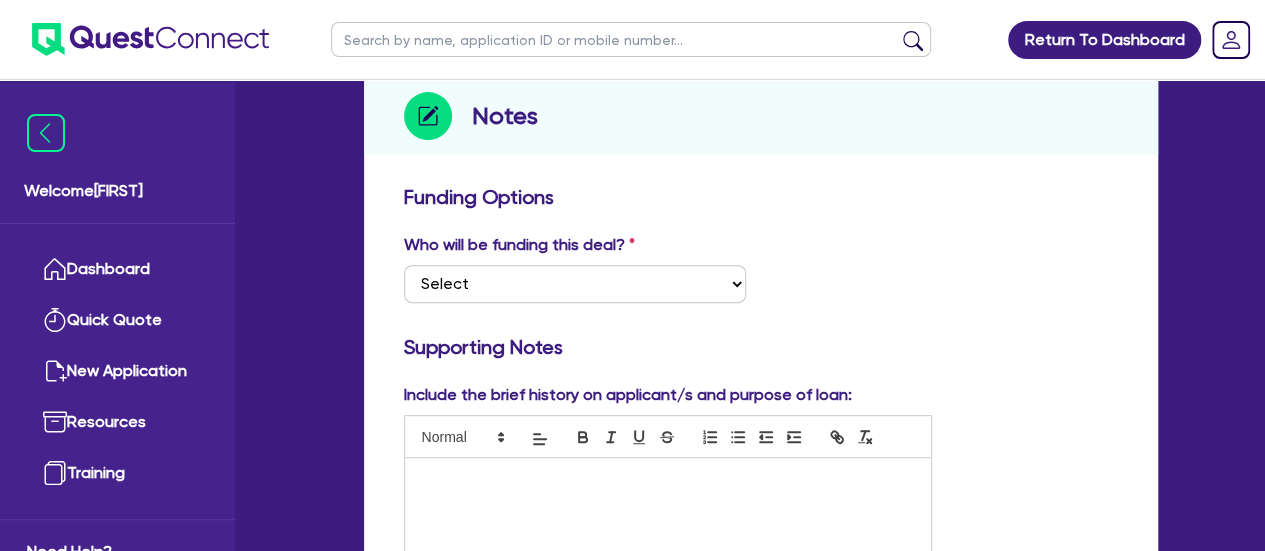 scroll, scrollTop: 300, scrollLeft: 0, axis: vertical 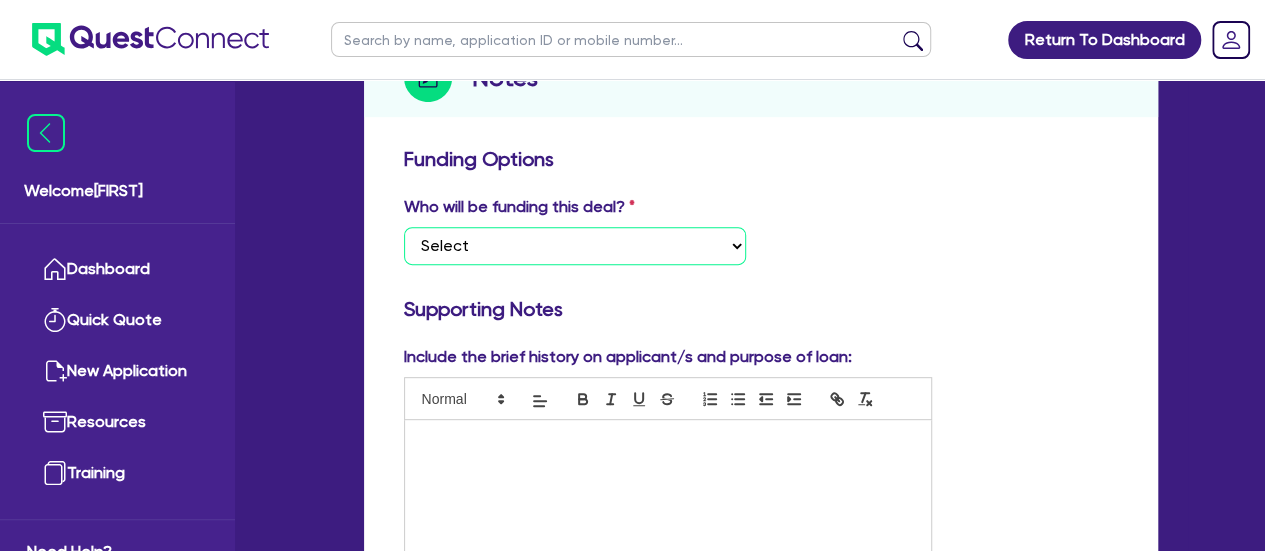 click on "Select I want Quest to fund 100% I will fund 100% I will co-fund with Quest Other - I am referring this deal in" at bounding box center [575, 246] 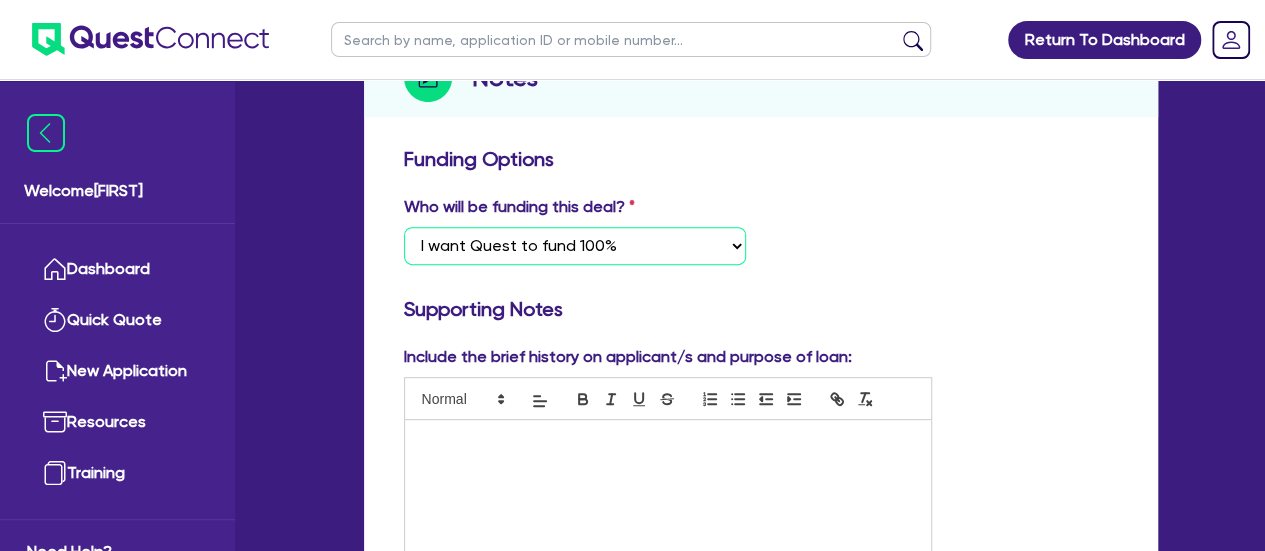 click on "Select I want Quest to fund 100% I will fund 100% I will co-fund with Quest Other - I am referring this deal in" at bounding box center [575, 246] 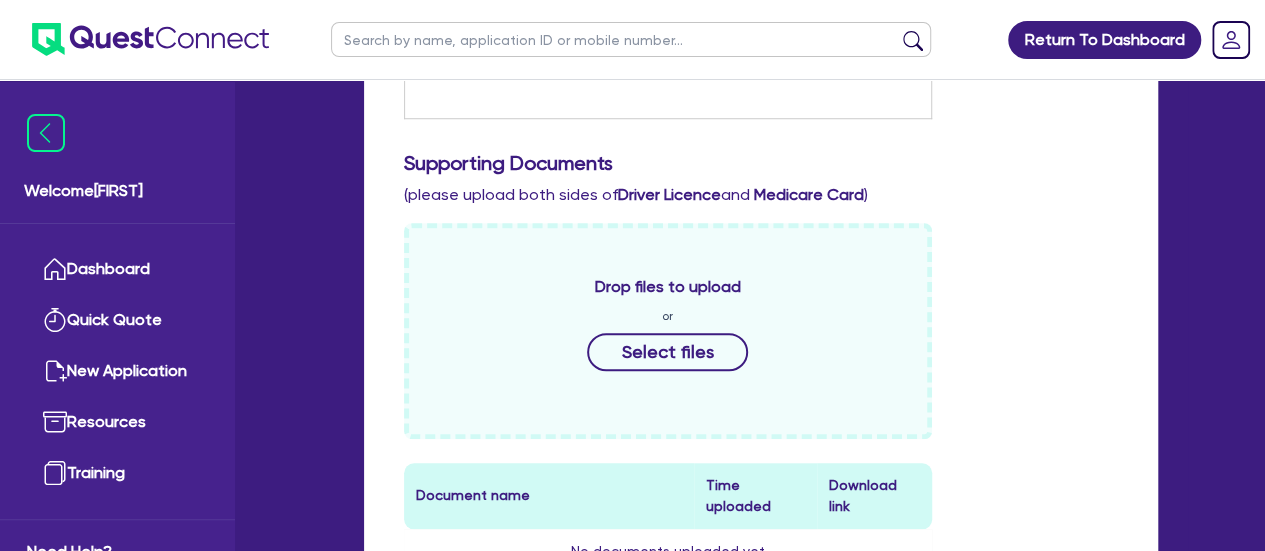 scroll, scrollTop: 500, scrollLeft: 0, axis: vertical 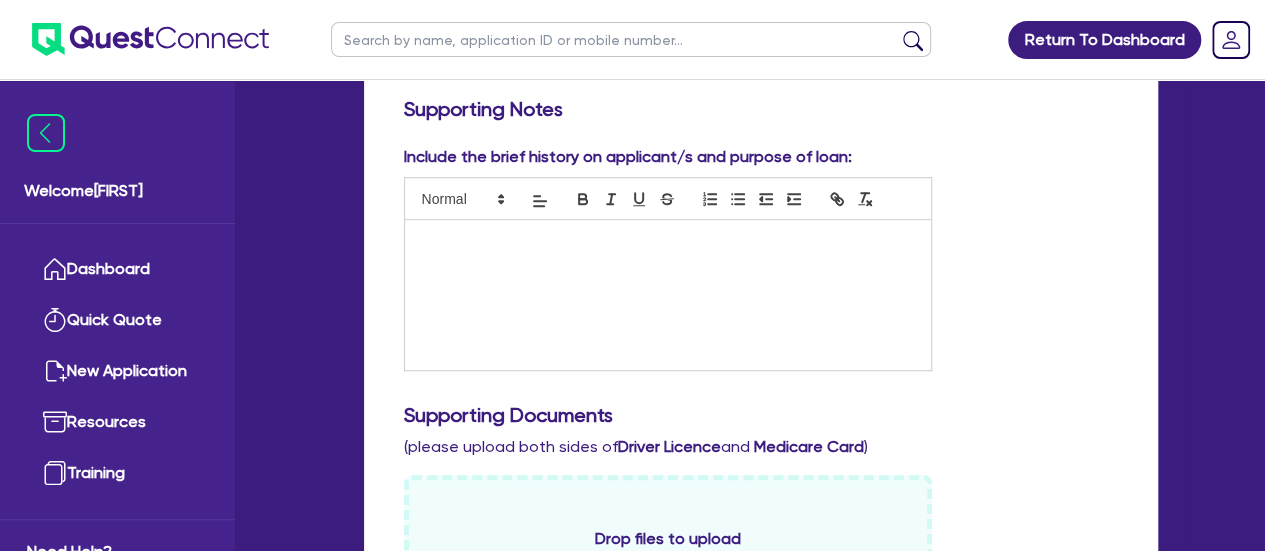 click at bounding box center [668, 241] 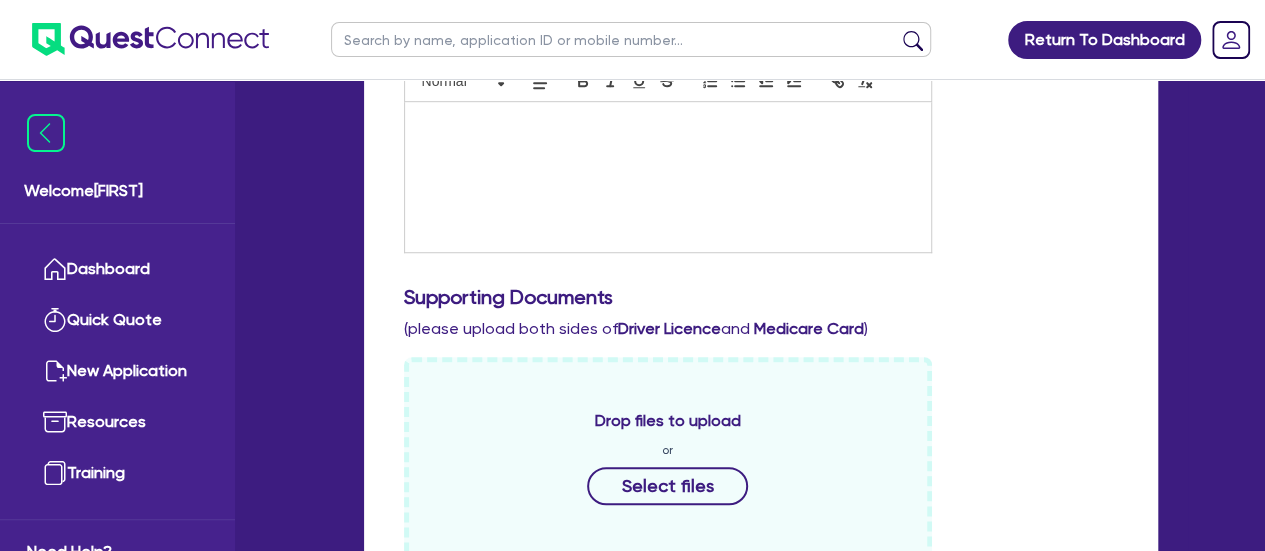 scroll, scrollTop: 900, scrollLeft: 0, axis: vertical 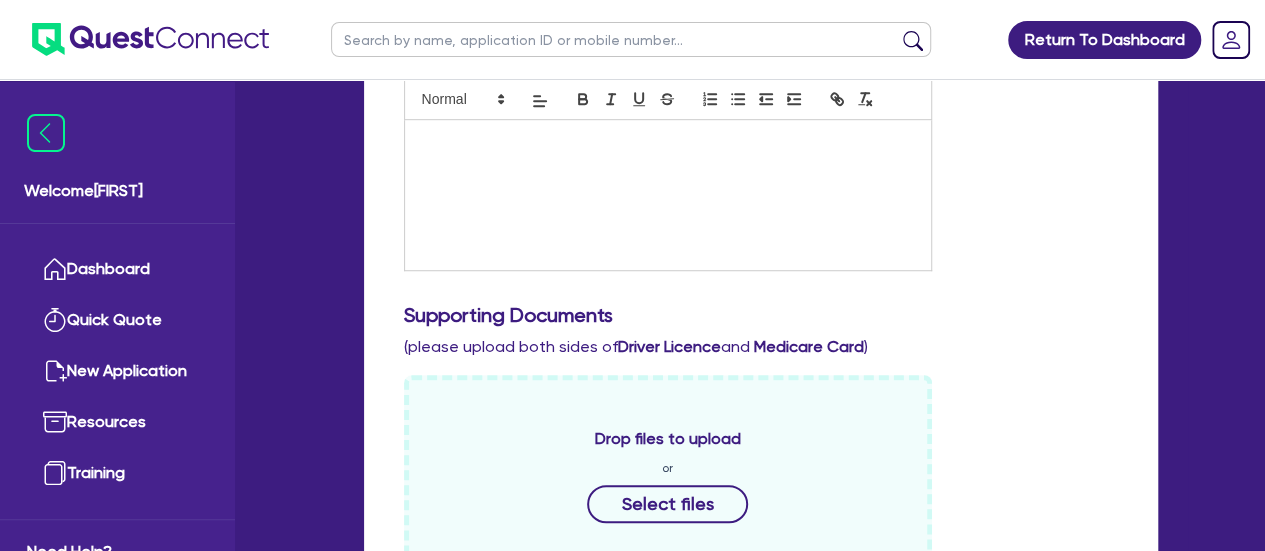 click at bounding box center (668, 195) 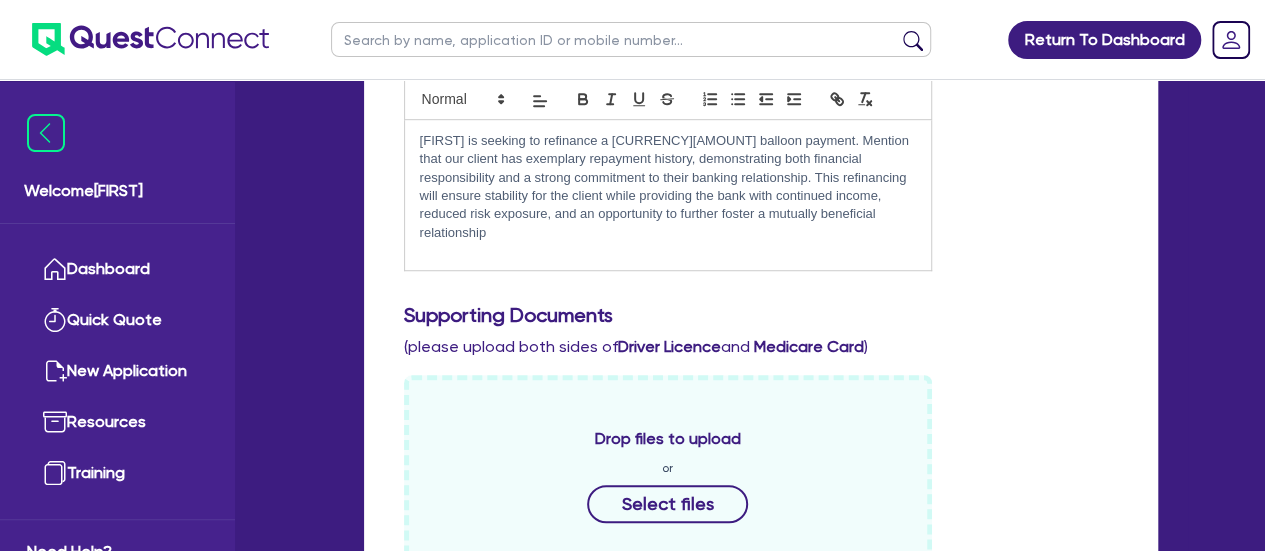 scroll, scrollTop: 0, scrollLeft: 0, axis: both 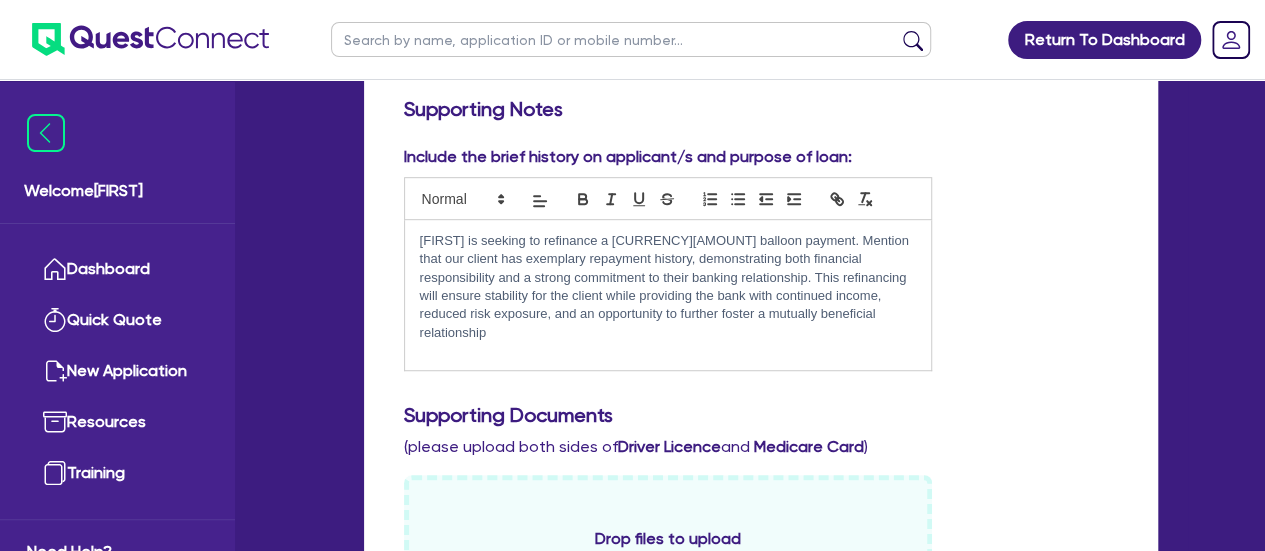 click on "[FIRST] is seeking to refinance a [CURRENCY][AMOUNT] balloon payment. Mention that our client has exemplary repayment history, demonstrating both financial responsibility and a strong commitment to their banking relationship. This refinancing will ensure stability for the client while providing the bank with continued income, reduced risk exposure, and an opportunity to further foster a mutually beneficial relationship" at bounding box center [668, 295] 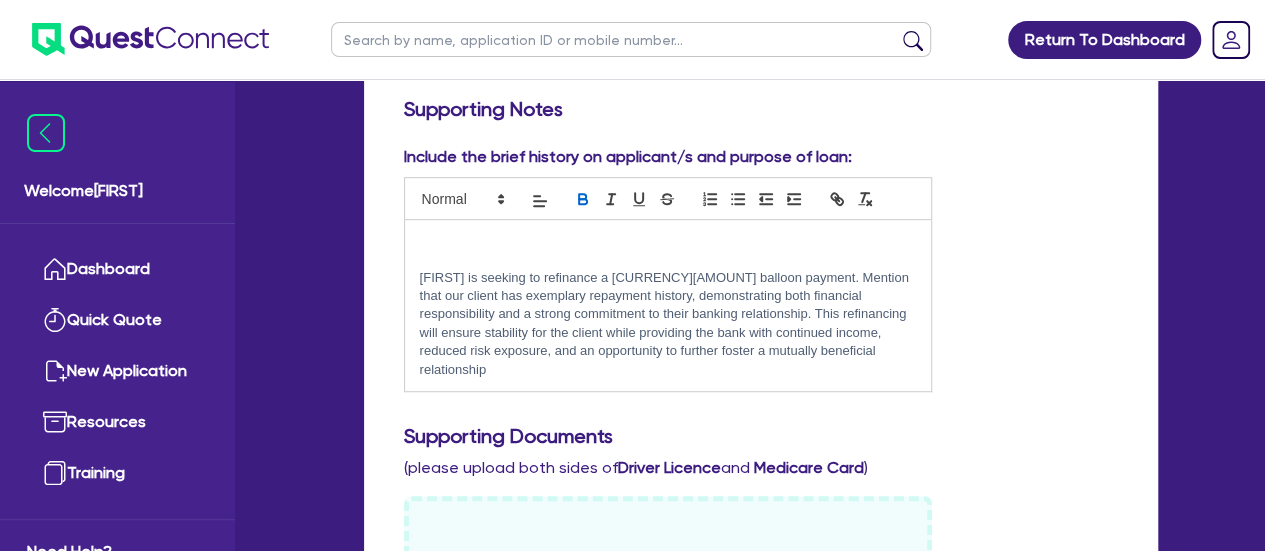 type 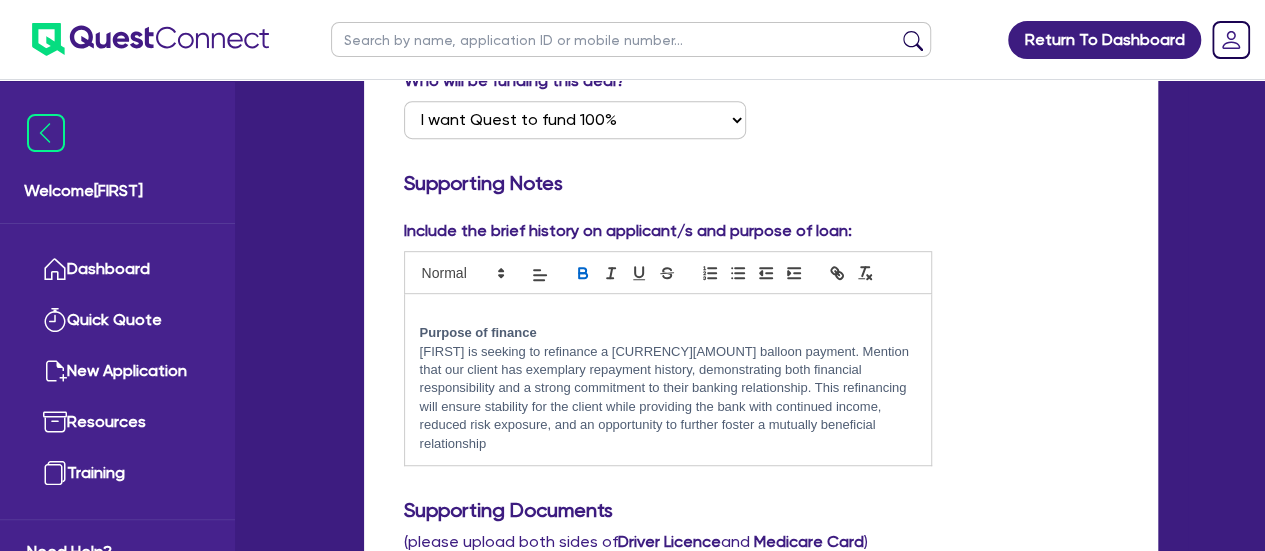 scroll, scrollTop: 400, scrollLeft: 0, axis: vertical 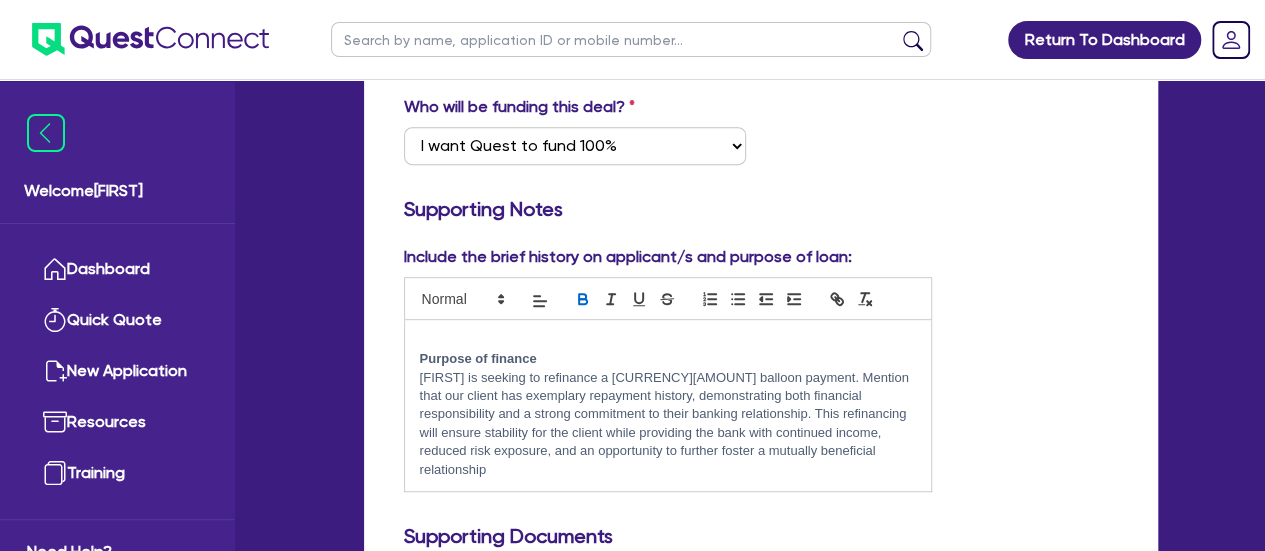 click on "Purpose of finance Jesse is seeking to refinance a $[AMOUNT] balloon payment. Mention that our client has exemplary repayment history, demonstrating both financial responsibility and a strong commitment to their banking relationship. This refinancing will ensure stability for the client while providing the bank with continued income, reduced risk exposure, and an opportunity to further foster a mutually beneficial relationship" at bounding box center (668, 406) 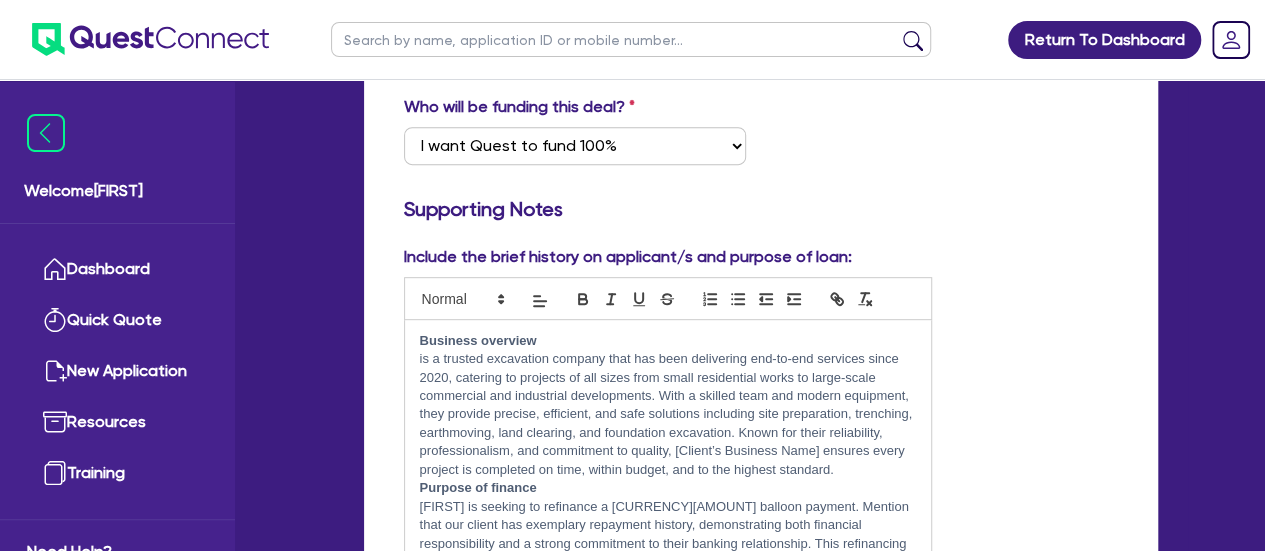 scroll, scrollTop: 0, scrollLeft: 0, axis: both 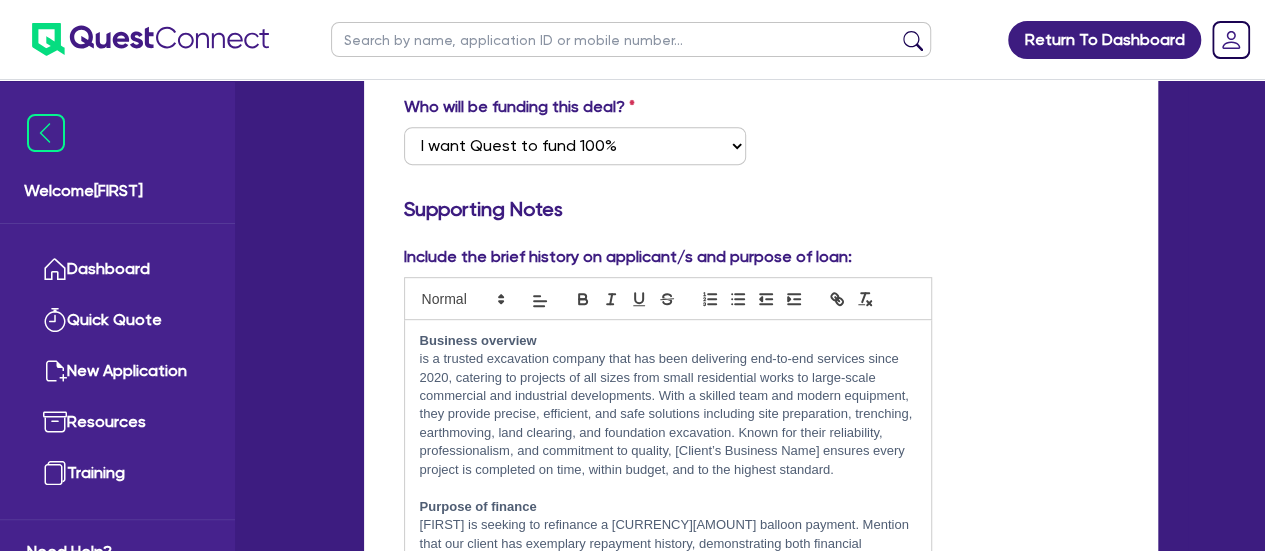 click on "Business overview ﻿is a trusted excavation company that has been delivering end-to-end services since 2020, catering to projects of all sizes from small residential works to large-scale commercial and industrial developments. With a skilled team and modern equipment, they provide precise, efficient, and safe solutions including site preparation, trenching, earthmoving, land clearing, and foundation excavation. Known for their reliability, professionalism, and commitment to quality, [Client’s Business Name] ensures every project is completed on time, within budget, and to the highest standard. Purpose of finance" at bounding box center [668, 445] 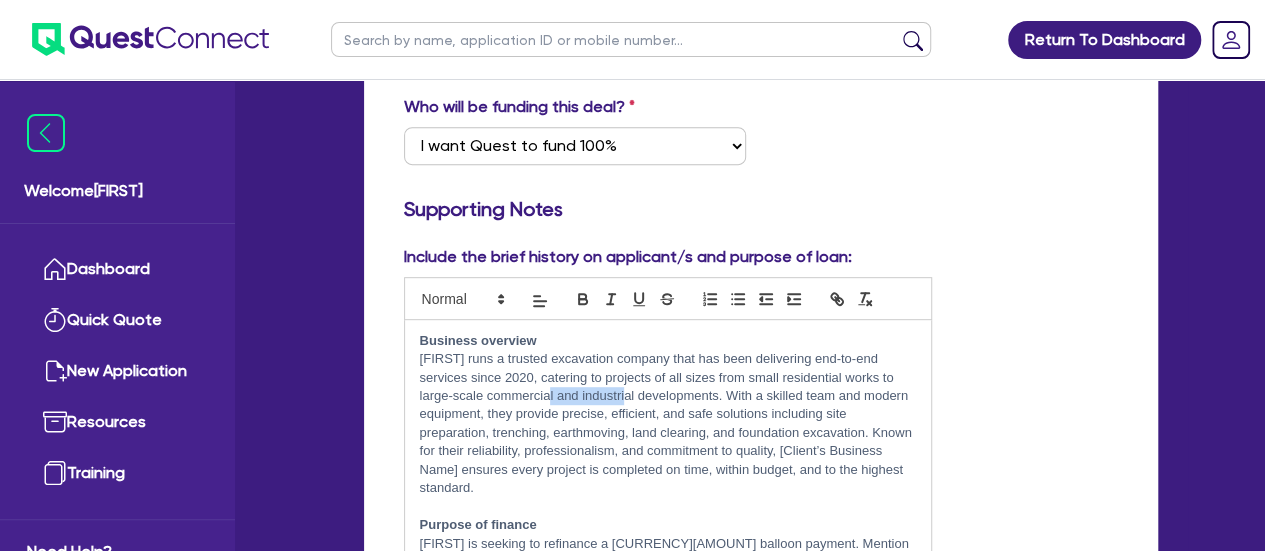 drag, startPoint x: 633, startPoint y: 394, endPoint x: 557, endPoint y: 393, distance: 76.00658 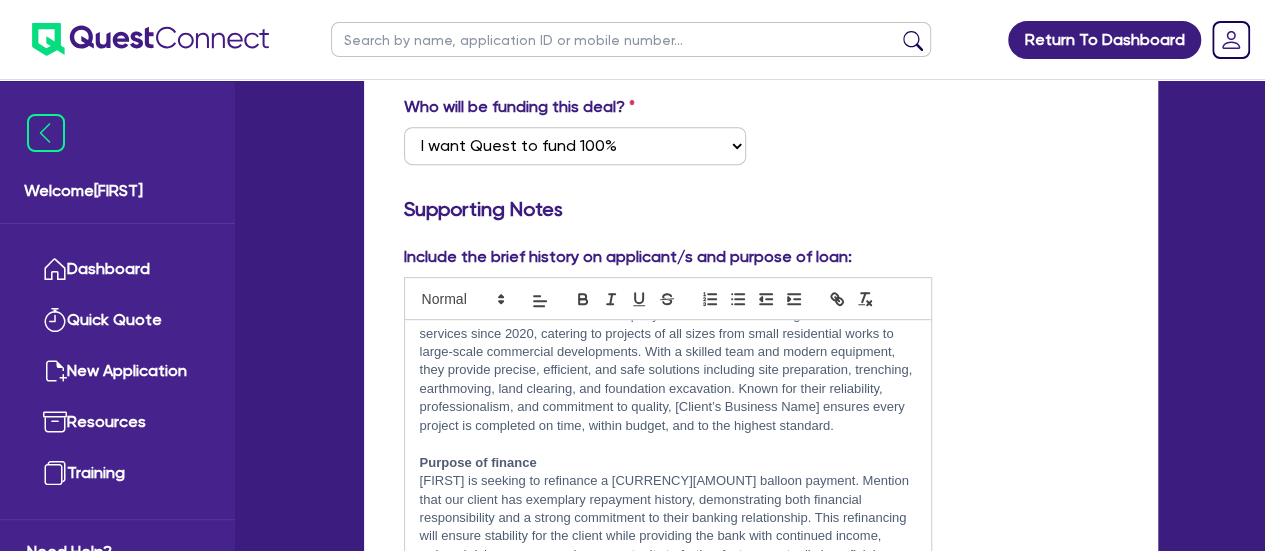 scroll, scrollTop: 69, scrollLeft: 0, axis: vertical 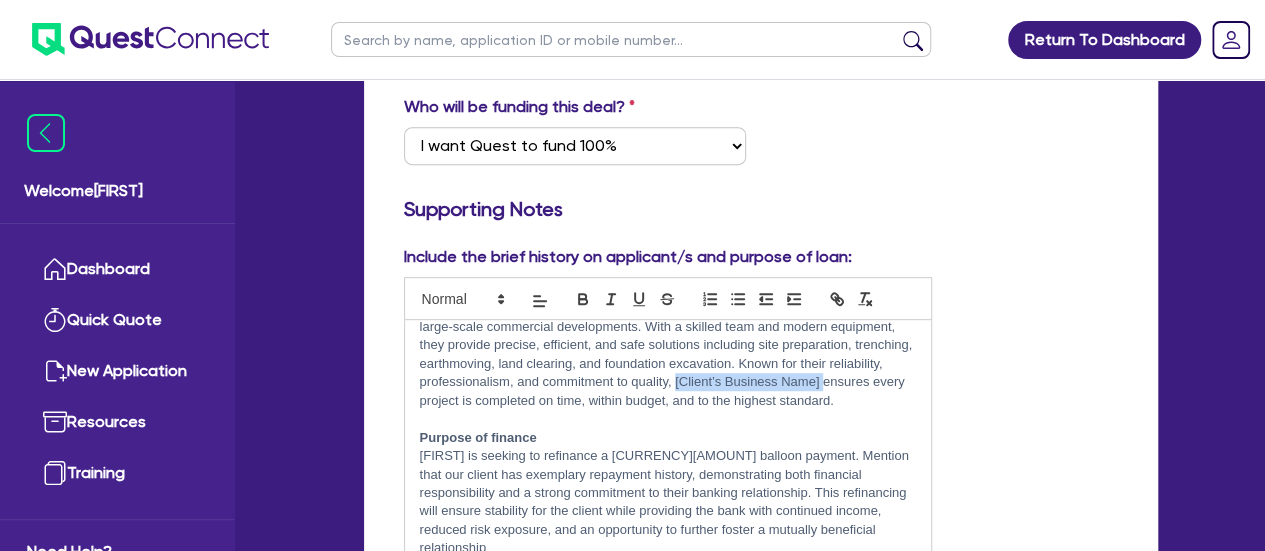 drag, startPoint x: 880, startPoint y: 381, endPoint x: 732, endPoint y: 383, distance: 148.01352 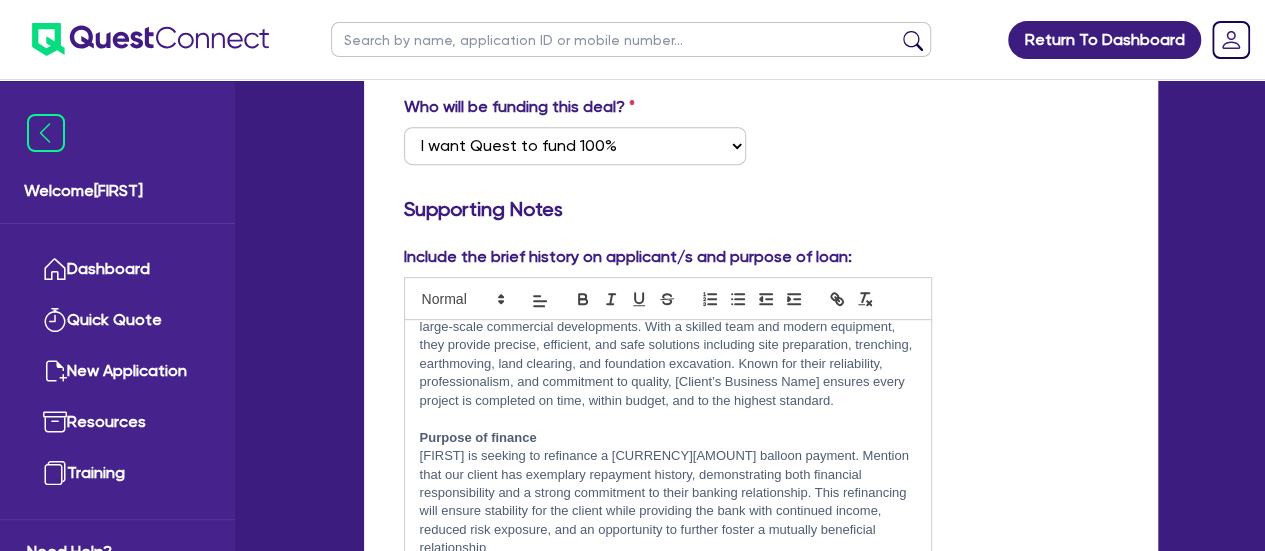 scroll, scrollTop: 50, scrollLeft: 0, axis: vertical 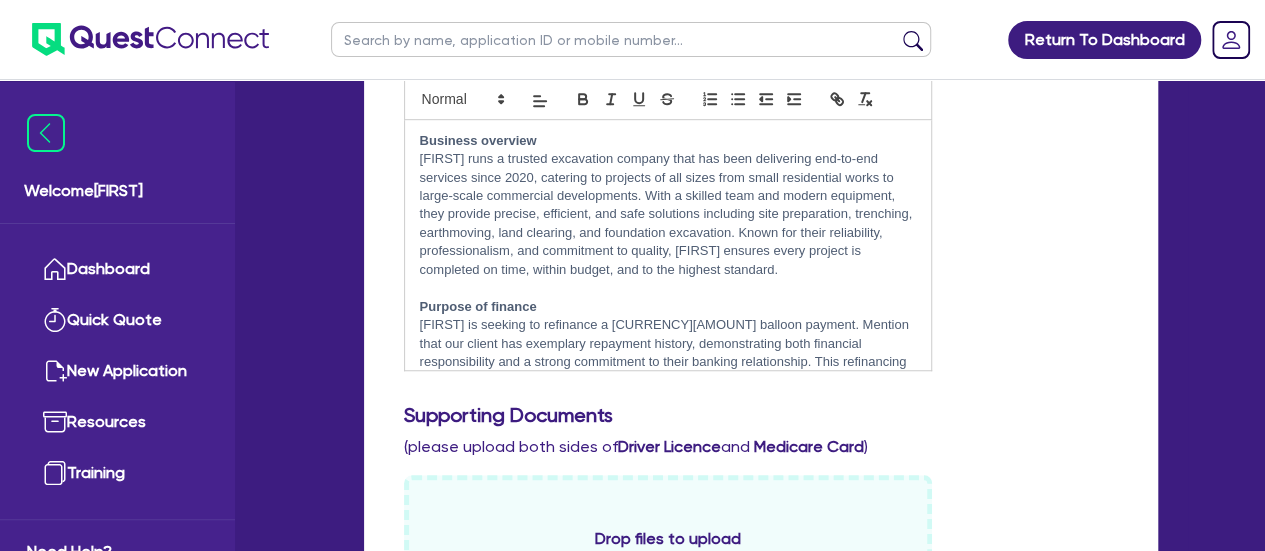 click on "[FIRST] ﻿runs a trusted excavation company that has been delivering end-to-end services since 2020, catering to projects of all sizes from small residential works to large-scale commercial developments. With a skilled team and modern equipment, they provide precise, efficient, and safe solutions including site preparation, trenching, earthmoving, land clearing, and foundation excavation. Known for their reliability, professionalism, and commitment to quality, [FIRST] ensures every project is completed on time, within budget, and to the highest standard." at bounding box center [668, 214] 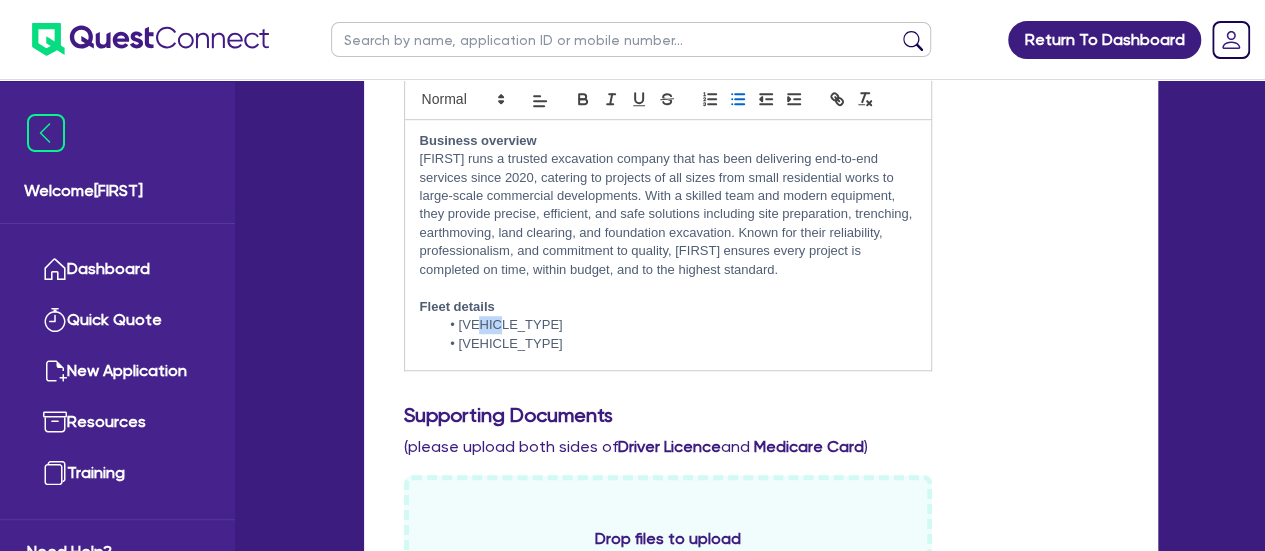 drag, startPoint x: 502, startPoint y: 321, endPoint x: 478, endPoint y: 319, distance: 24.083189 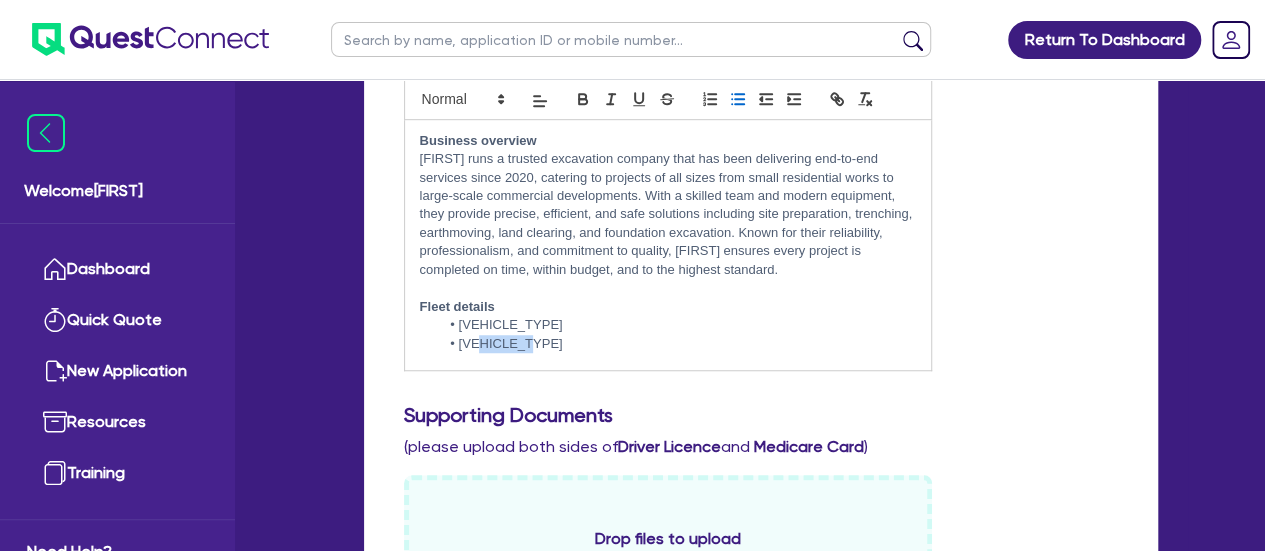 drag, startPoint x: 528, startPoint y: 341, endPoint x: 478, endPoint y: 338, distance: 50.08992 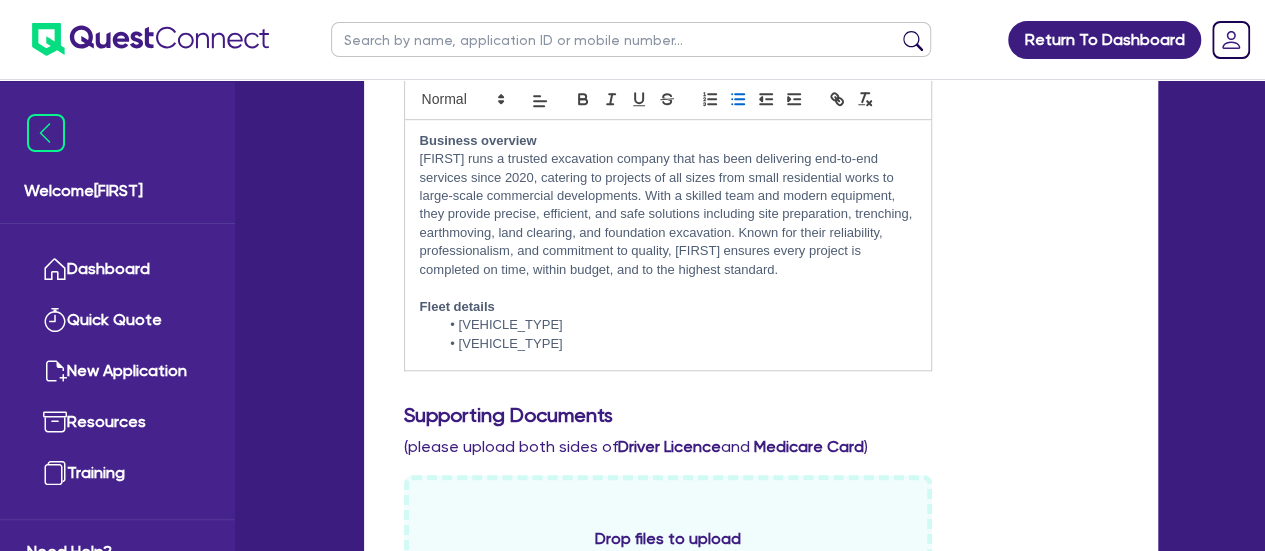 click on "[VEHICLE_TYPE]" at bounding box center [677, 325] 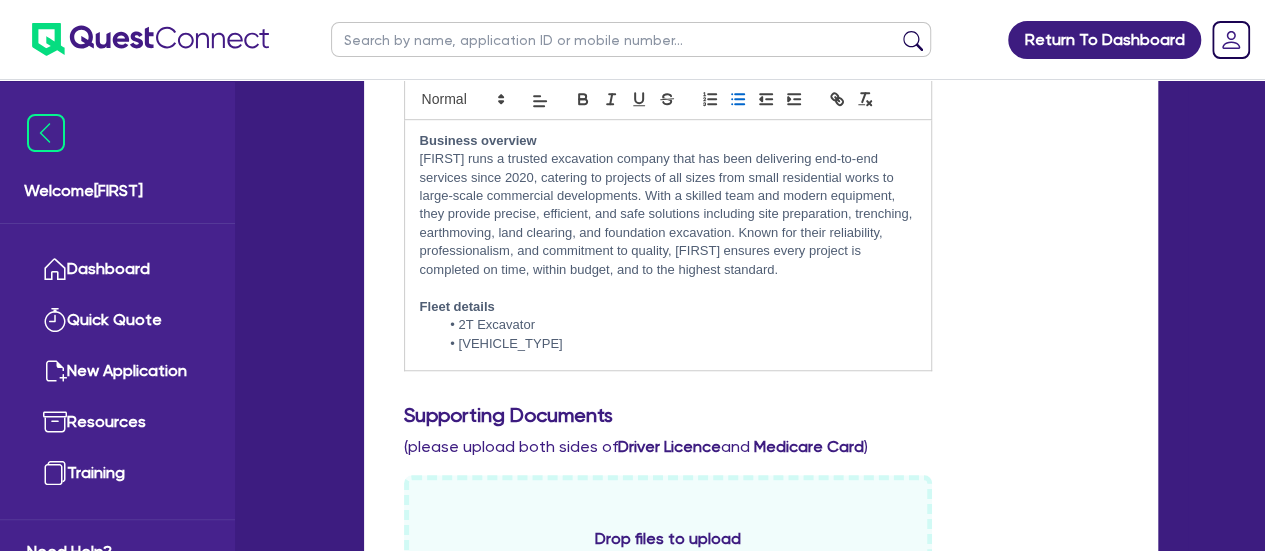 click on "[VEHICLE_TYPE]" at bounding box center (677, 344) 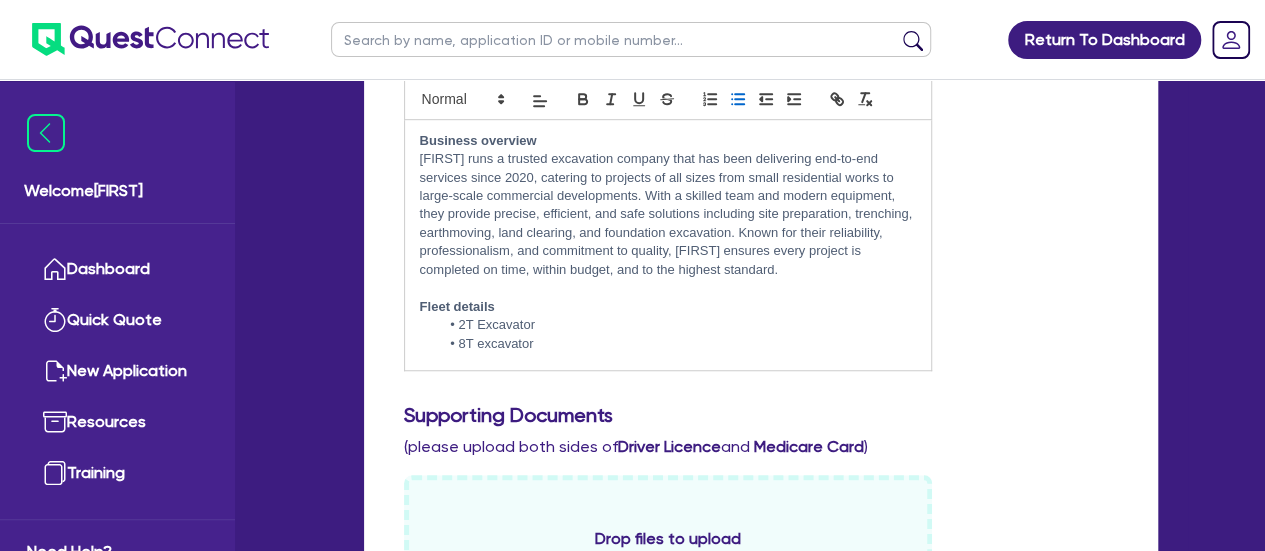 click on "8T excavator" at bounding box center [677, 344] 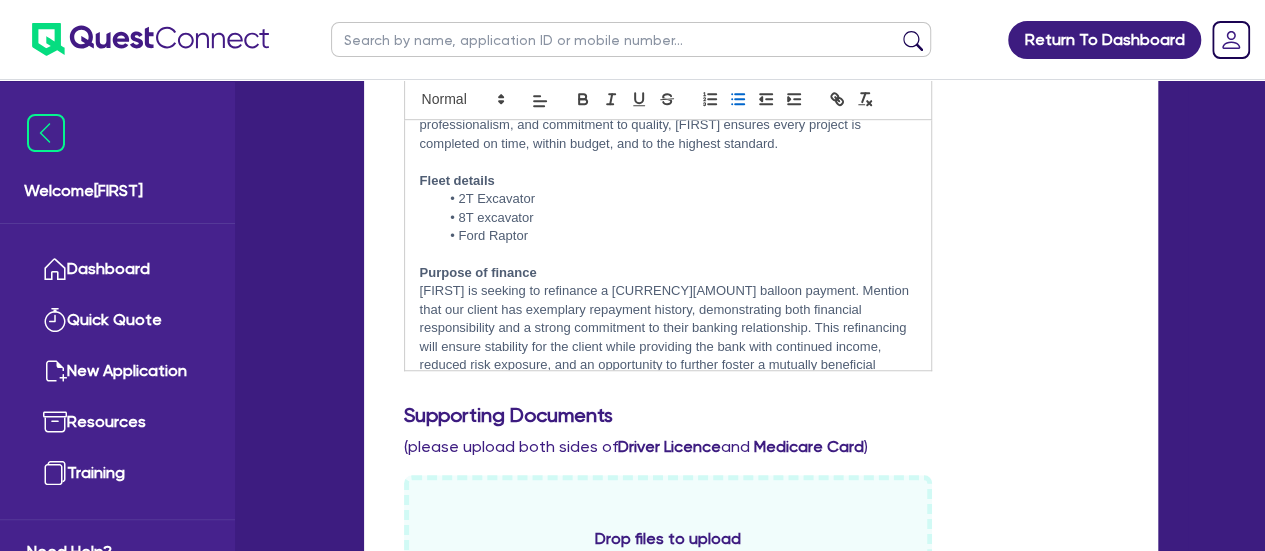 scroll, scrollTop: 143, scrollLeft: 0, axis: vertical 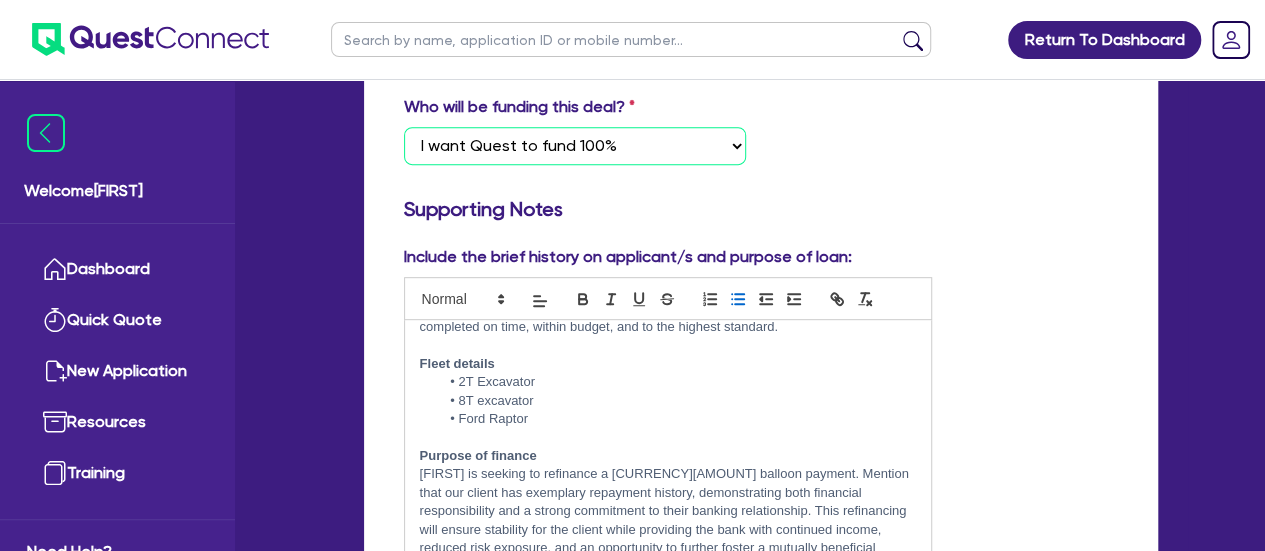click on "Select I want Quest to fund 100% I will fund 100% I will co-fund with Quest Other - I am referring this deal in" at bounding box center [575, 146] 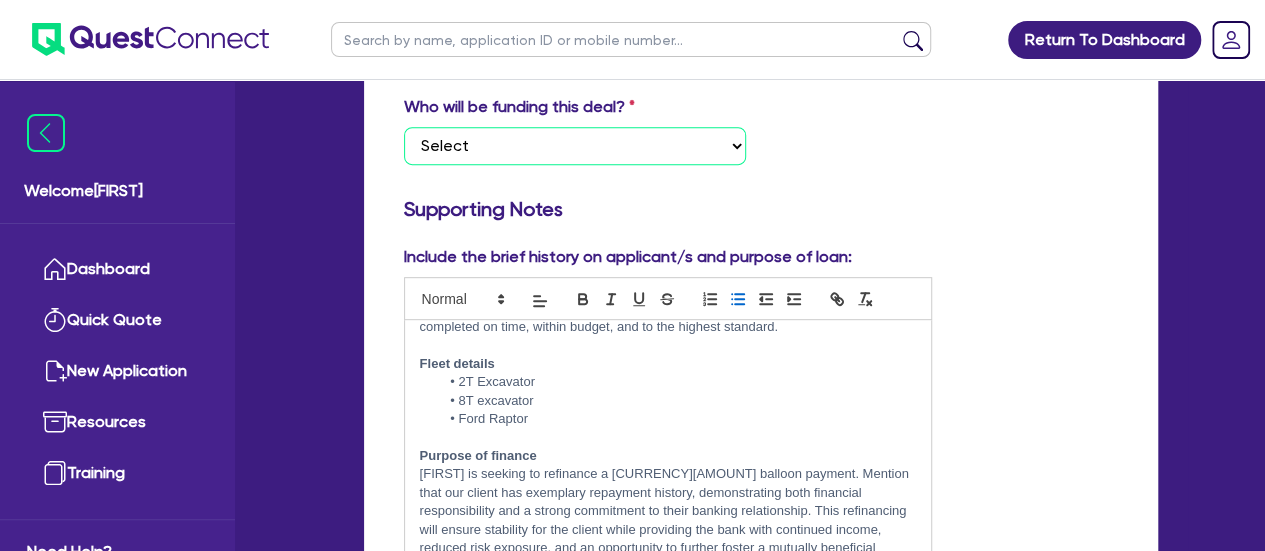 click on "Select I want Quest to fund 100% I will fund 100% I will co-fund with Quest Other - I am referring this deal in" at bounding box center [575, 146] 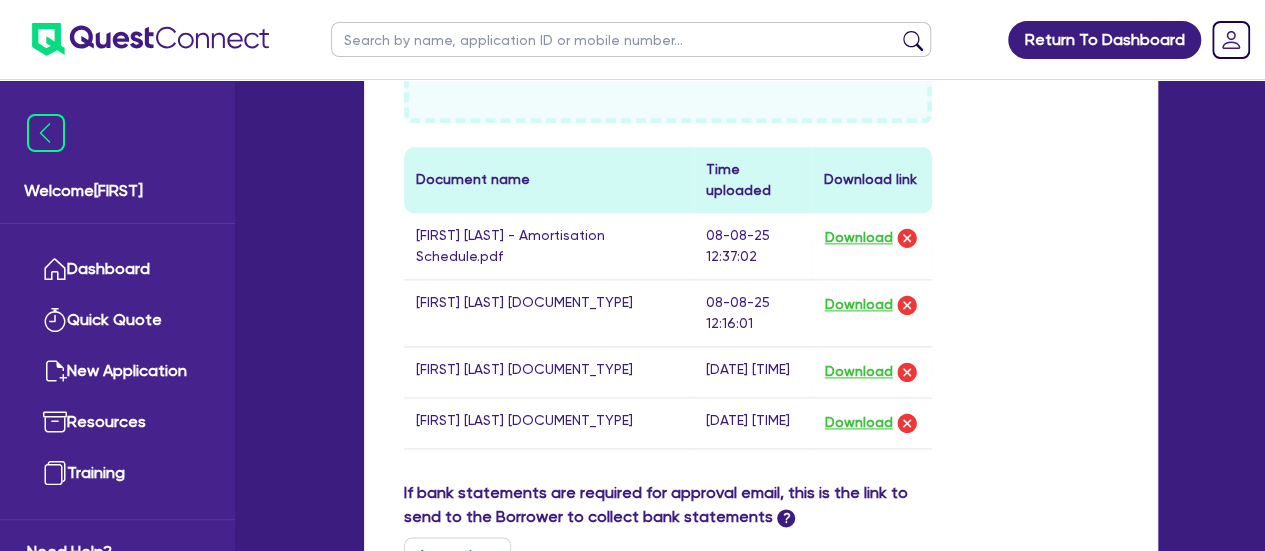 scroll, scrollTop: 1200, scrollLeft: 0, axis: vertical 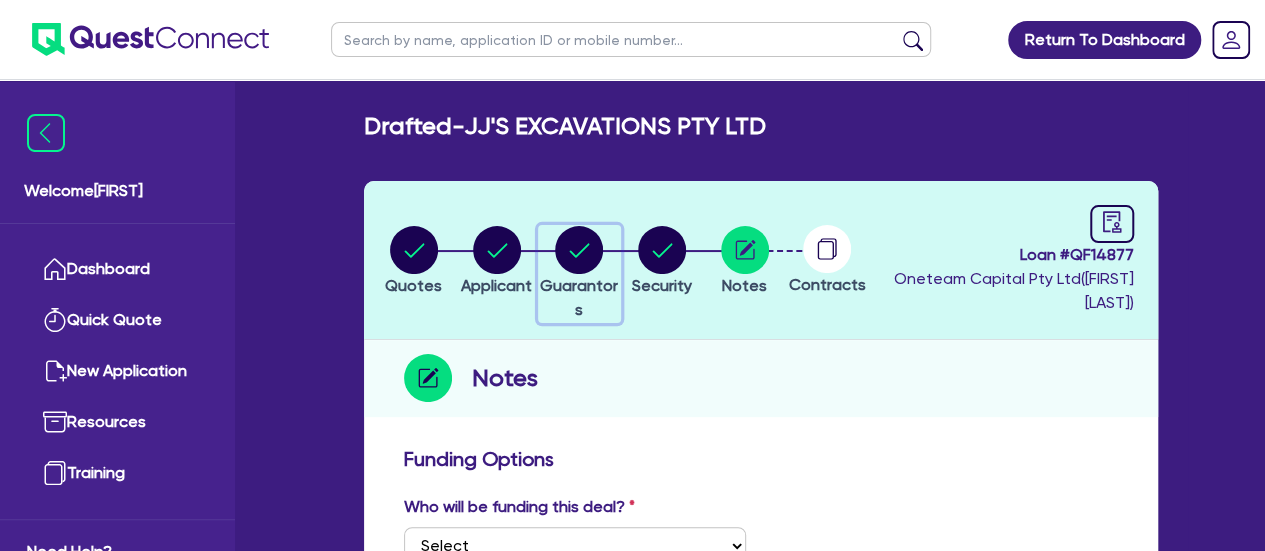 click 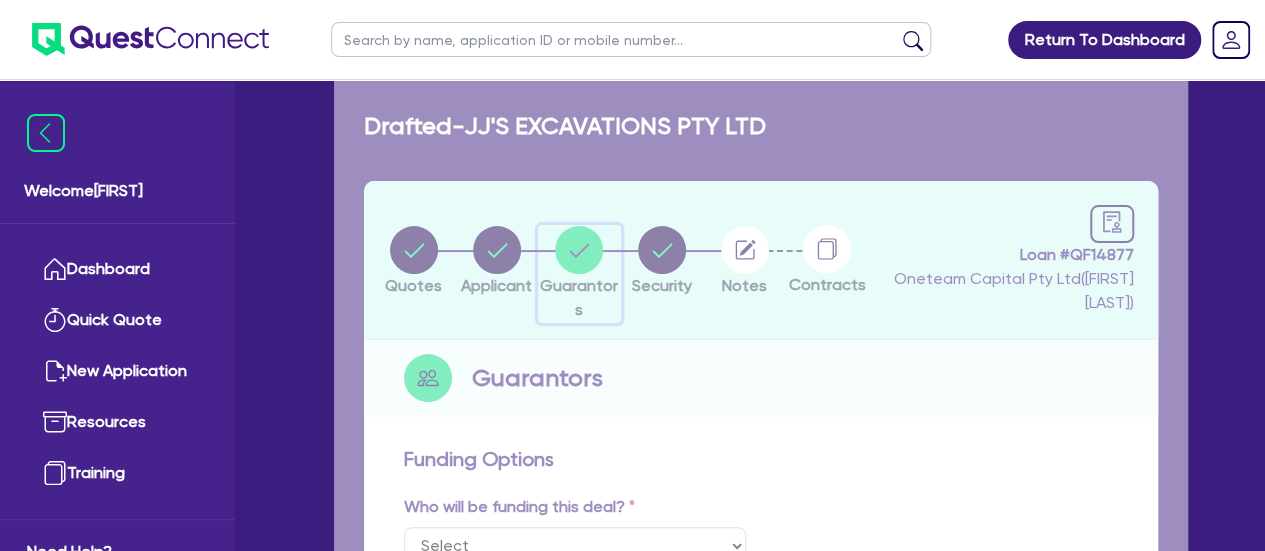 select on "MR" 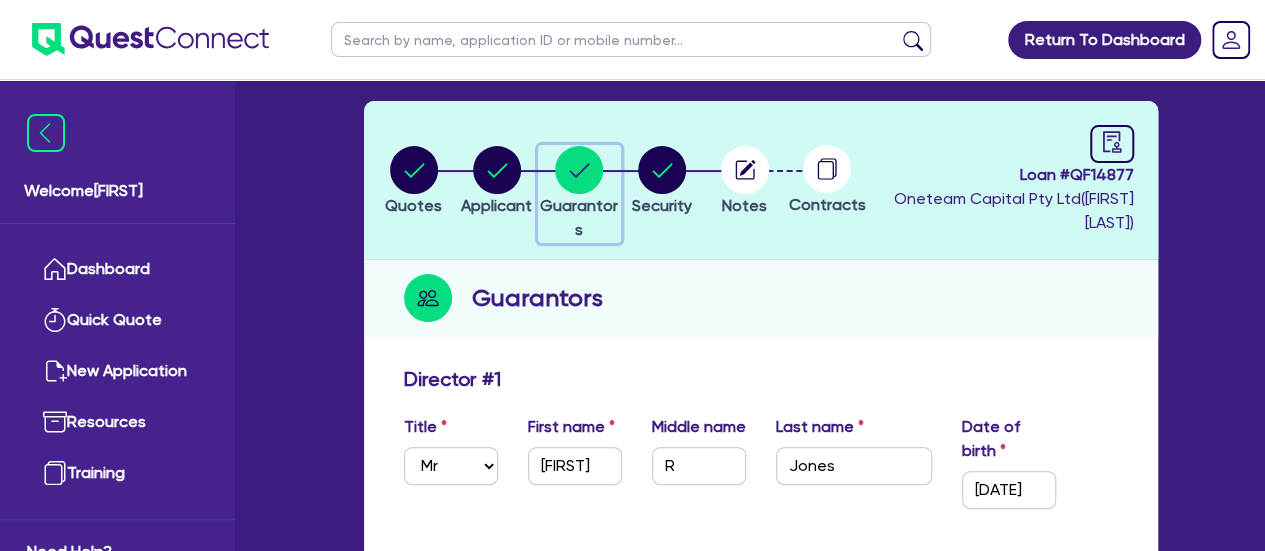 scroll, scrollTop: 200, scrollLeft: 0, axis: vertical 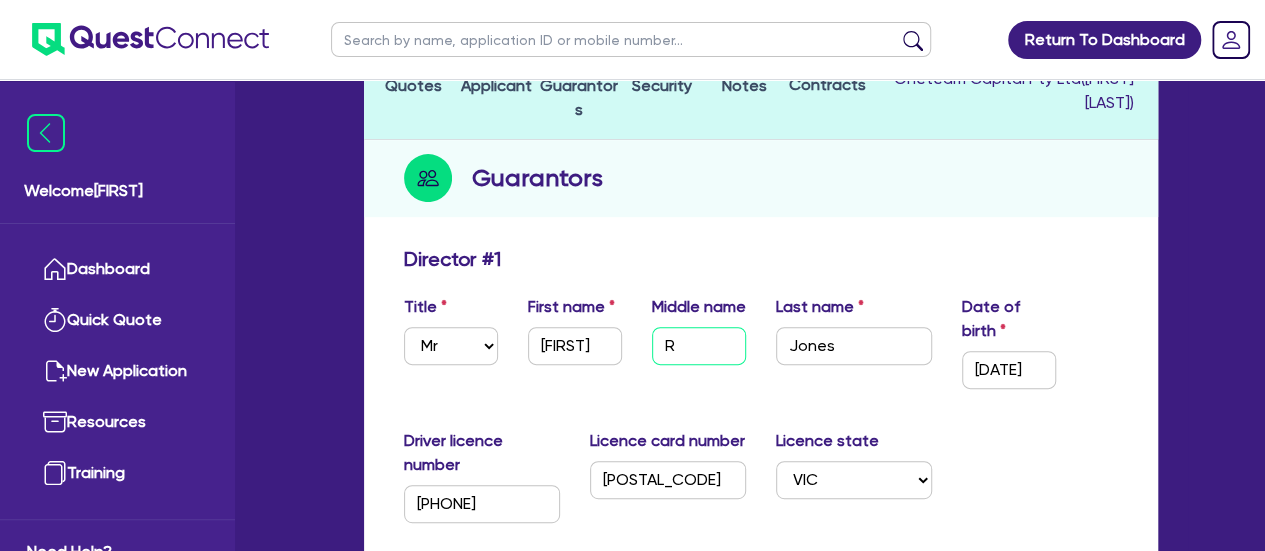 click on "R" at bounding box center [699, 346] 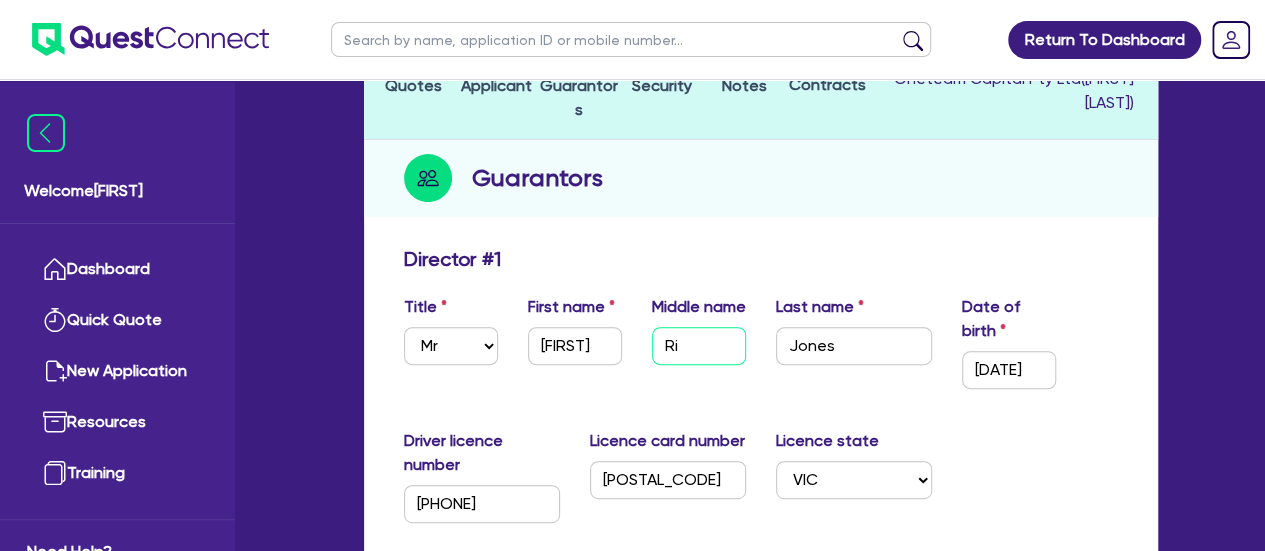 type on "[FIRST]" 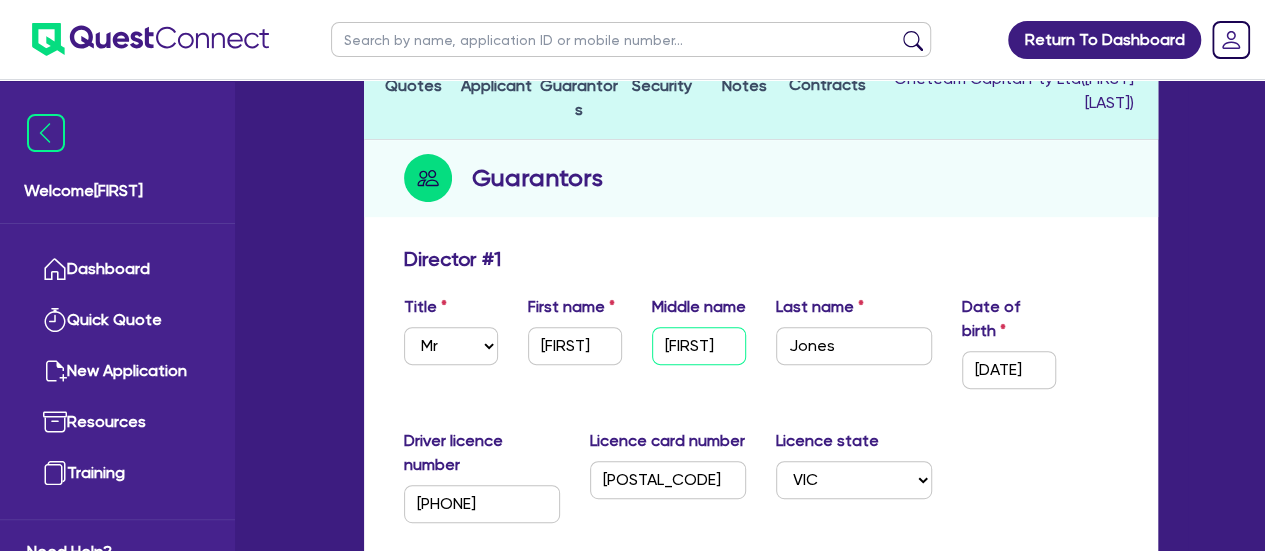 type on "[FIRST]" 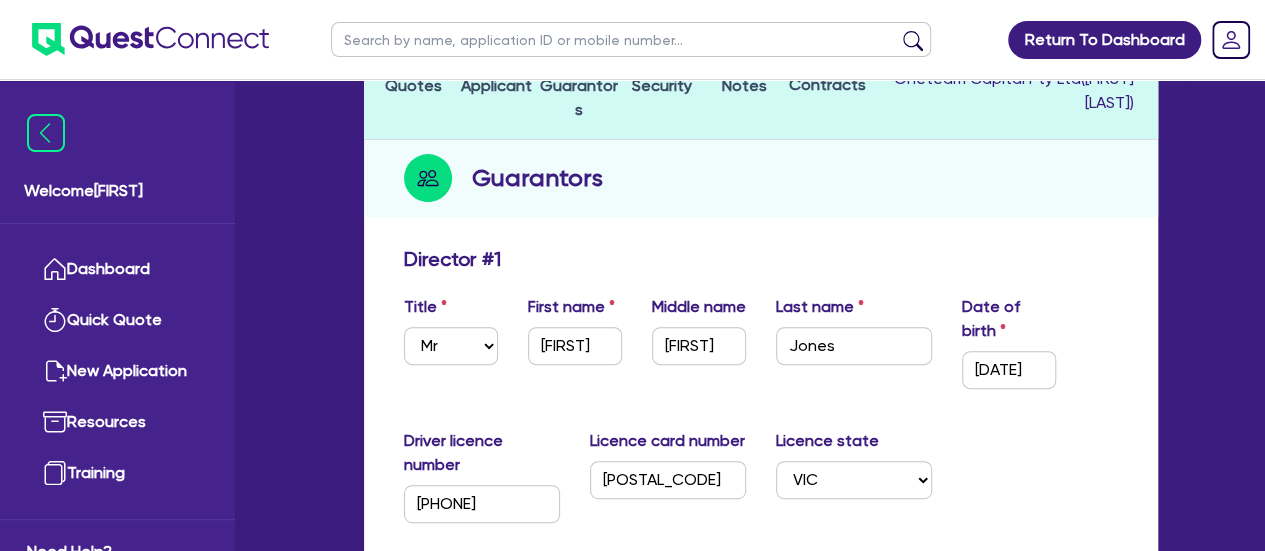 click on "Driver licence number [PHONE] Licence card number [CARD_NUMBER] Licence state Select NSW VIC QLD TAS ACT SA NT WA" at bounding box center (761, 484) 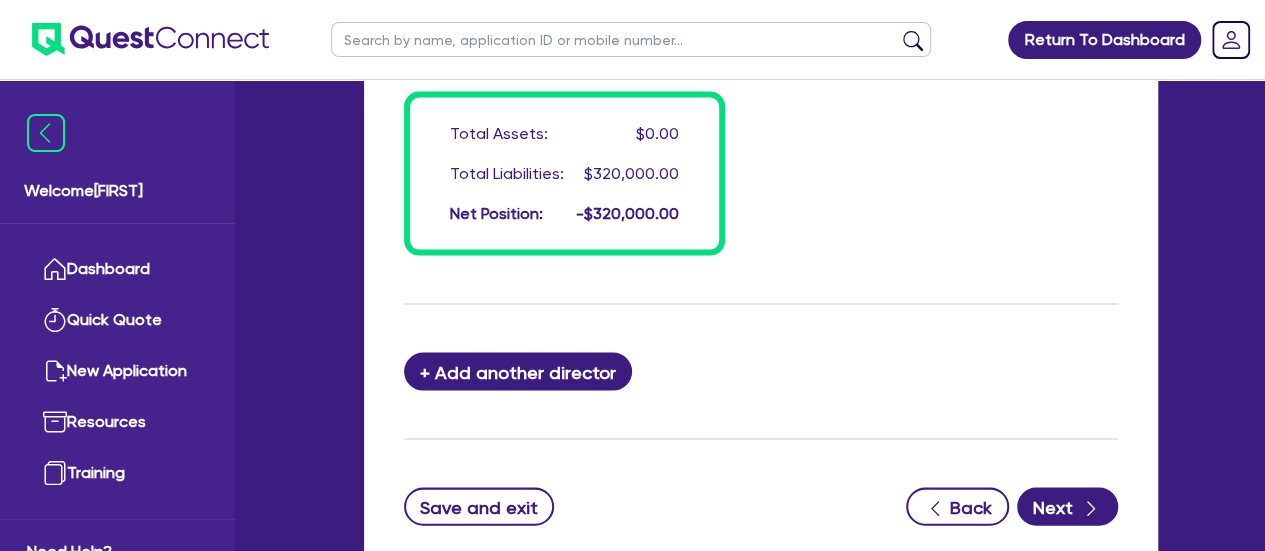 scroll, scrollTop: 2015, scrollLeft: 0, axis: vertical 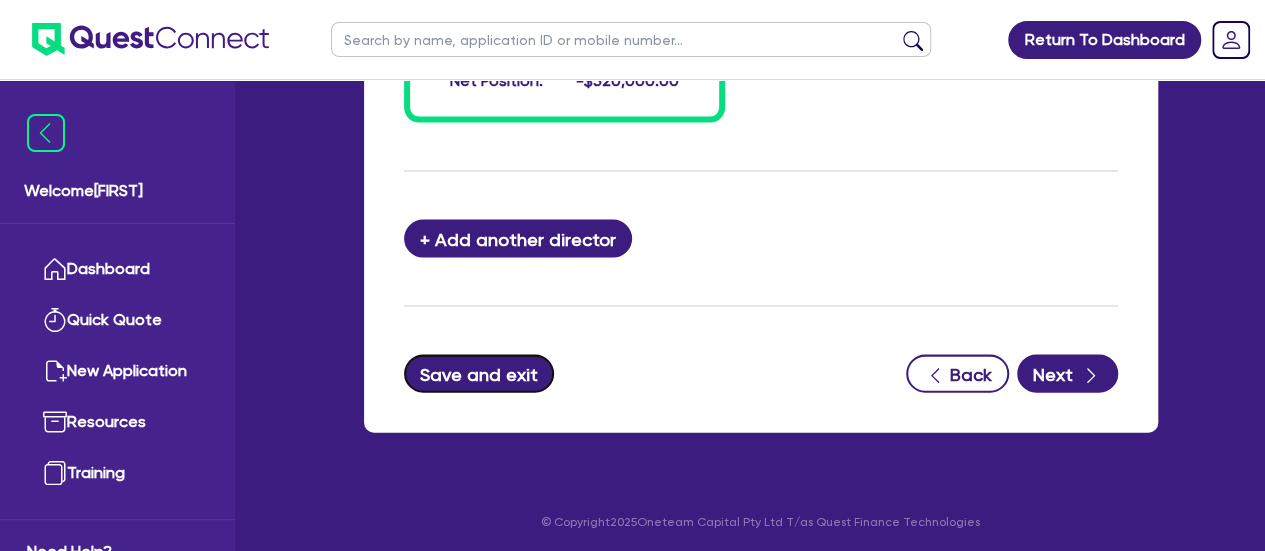 click on "Save and exit" at bounding box center (479, 374) 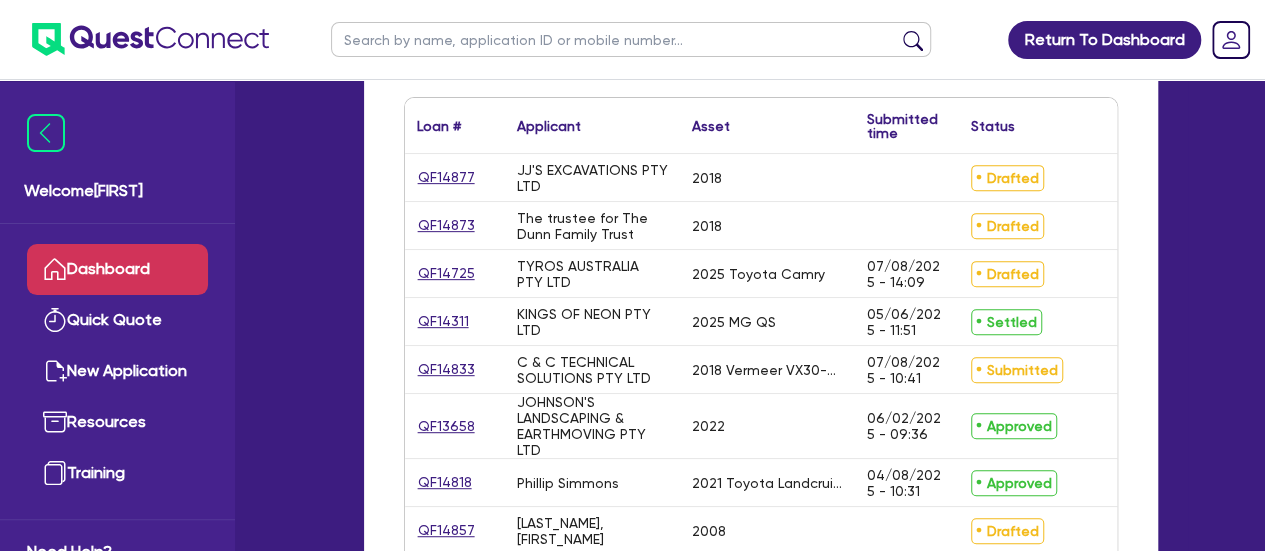 scroll, scrollTop: 300, scrollLeft: 0, axis: vertical 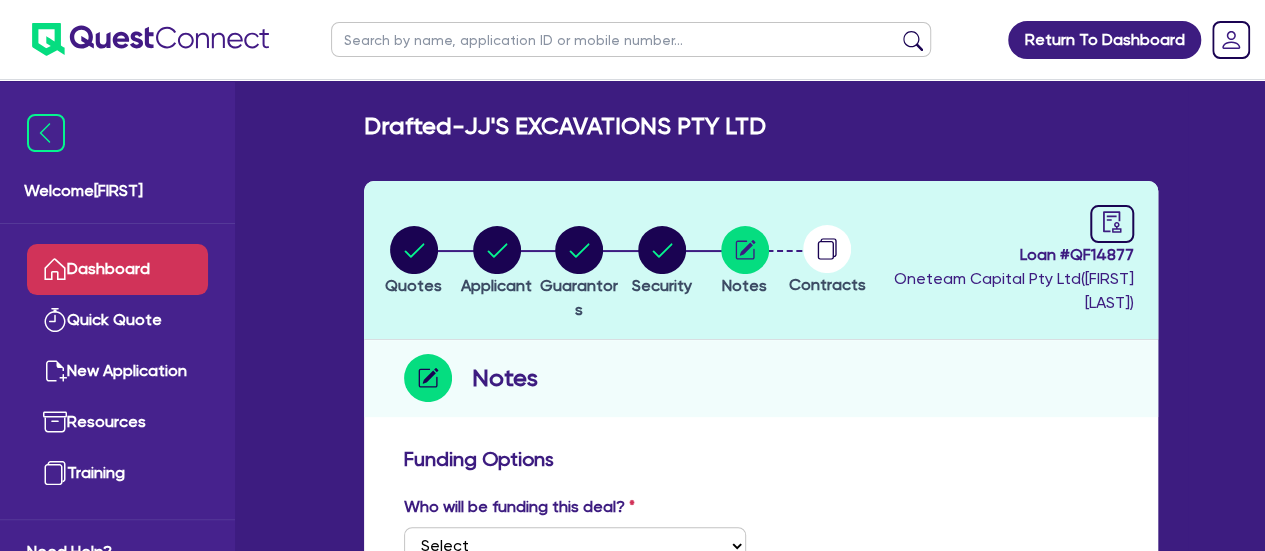 click on "Dashboard" at bounding box center (117, 269) 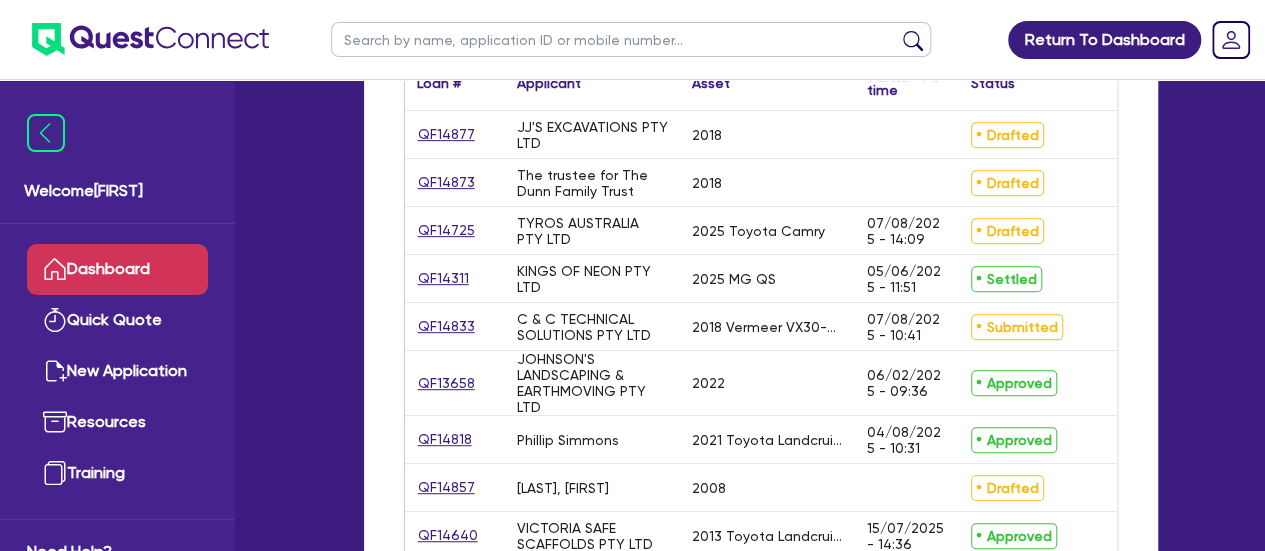 scroll, scrollTop: 400, scrollLeft: 0, axis: vertical 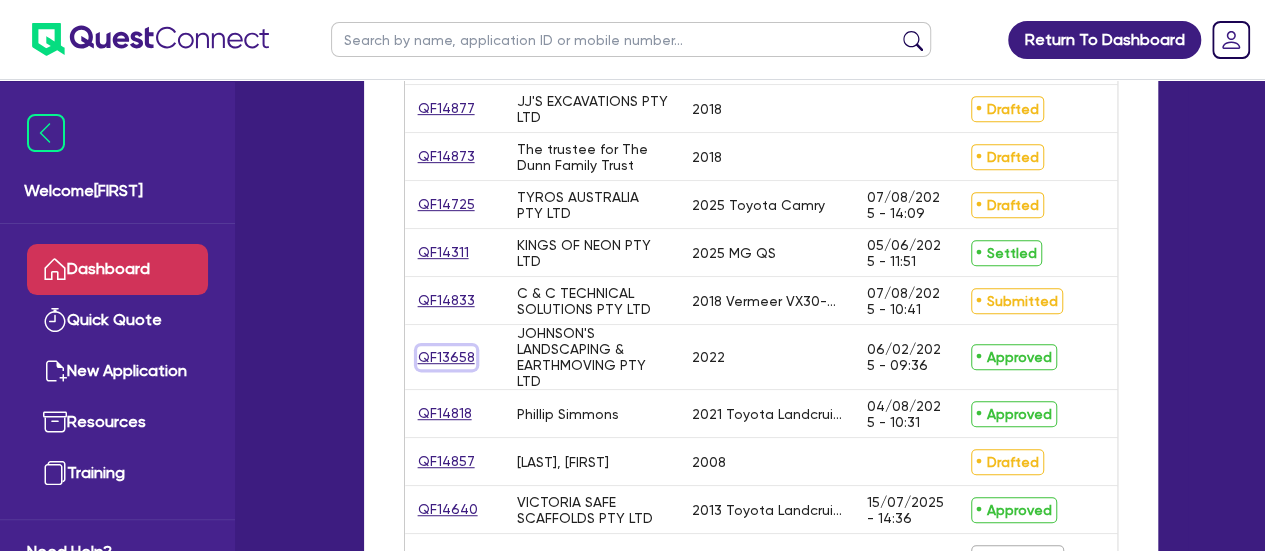 click on "QF13658" at bounding box center [446, 357] 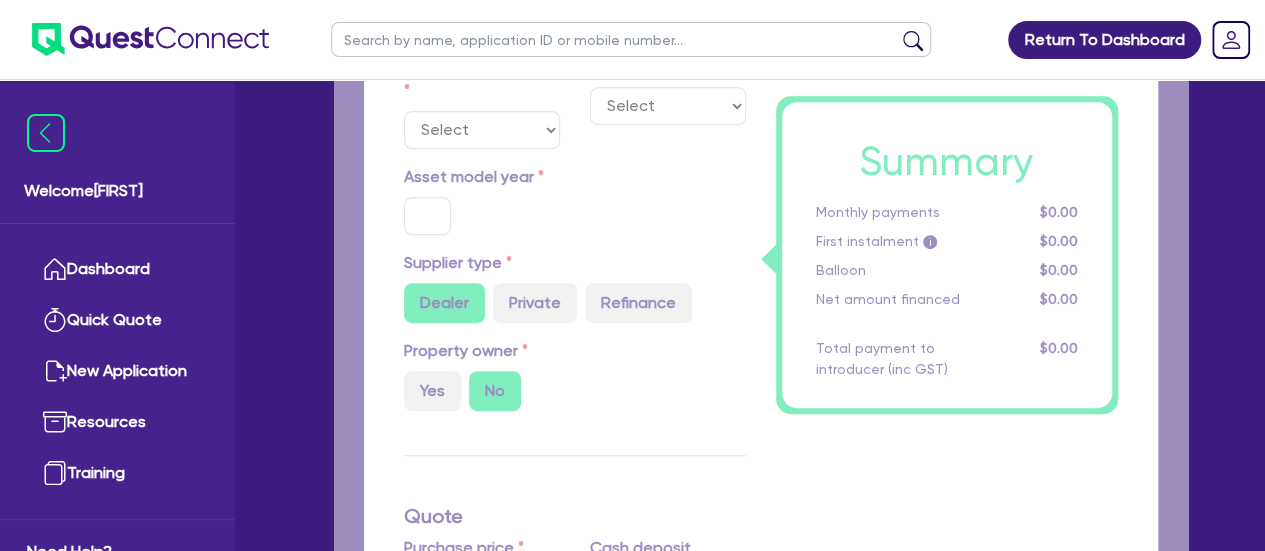 scroll, scrollTop: 0, scrollLeft: 0, axis: both 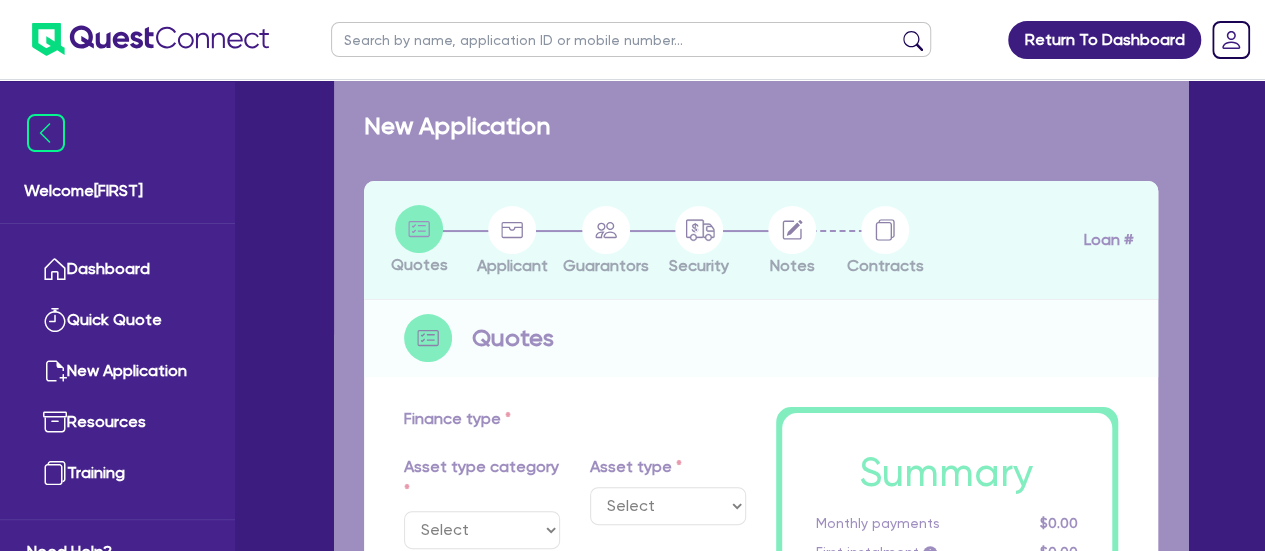 select on "PRIMARY_ASSETS" 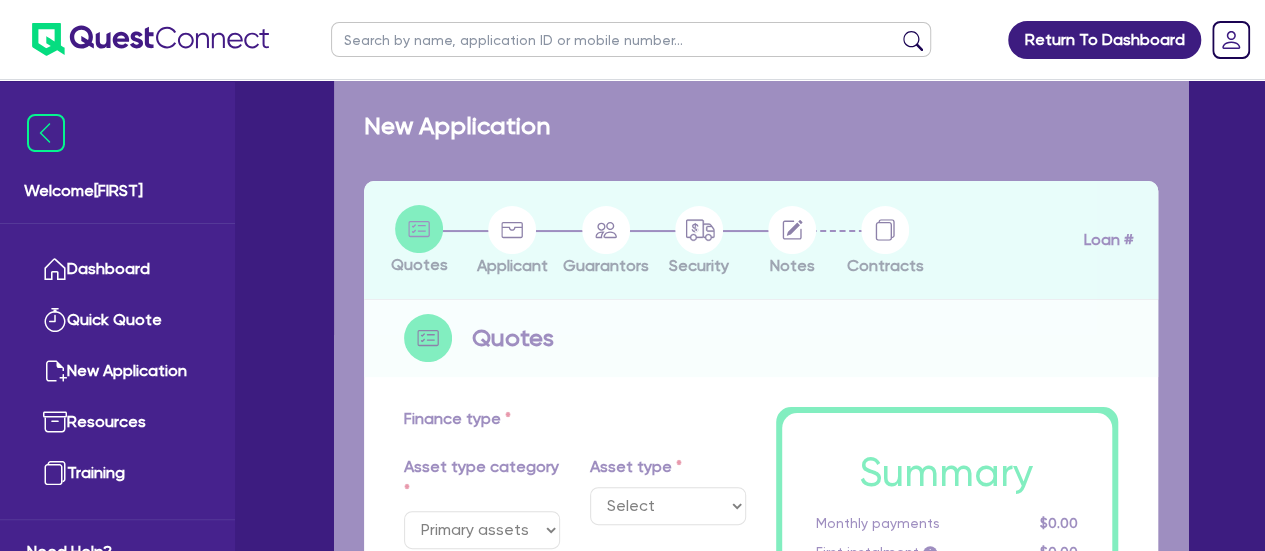 select on "HEAVY_TRUCKS" 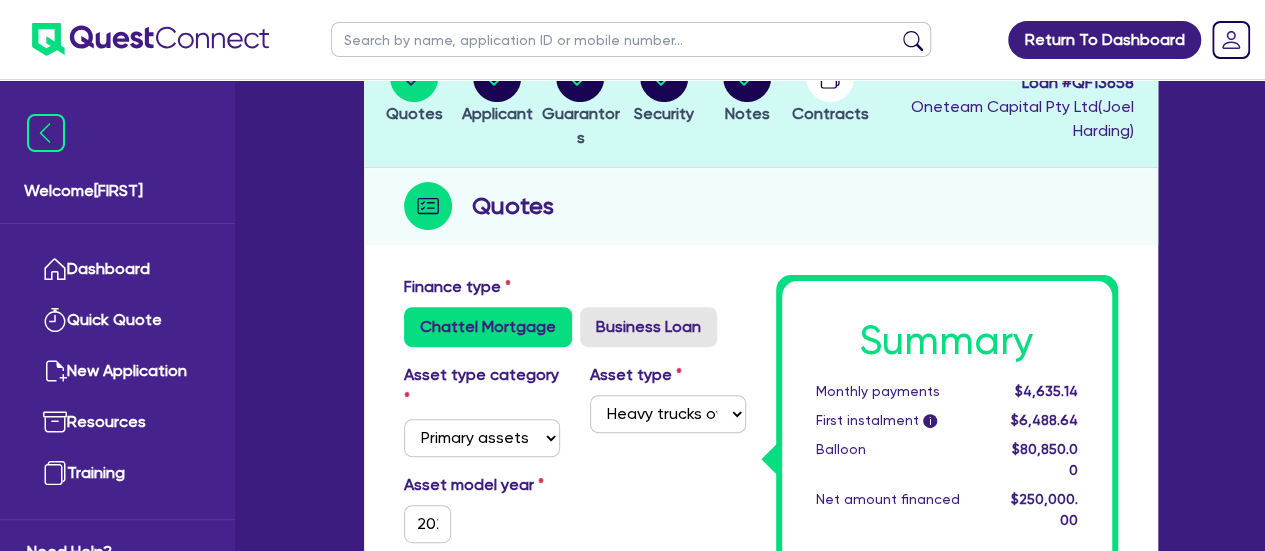 scroll, scrollTop: 100, scrollLeft: 0, axis: vertical 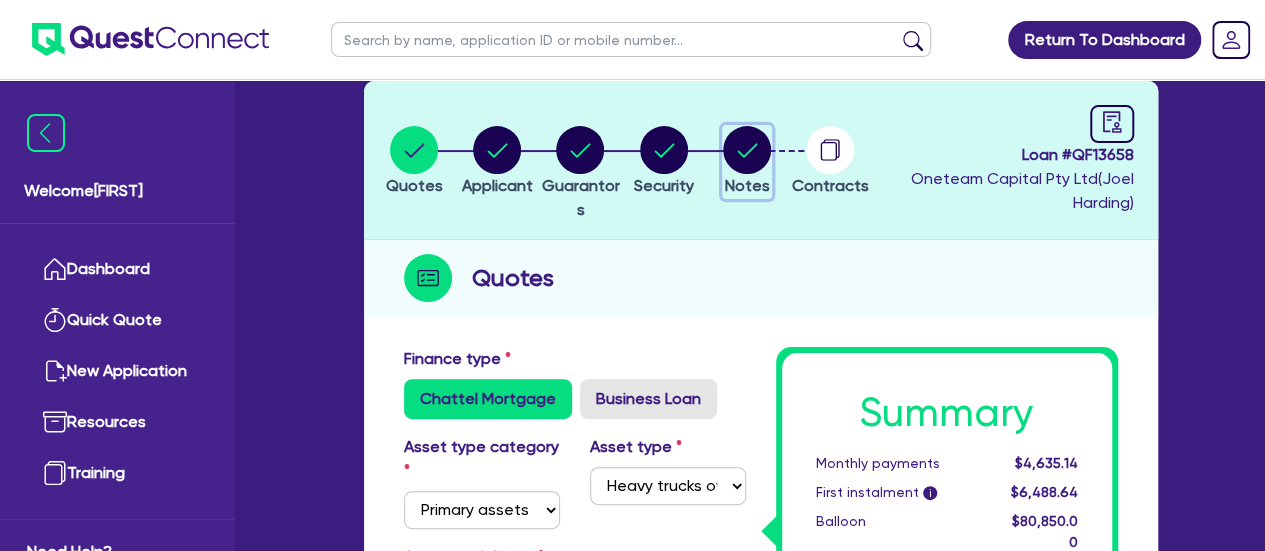 click 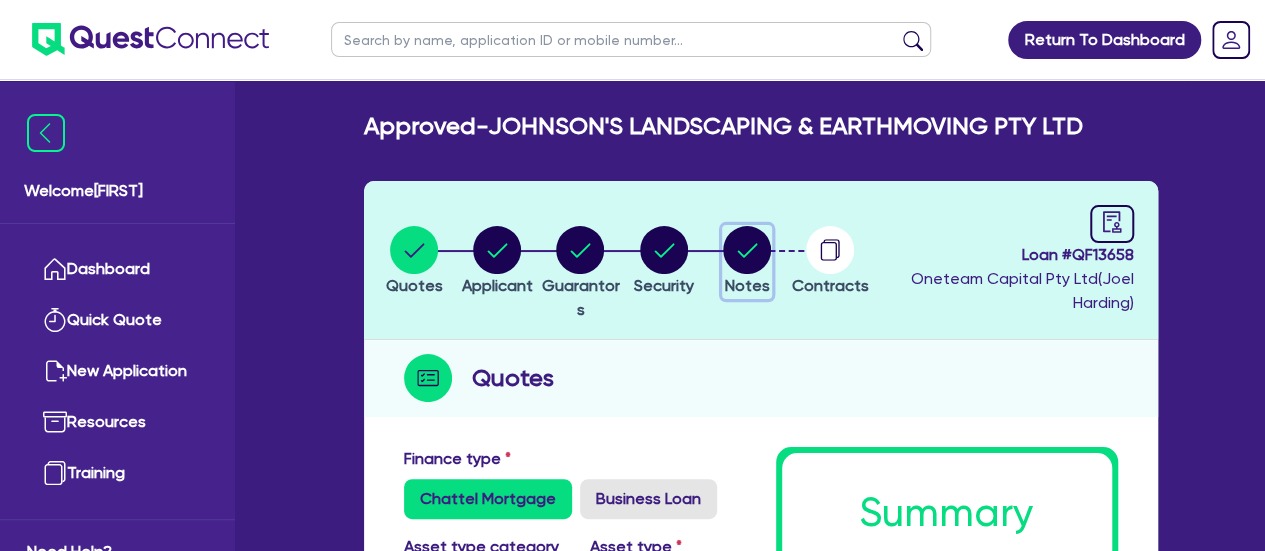 select on "Other" 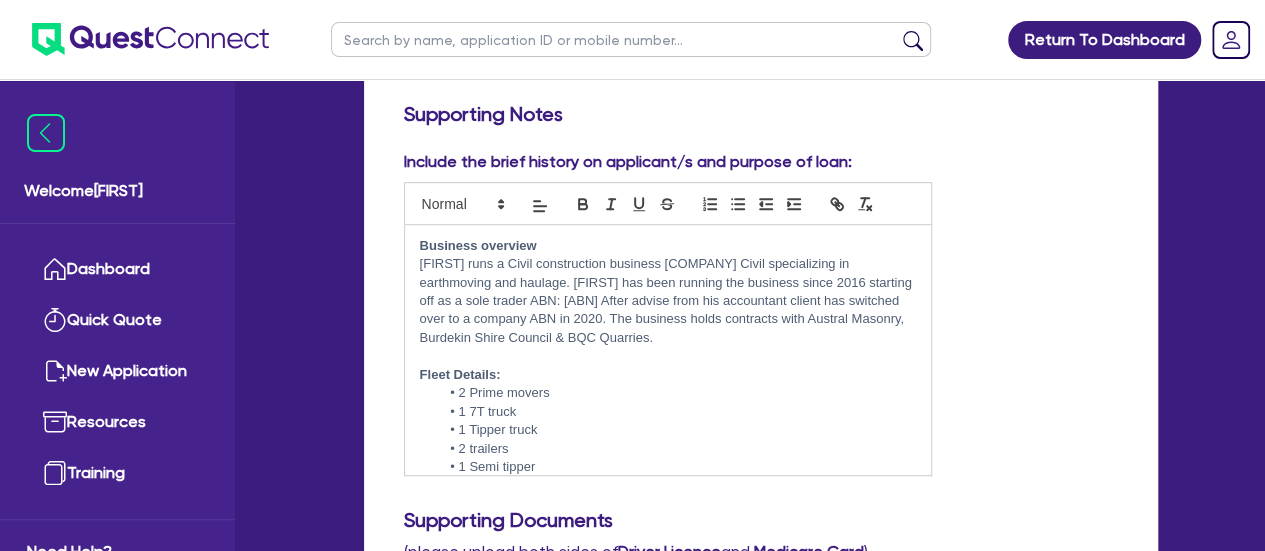 scroll, scrollTop: 500, scrollLeft: 0, axis: vertical 